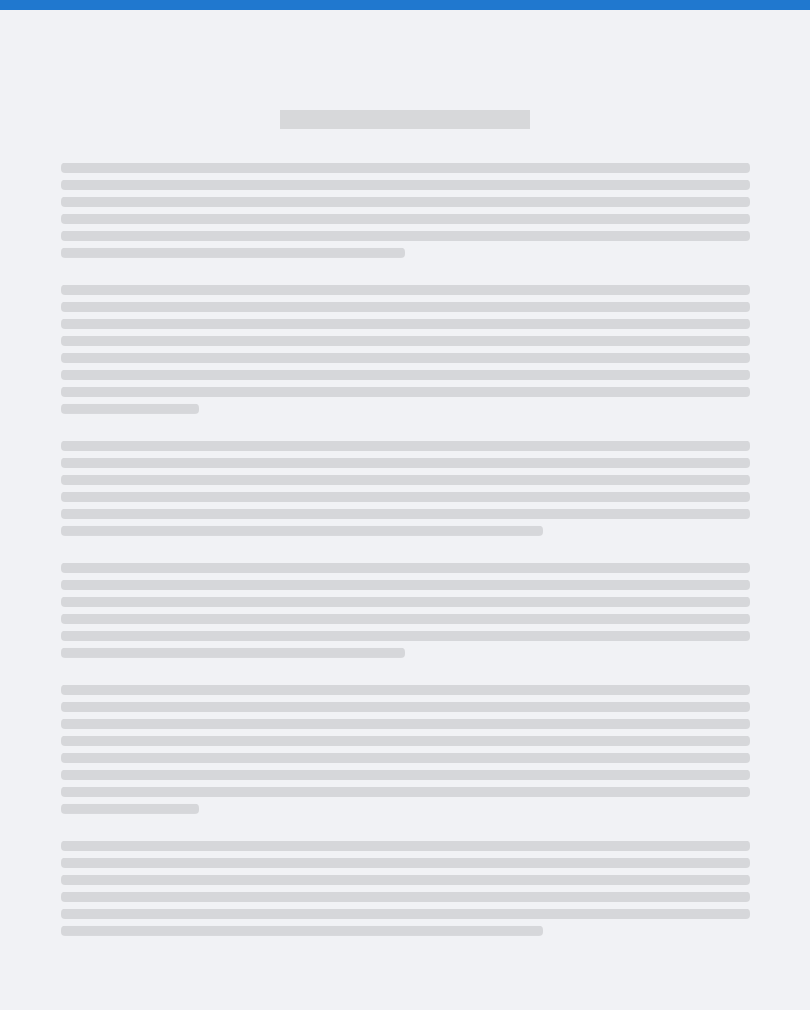 scroll, scrollTop: 0, scrollLeft: 0, axis: both 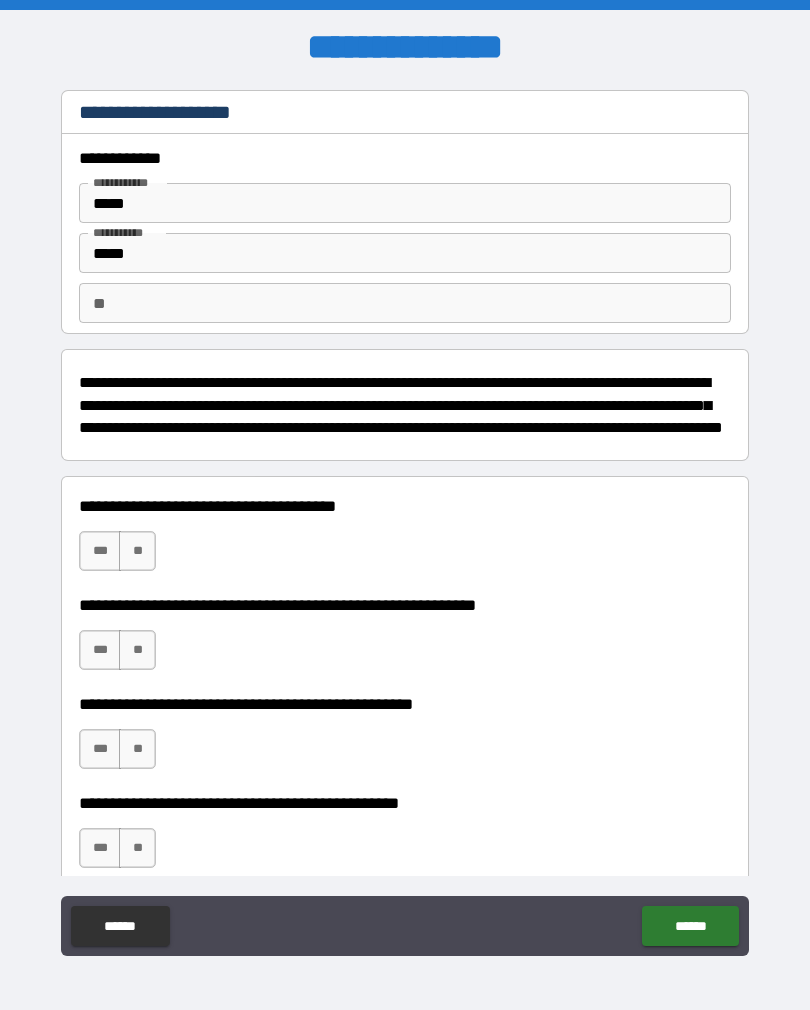 click on "***" at bounding box center [100, 551] 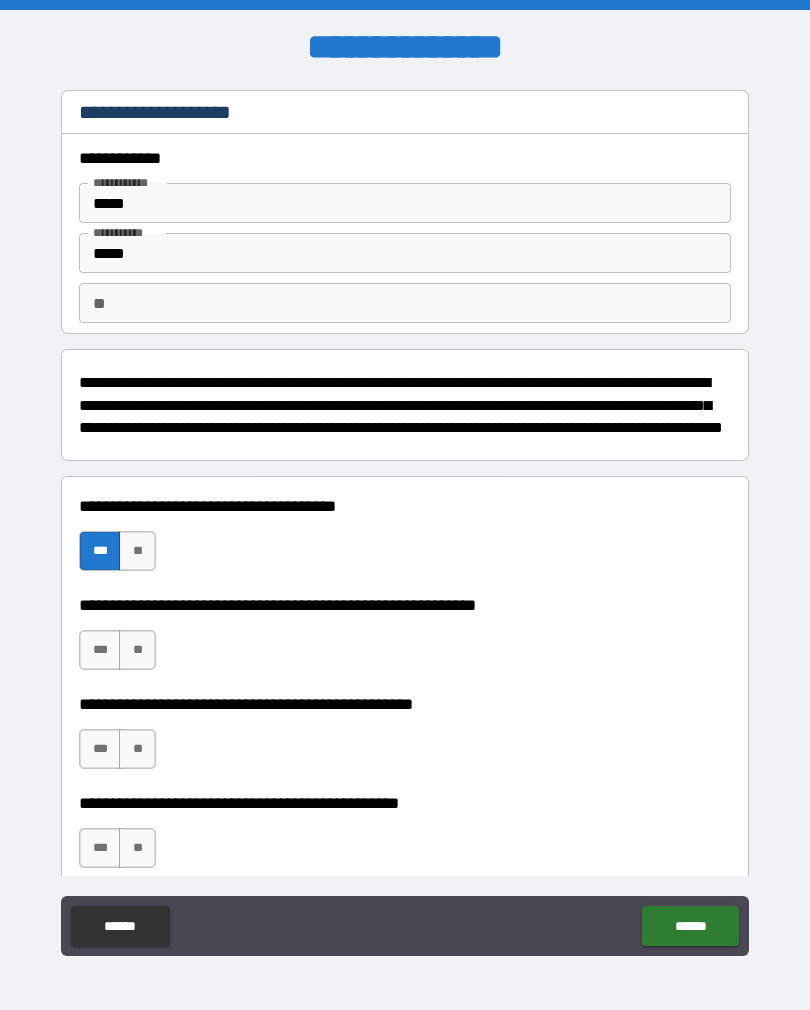 click on "**" at bounding box center (137, 650) 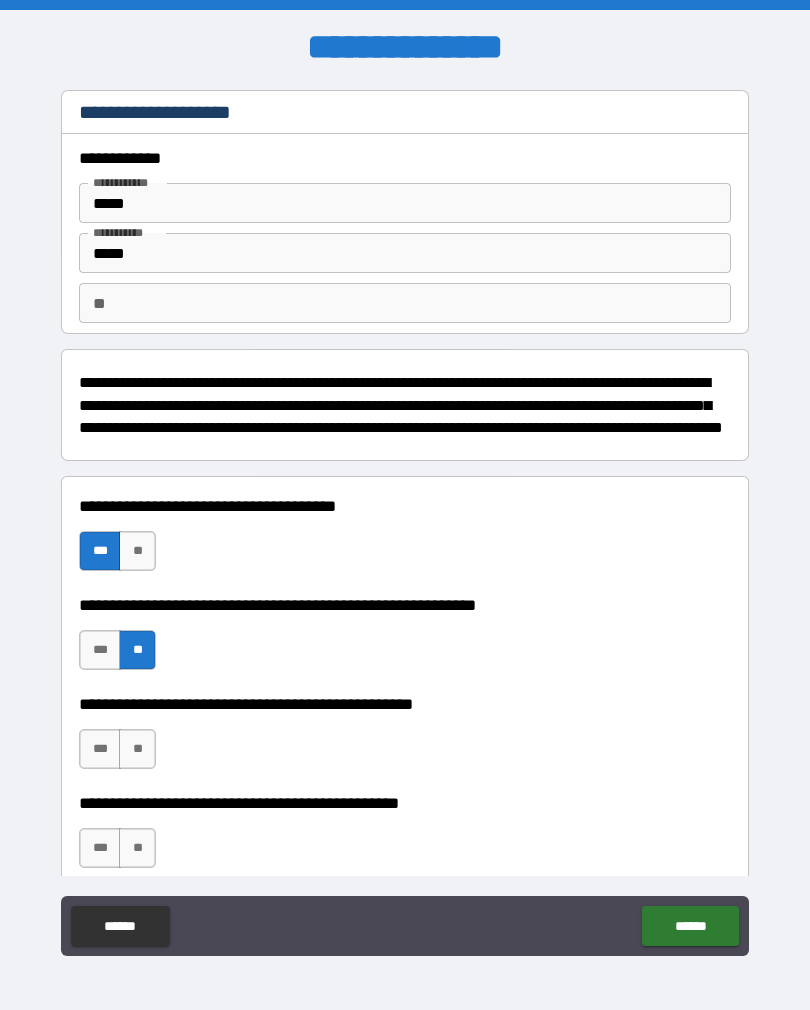 click on "**" at bounding box center [137, 749] 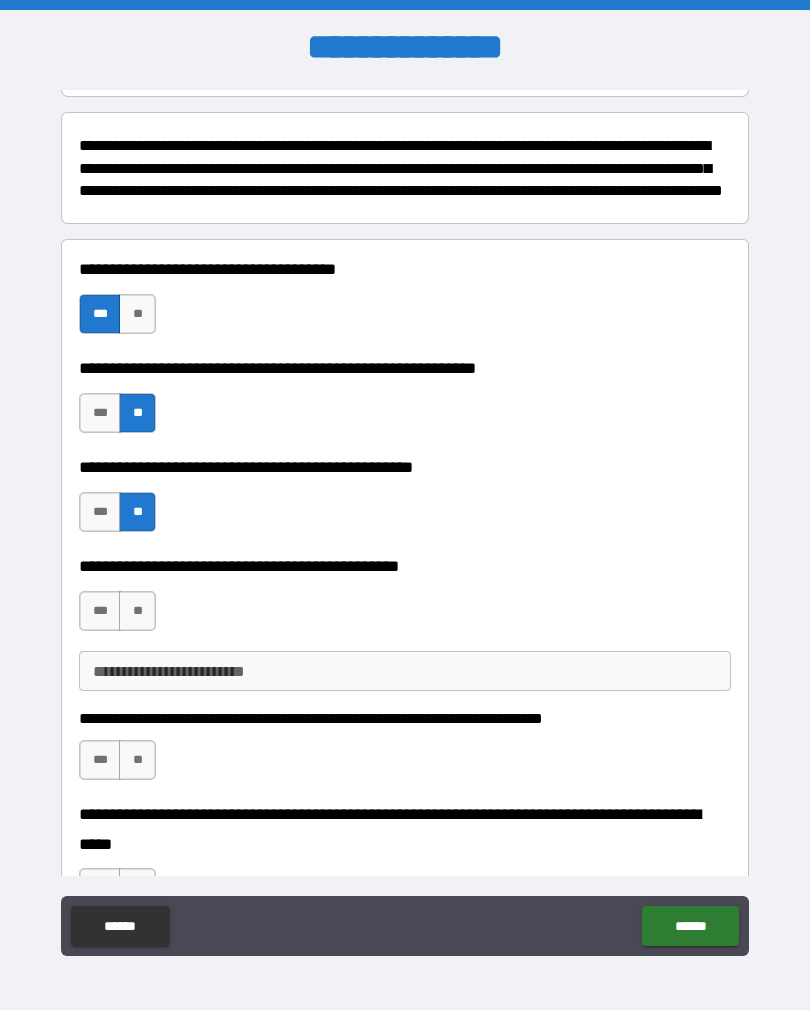 scroll, scrollTop: 237, scrollLeft: 0, axis: vertical 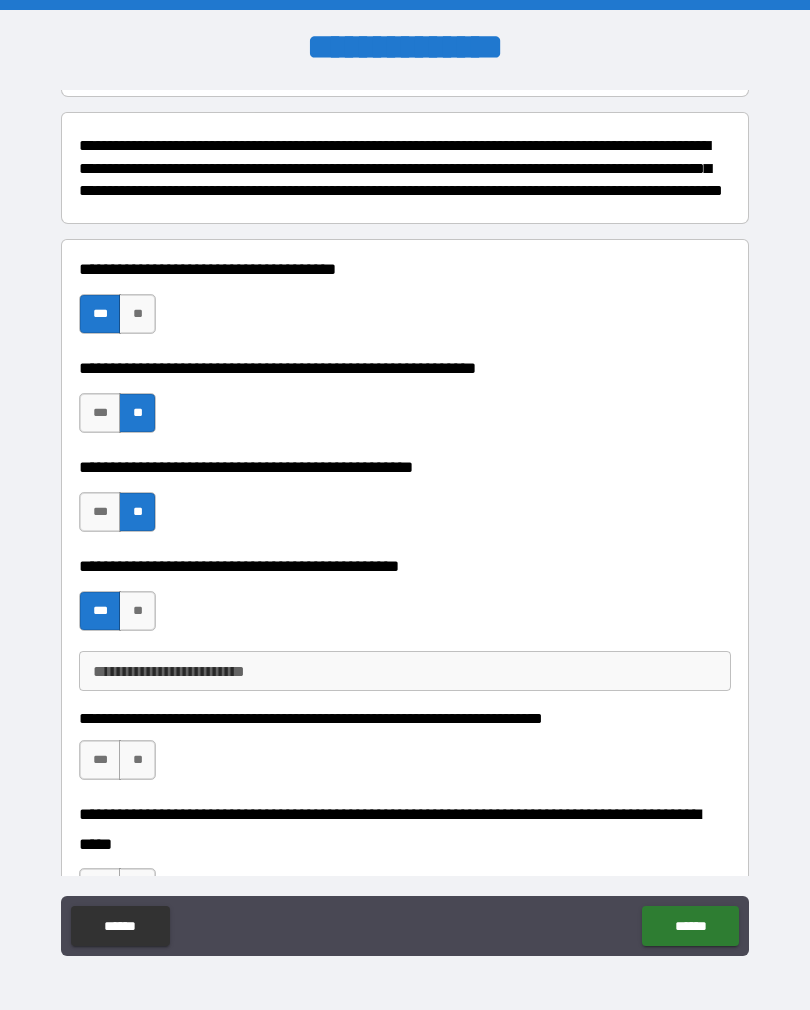 type on "*" 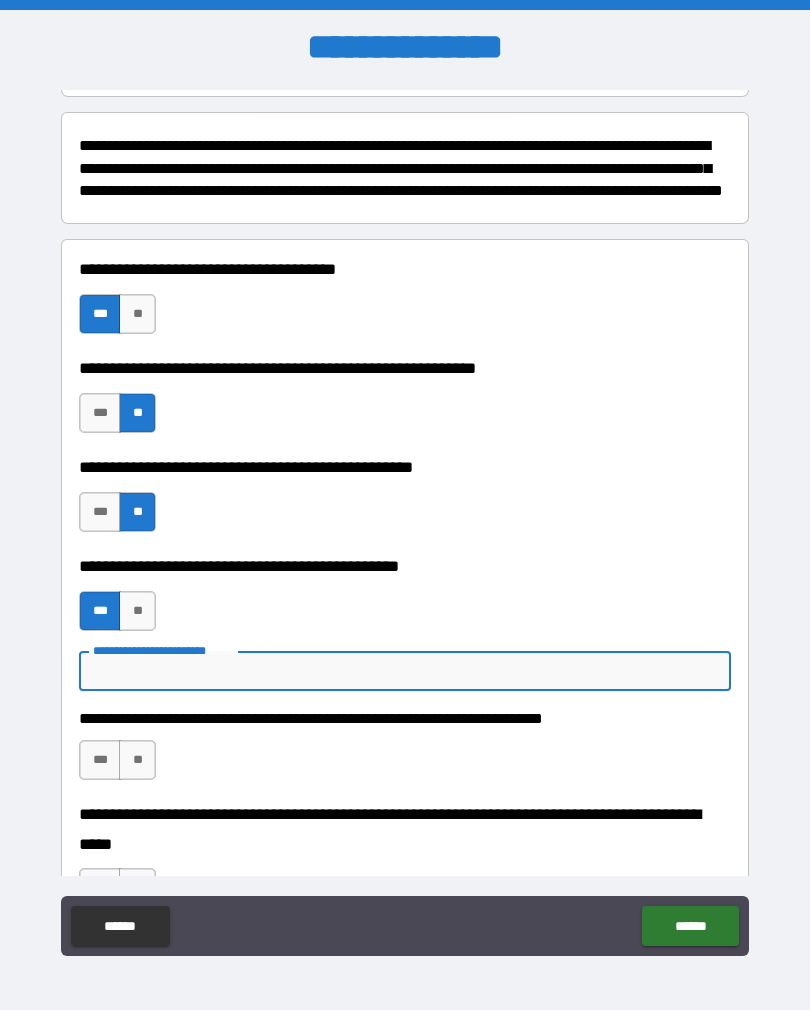 scroll, scrollTop: 8, scrollLeft: 0, axis: vertical 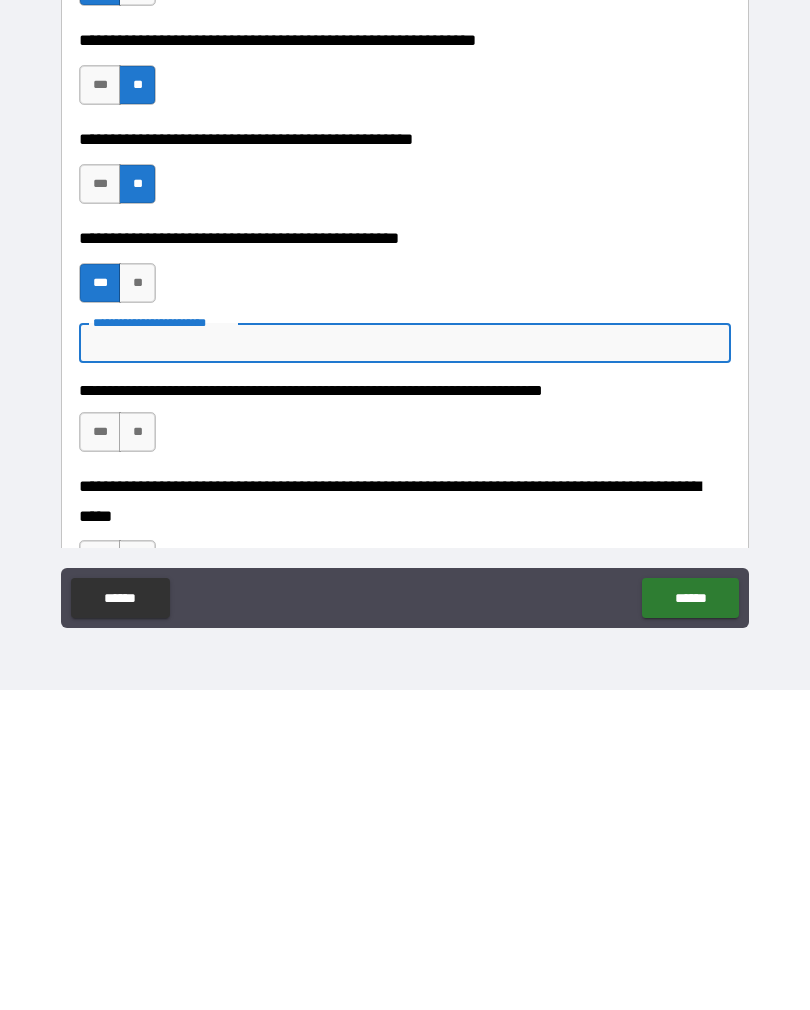 type on "*" 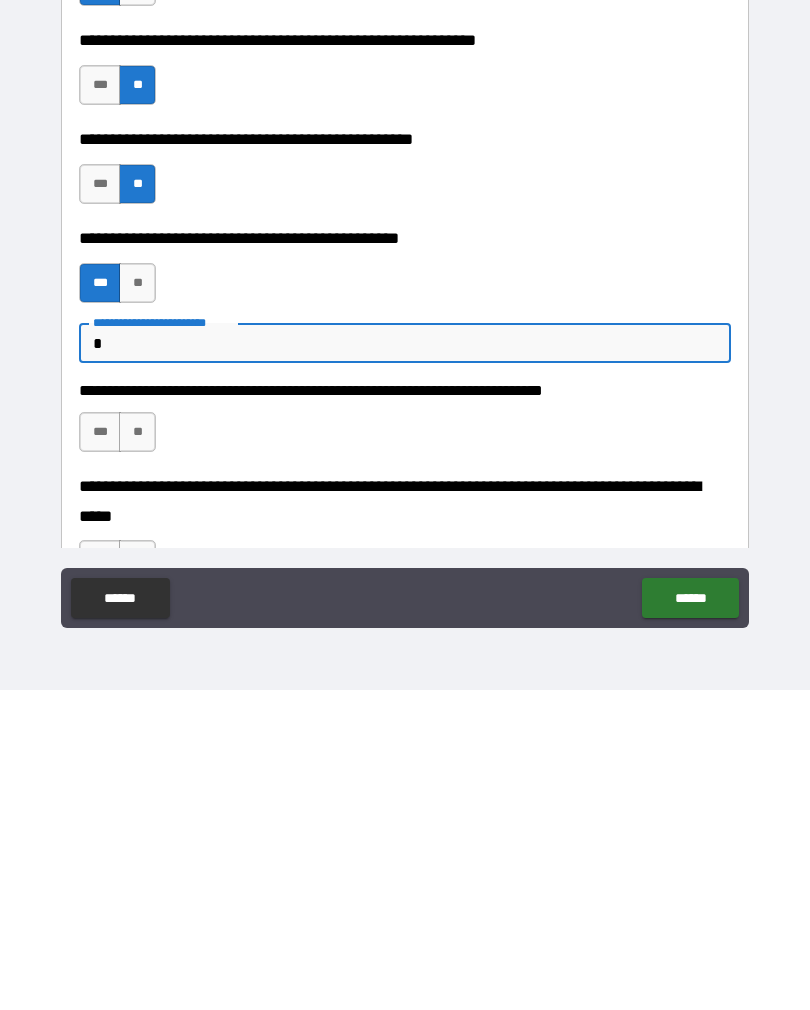 type on "*" 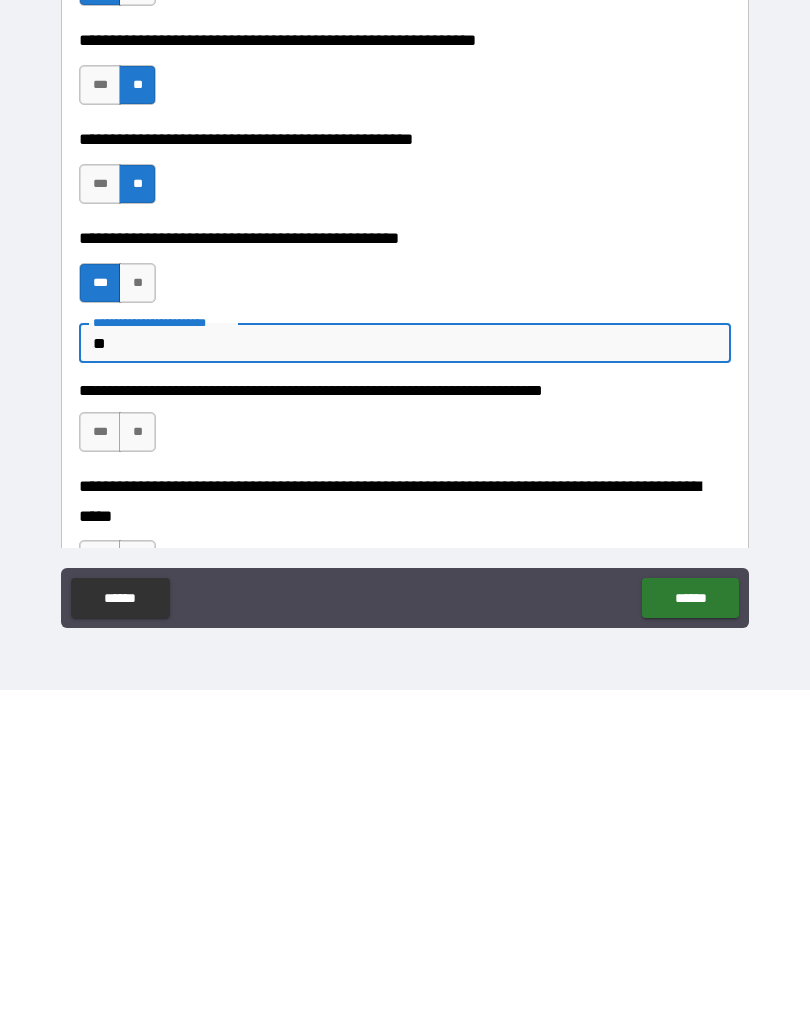 type on "*" 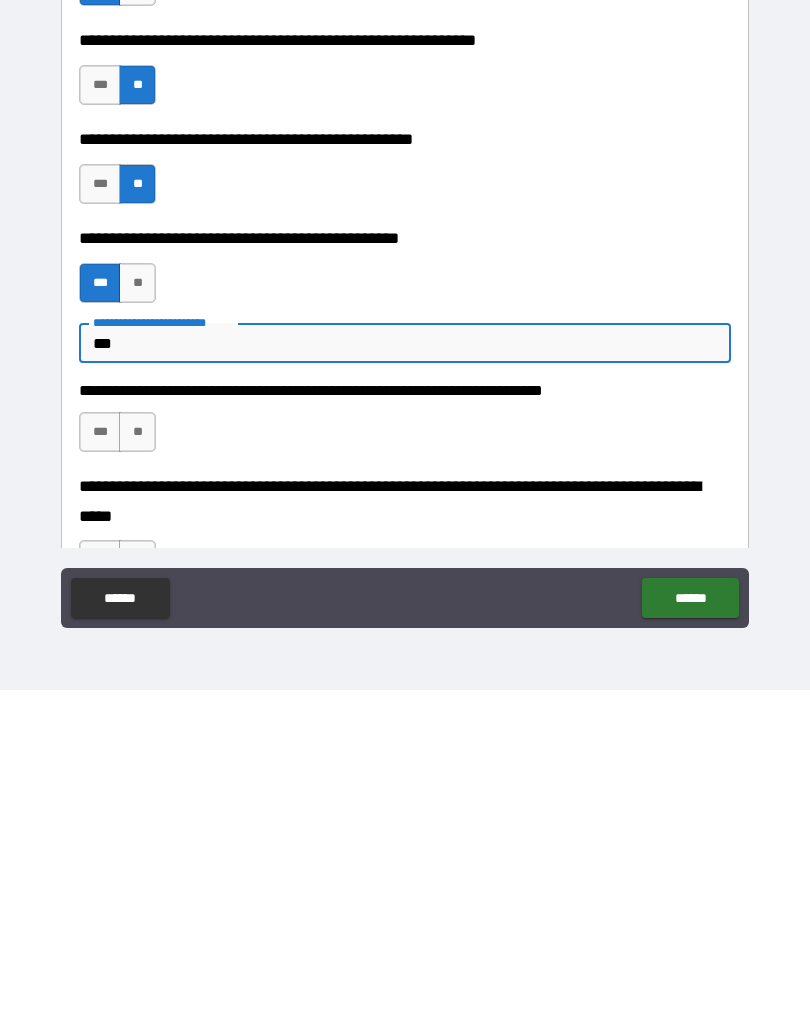 type on "*" 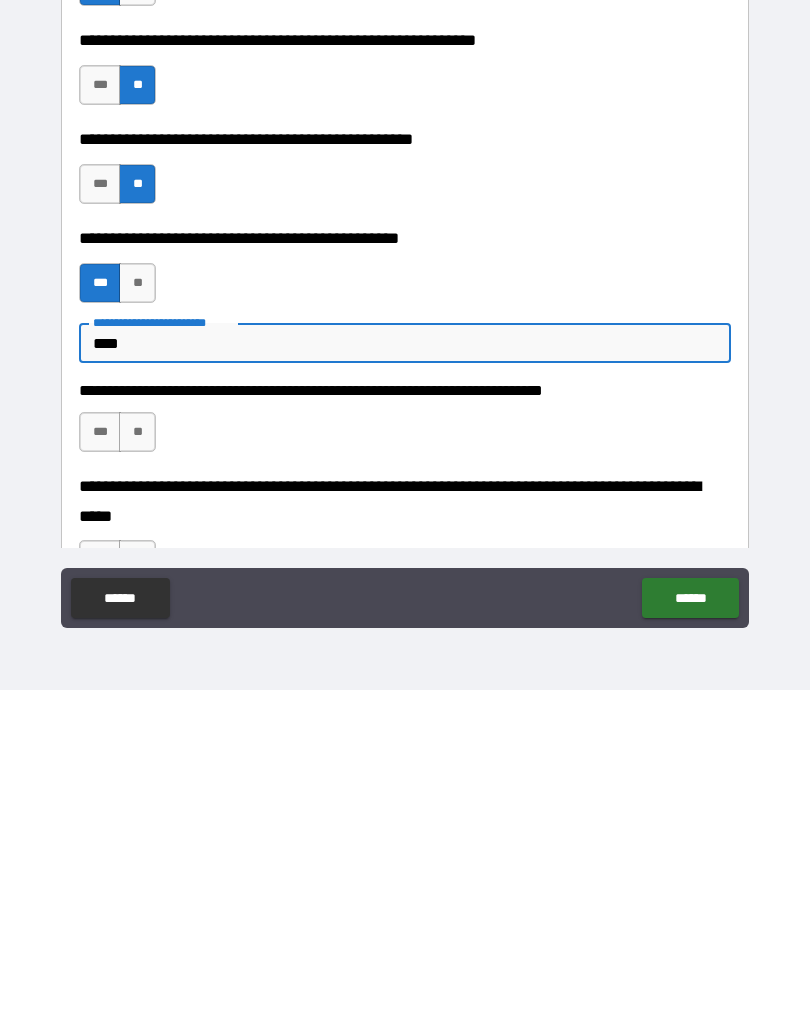 type on "*" 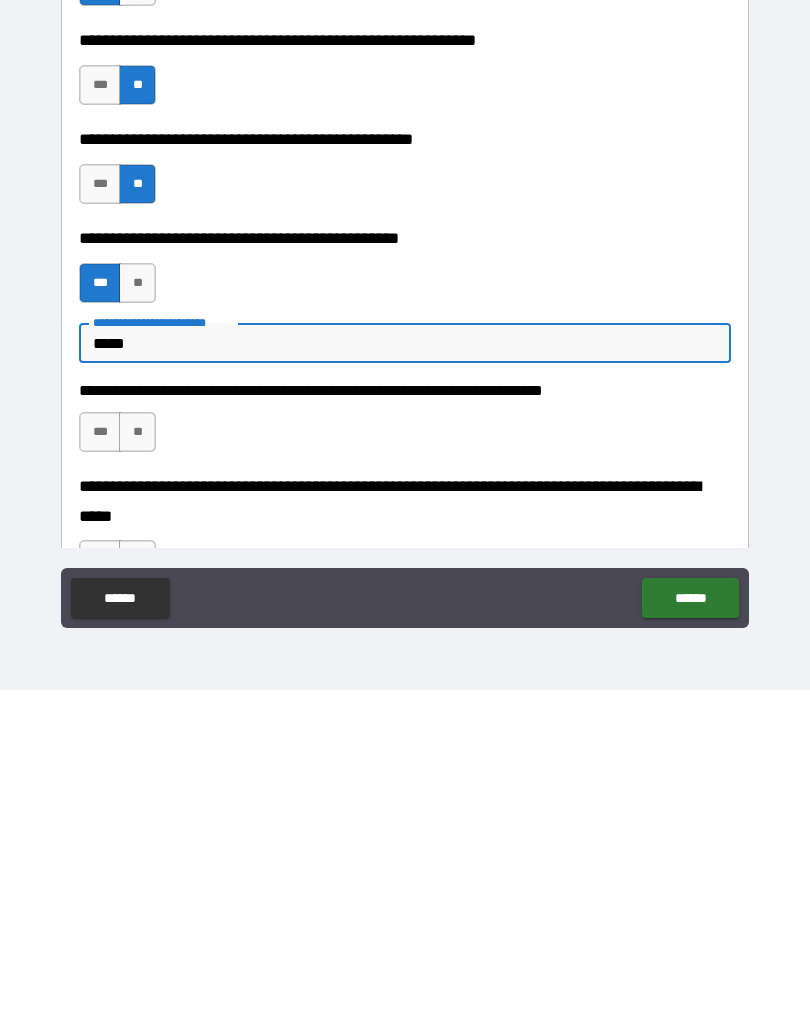 type on "******" 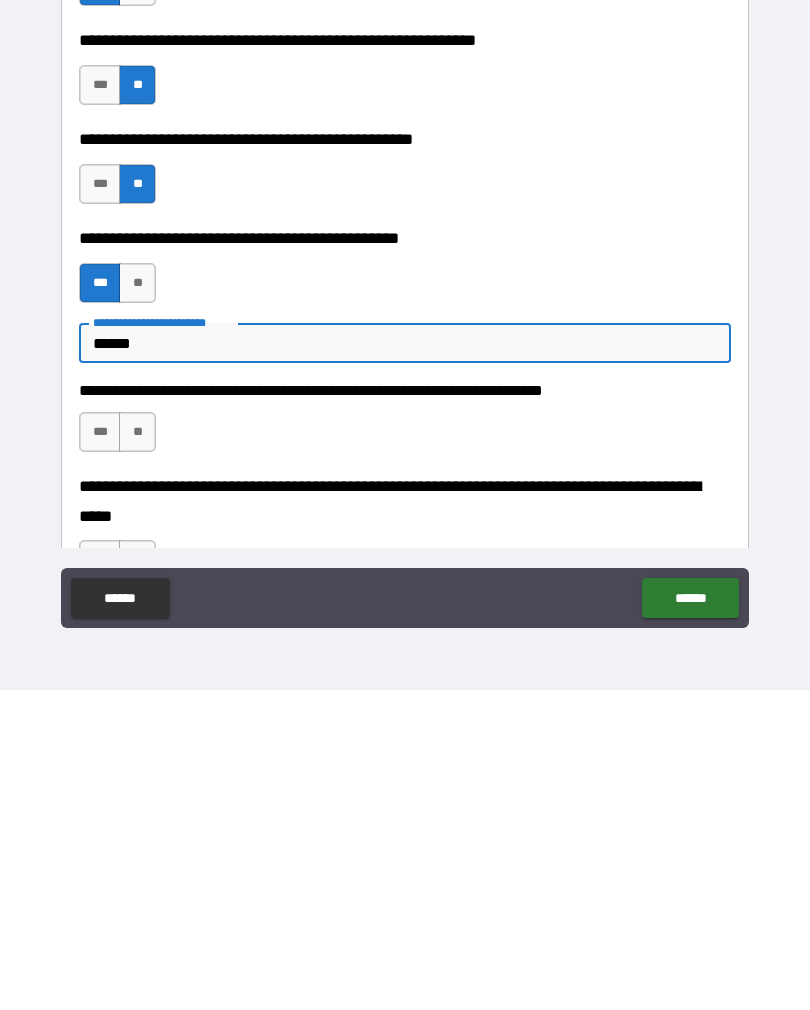 type on "*" 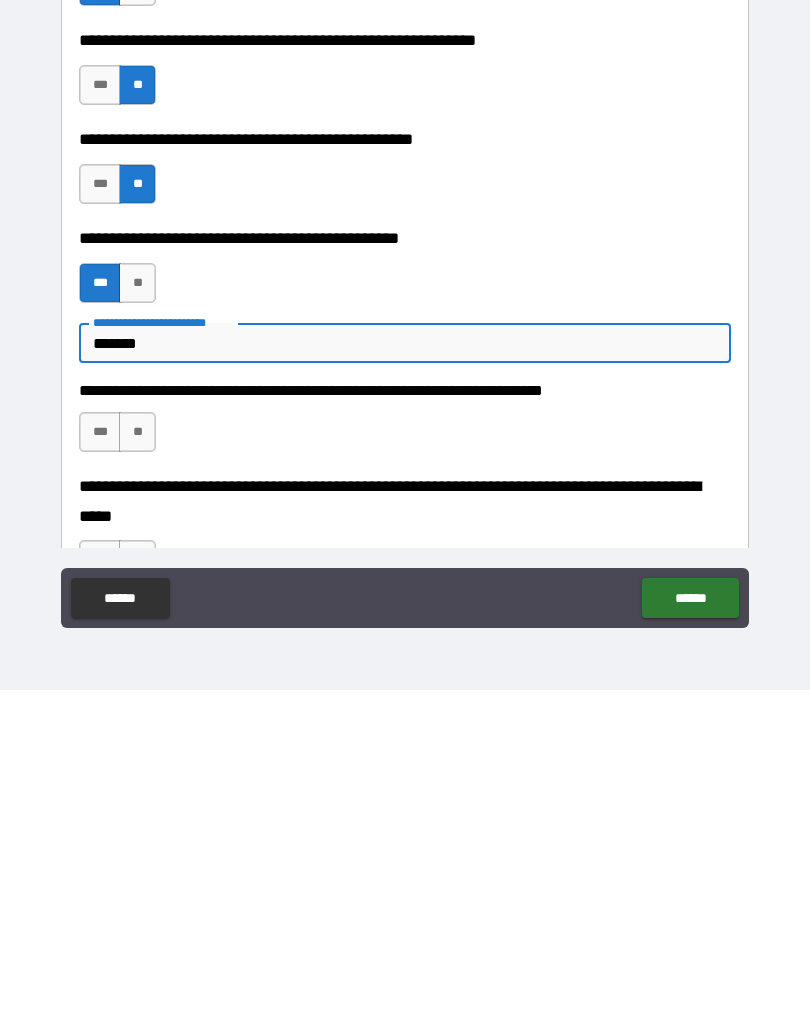 type on "********" 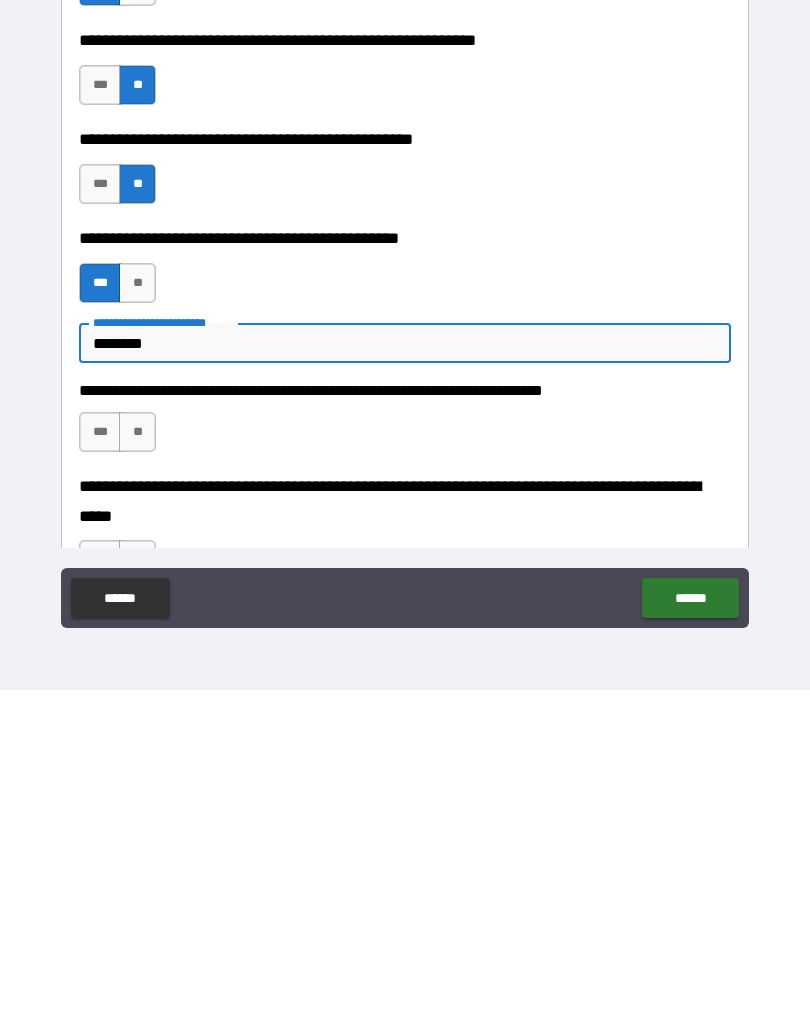 type on "*" 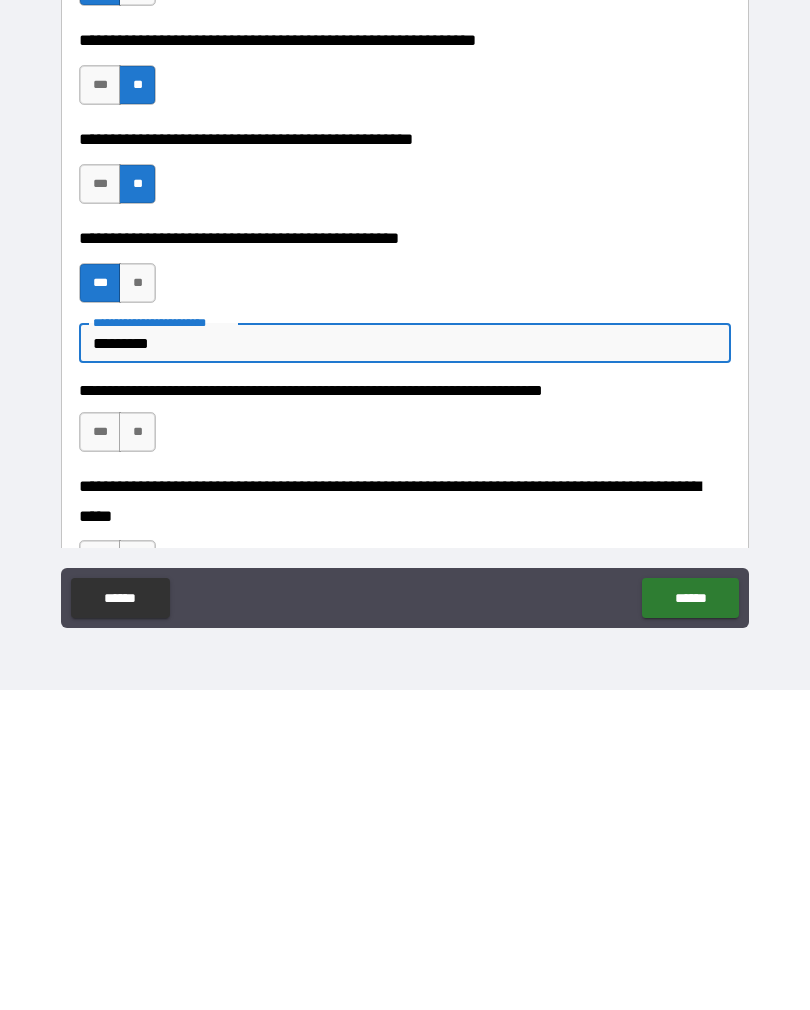 type on "*" 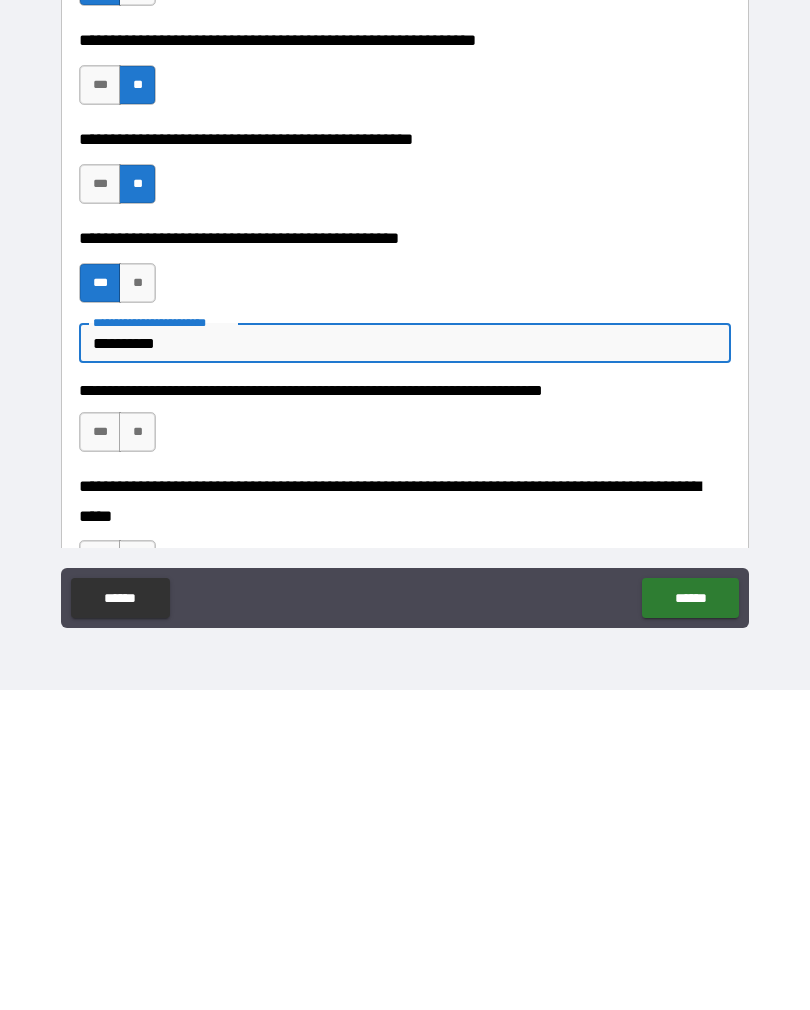 type on "*" 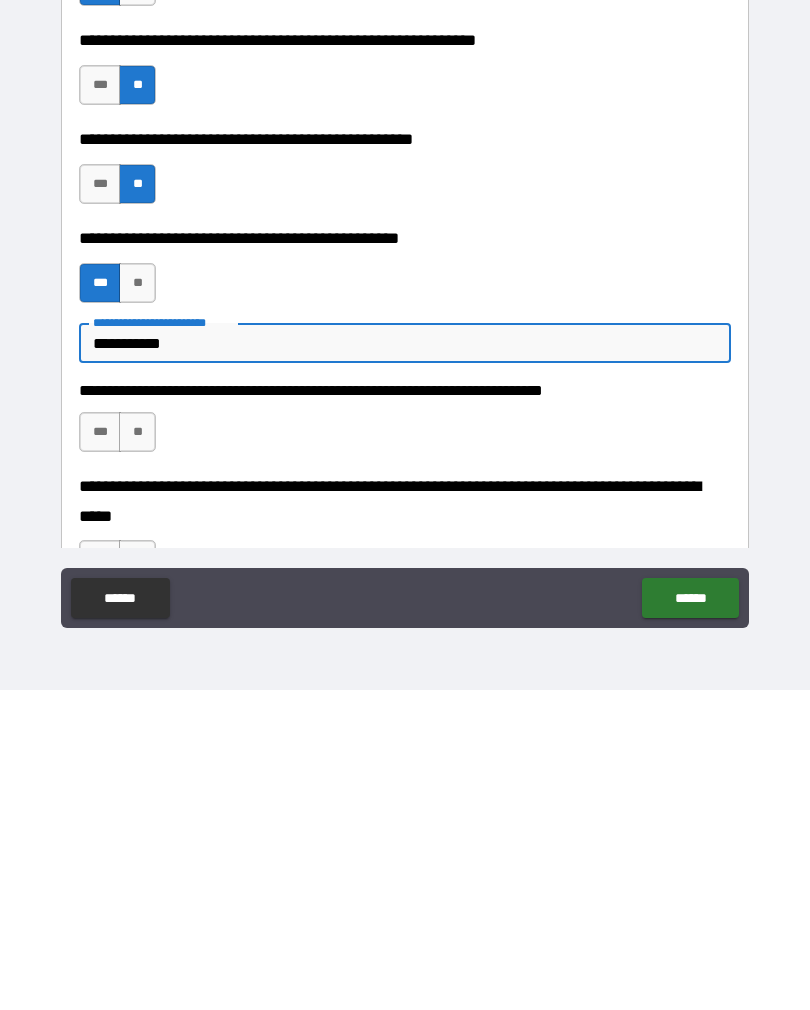 type on "*" 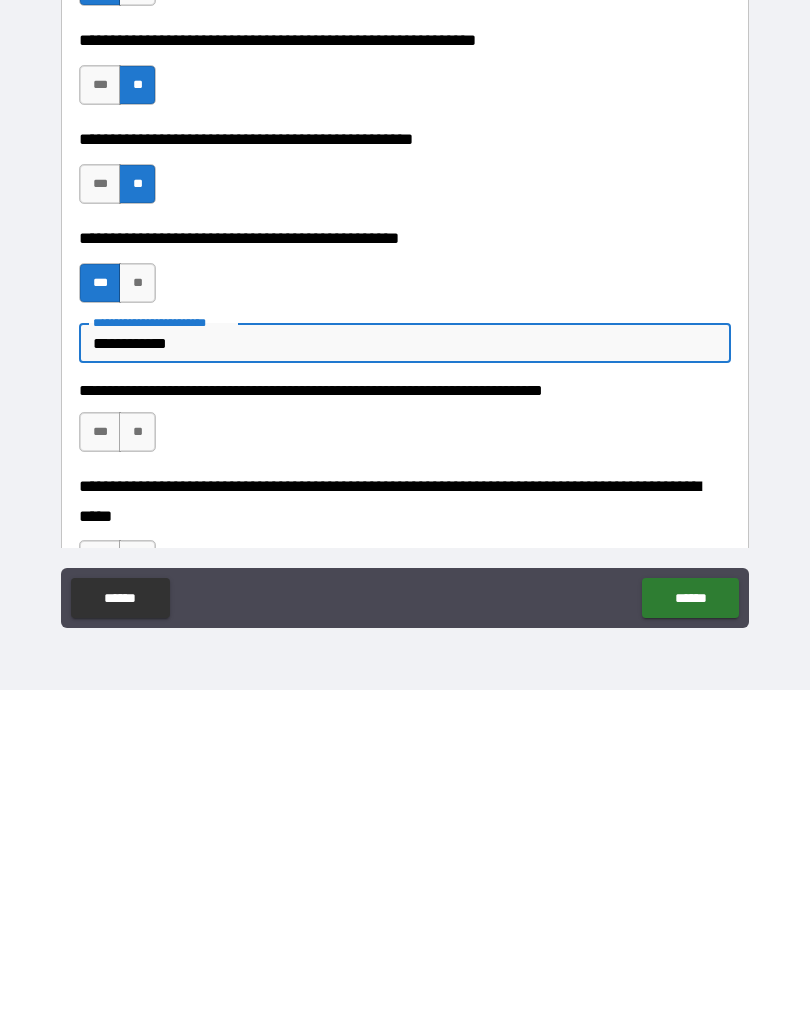 type on "*" 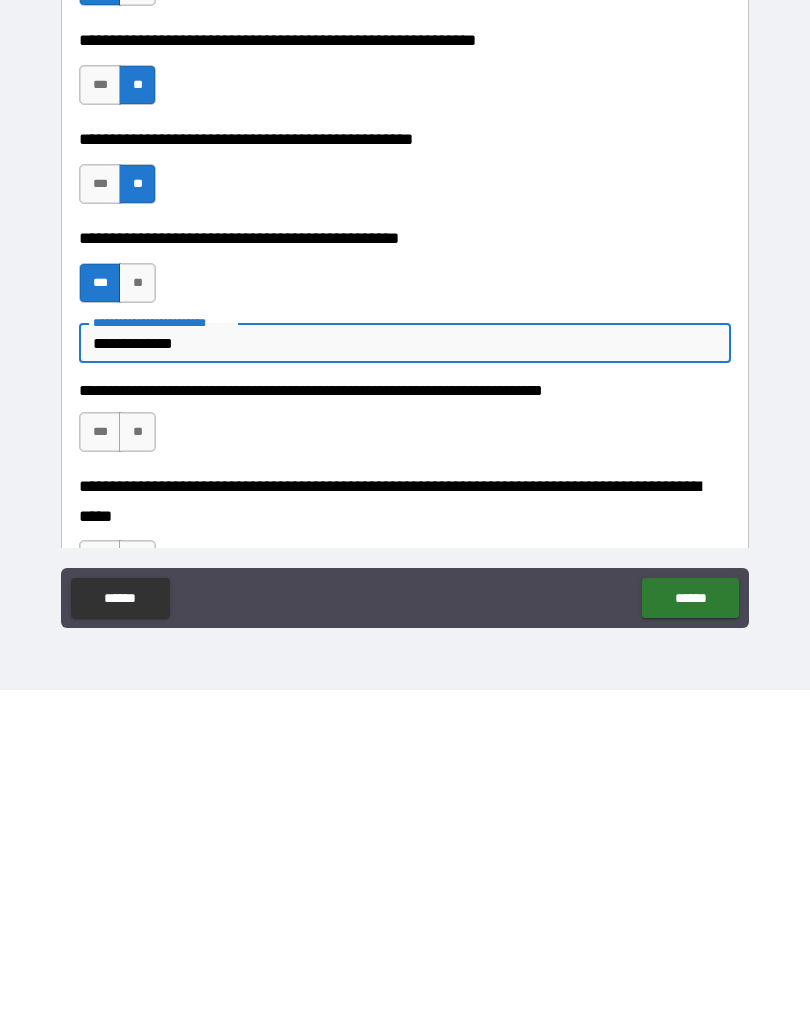 type on "*" 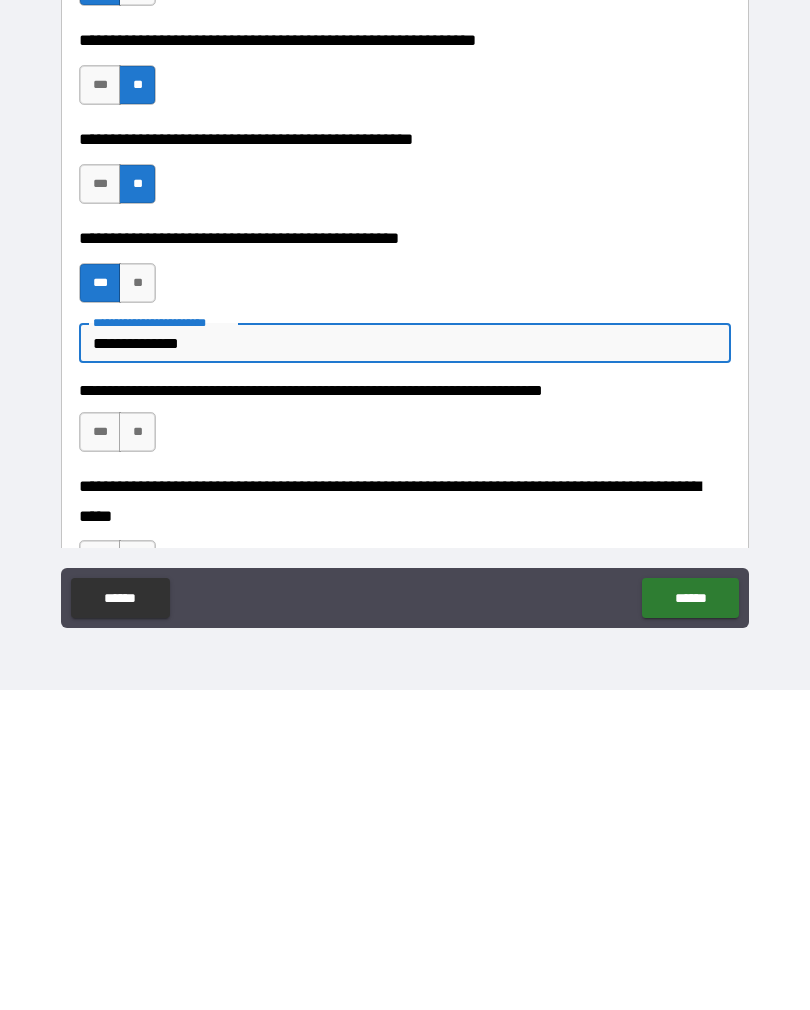type on "*" 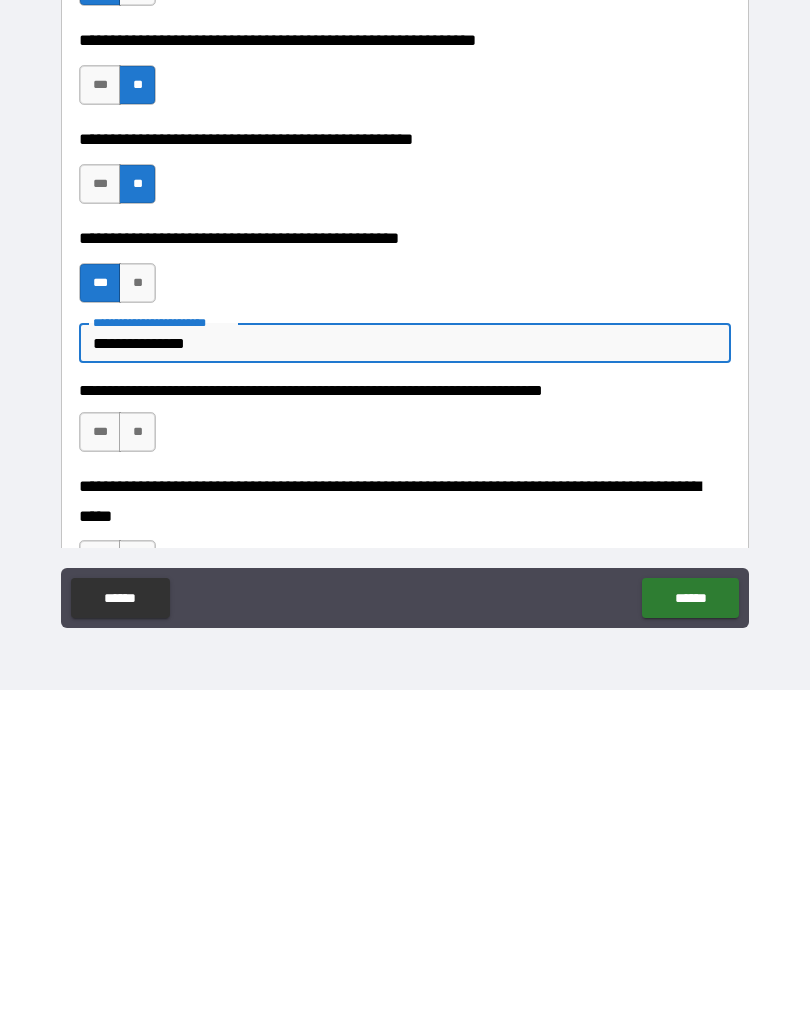 type on "*" 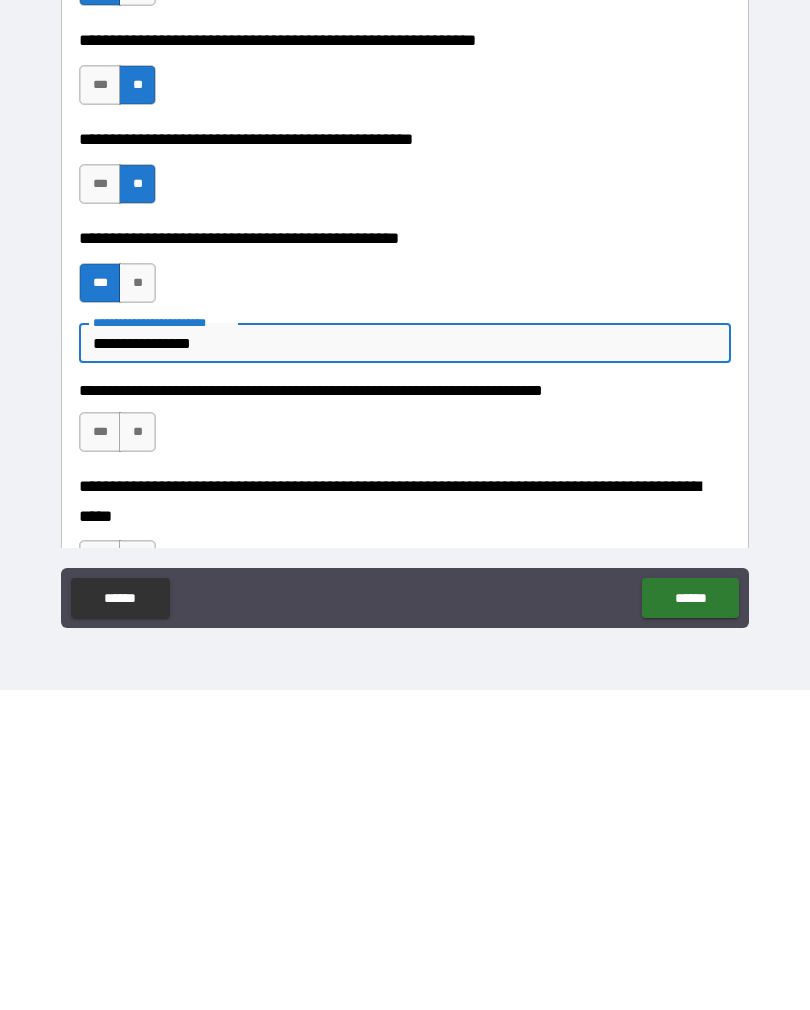 type on "*" 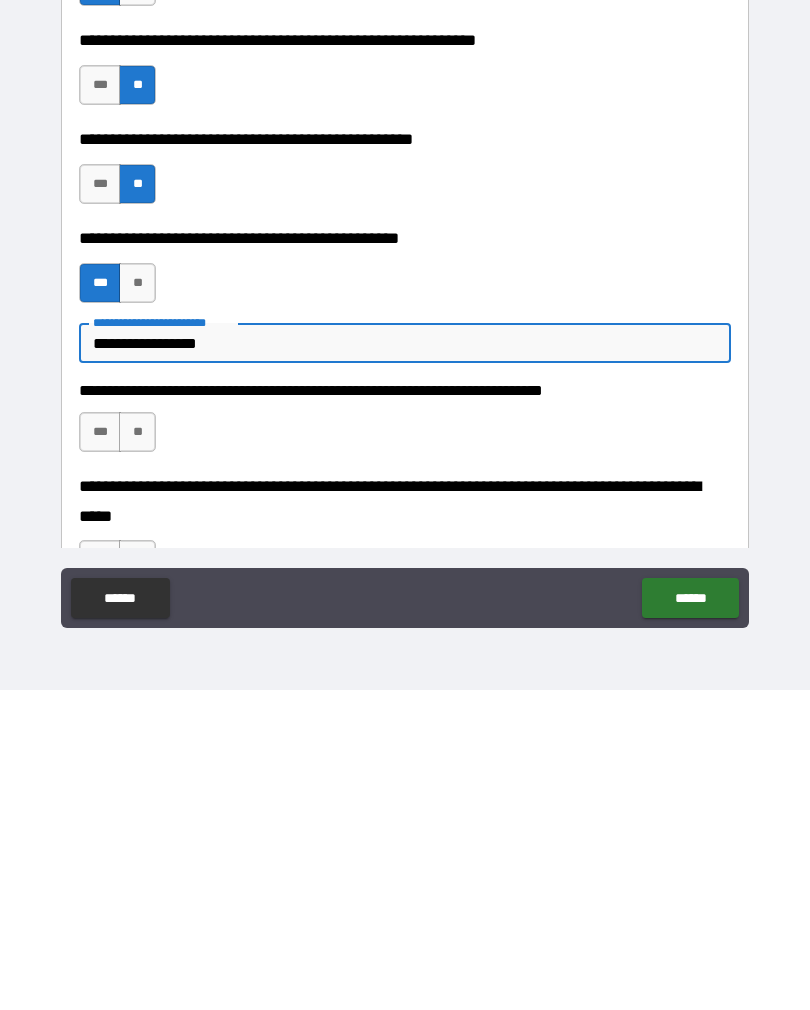 type on "*" 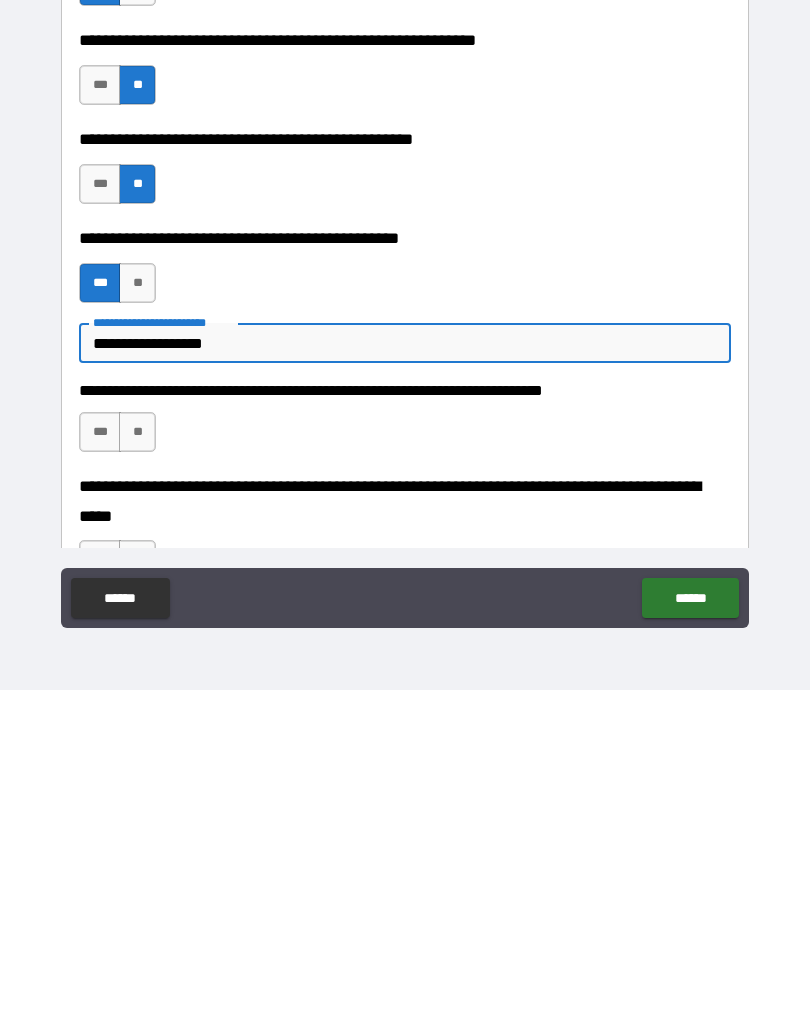 type on "*" 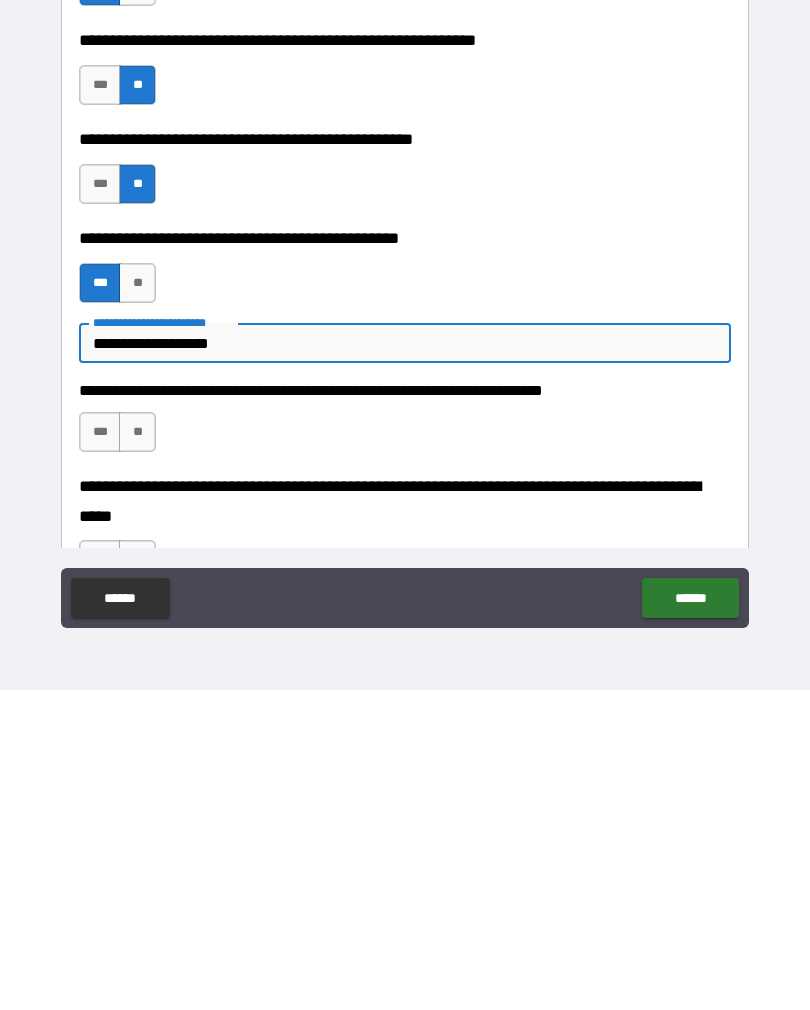 type on "*" 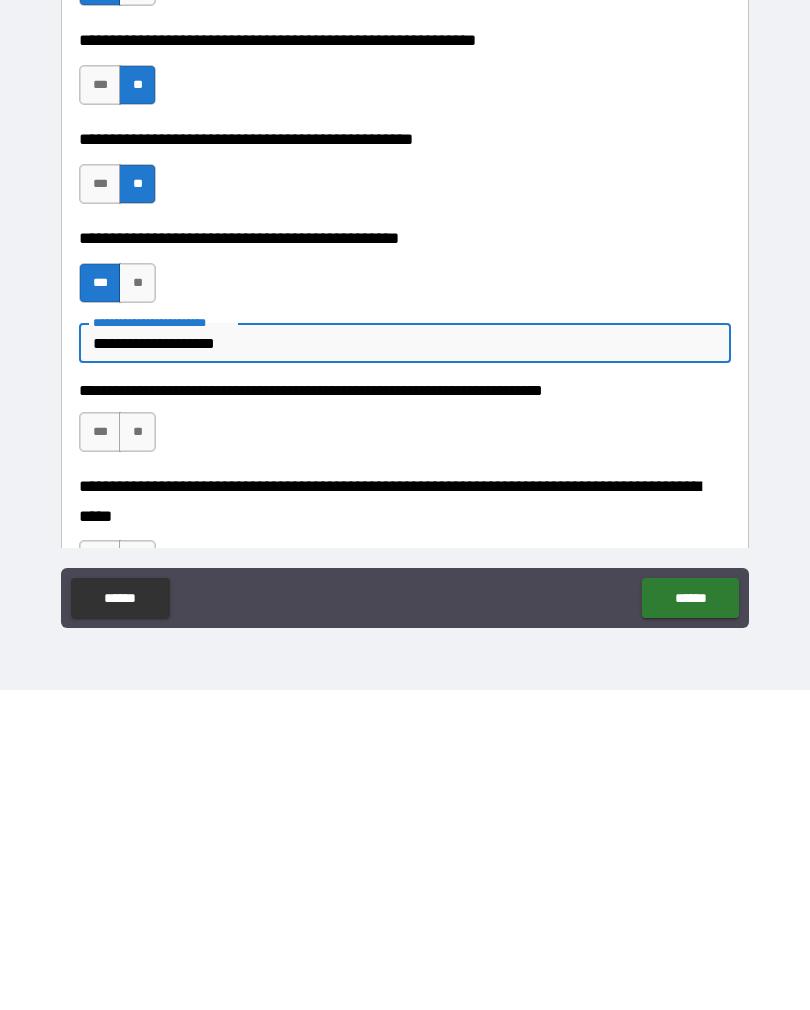 type on "*" 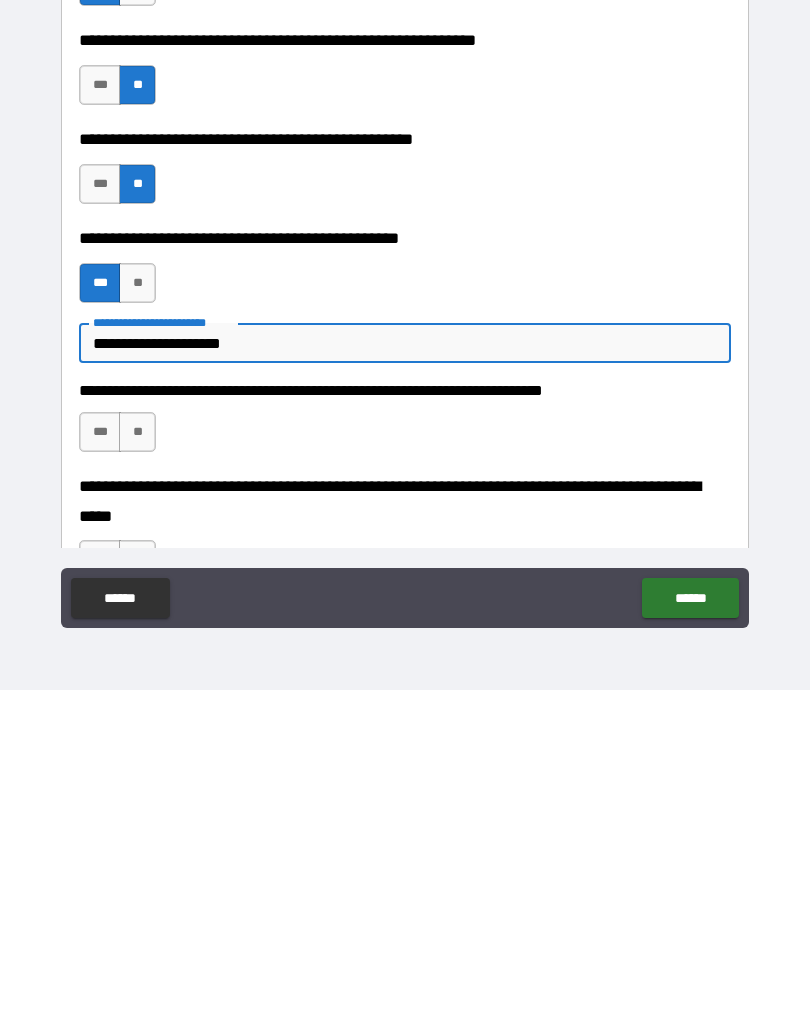 type on "*" 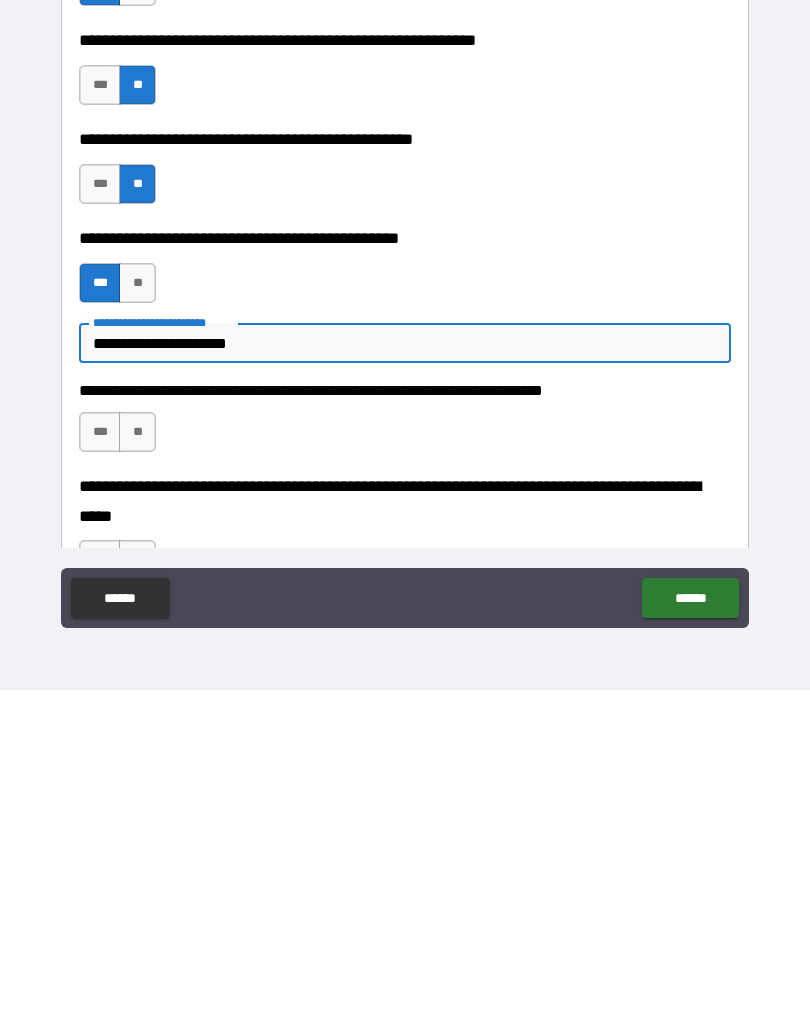 type on "*" 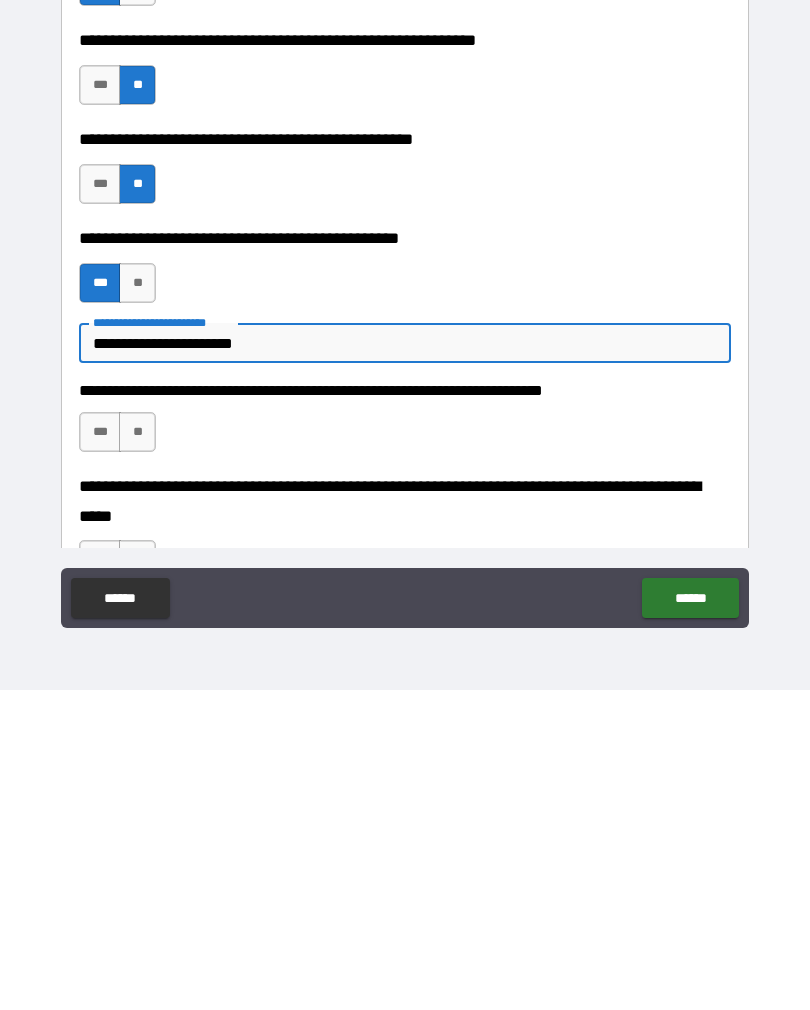 type on "*" 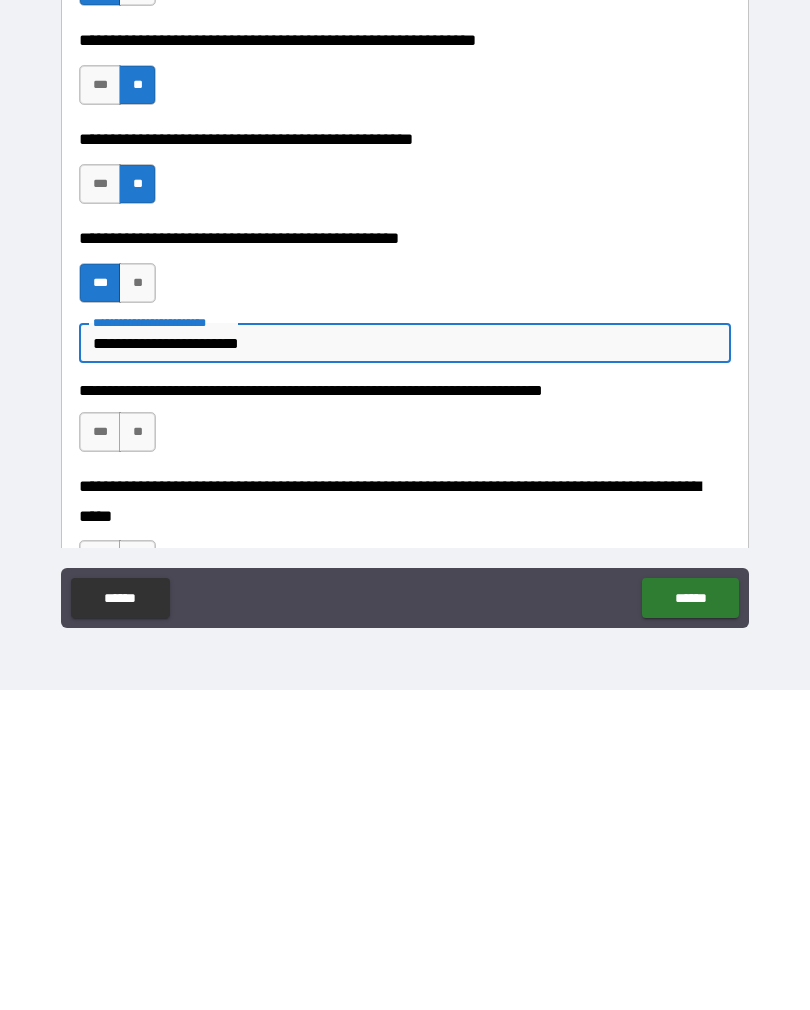 type on "*" 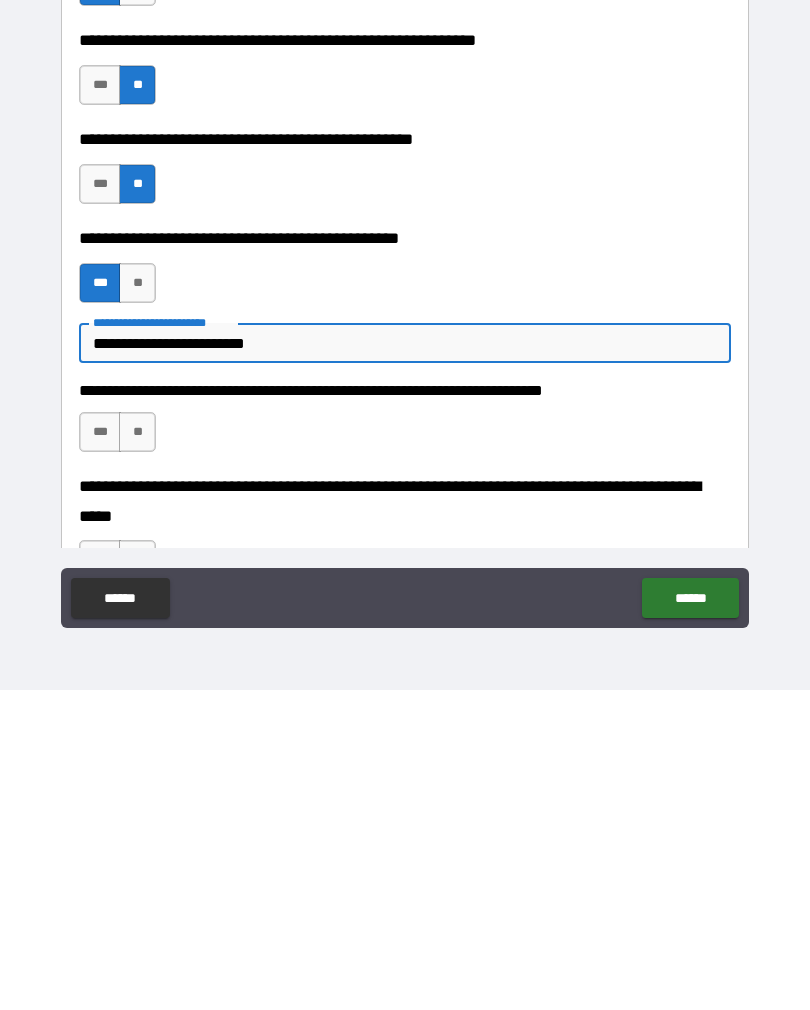type on "*" 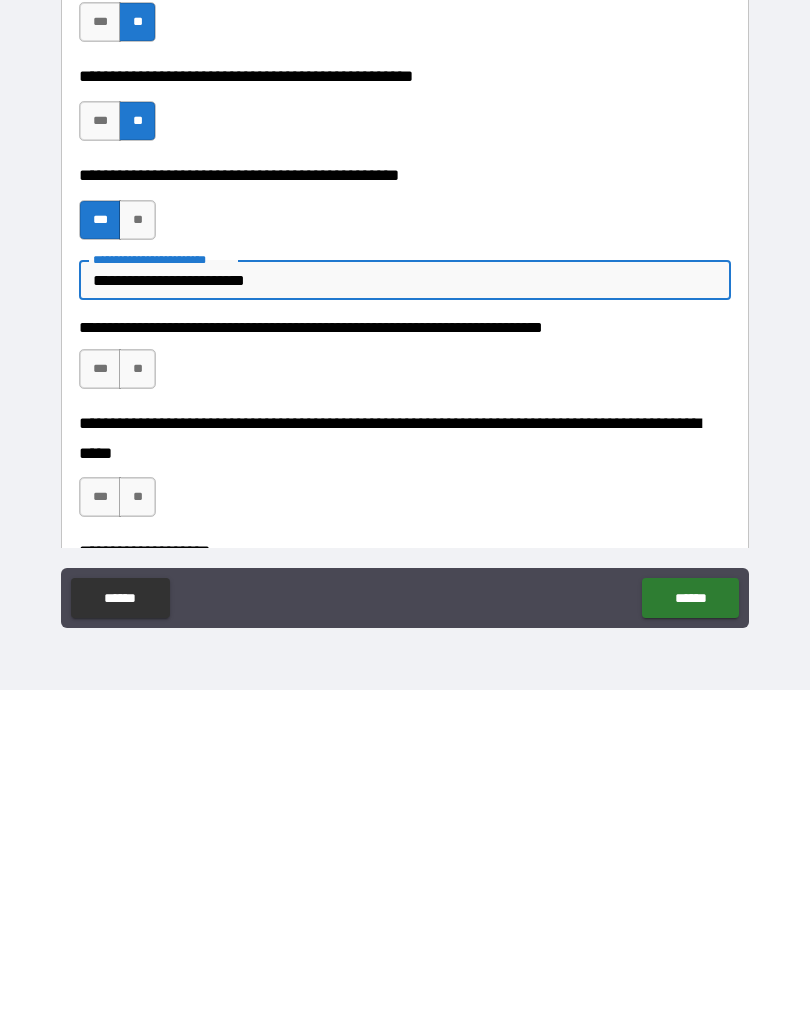 scroll, scrollTop: 299, scrollLeft: 0, axis: vertical 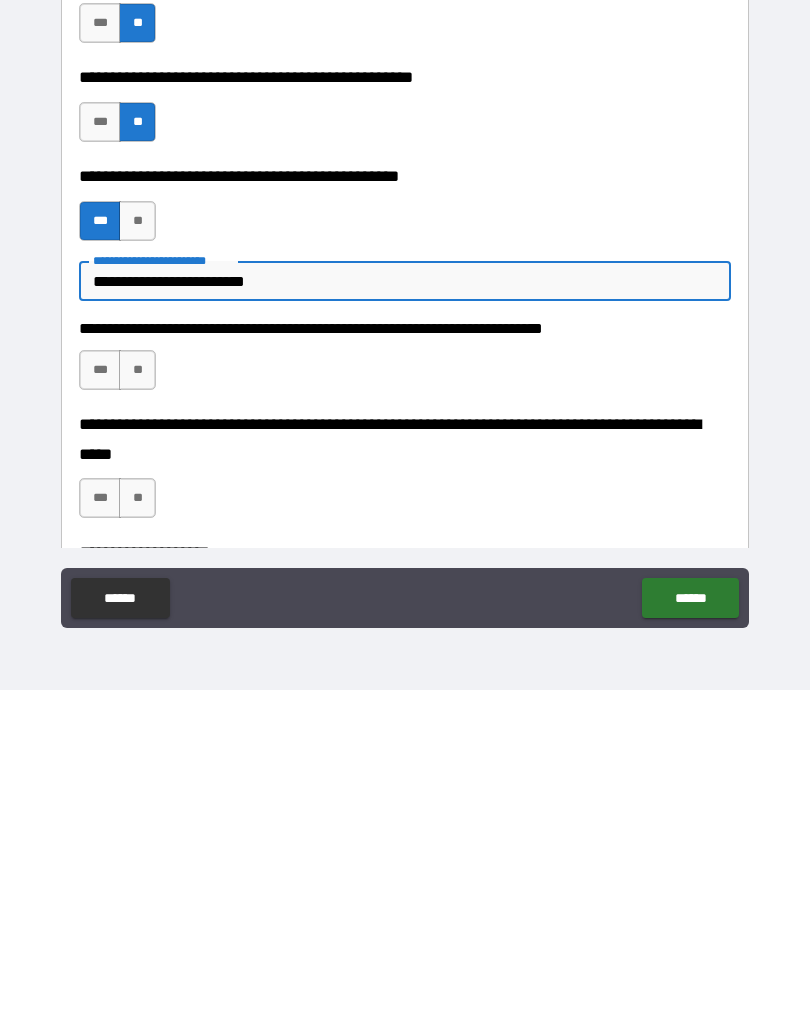 type on "**********" 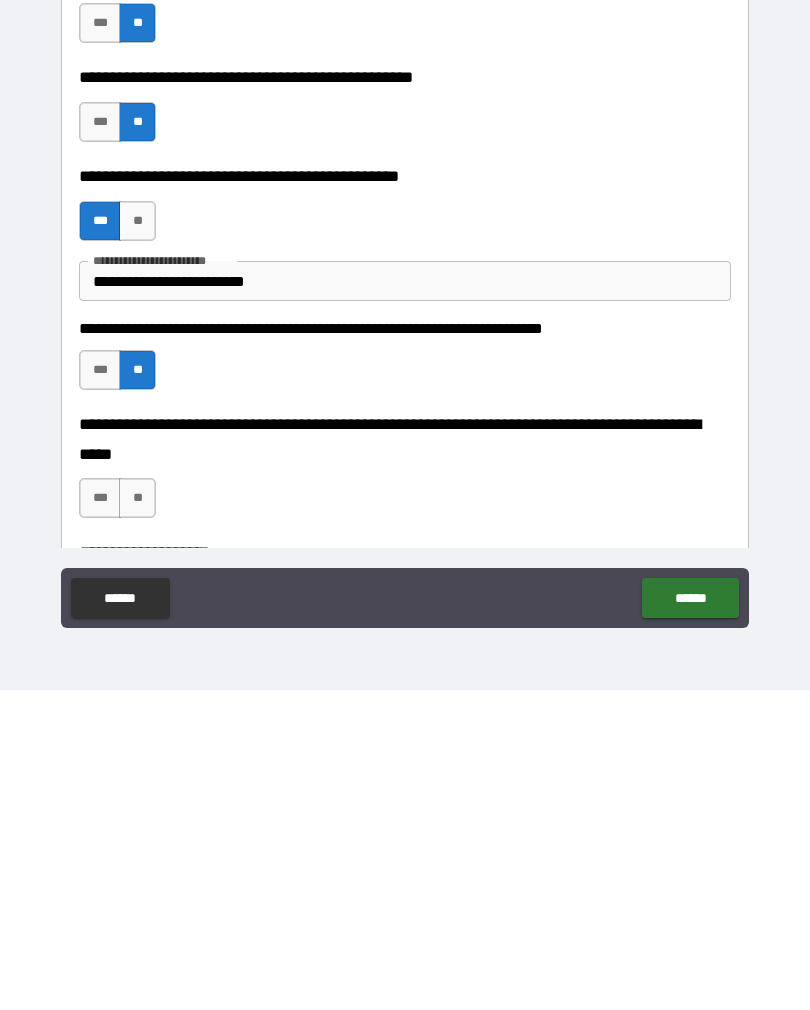scroll, scrollTop: 31, scrollLeft: 0, axis: vertical 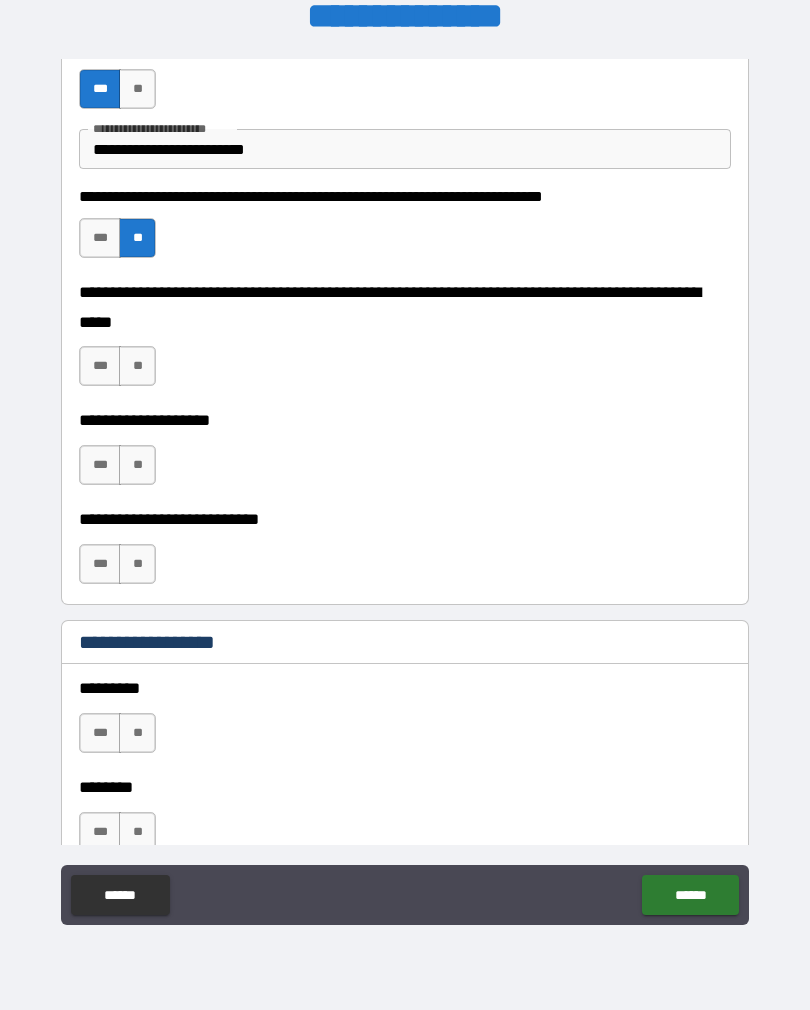 click on "**" at bounding box center (137, 366) 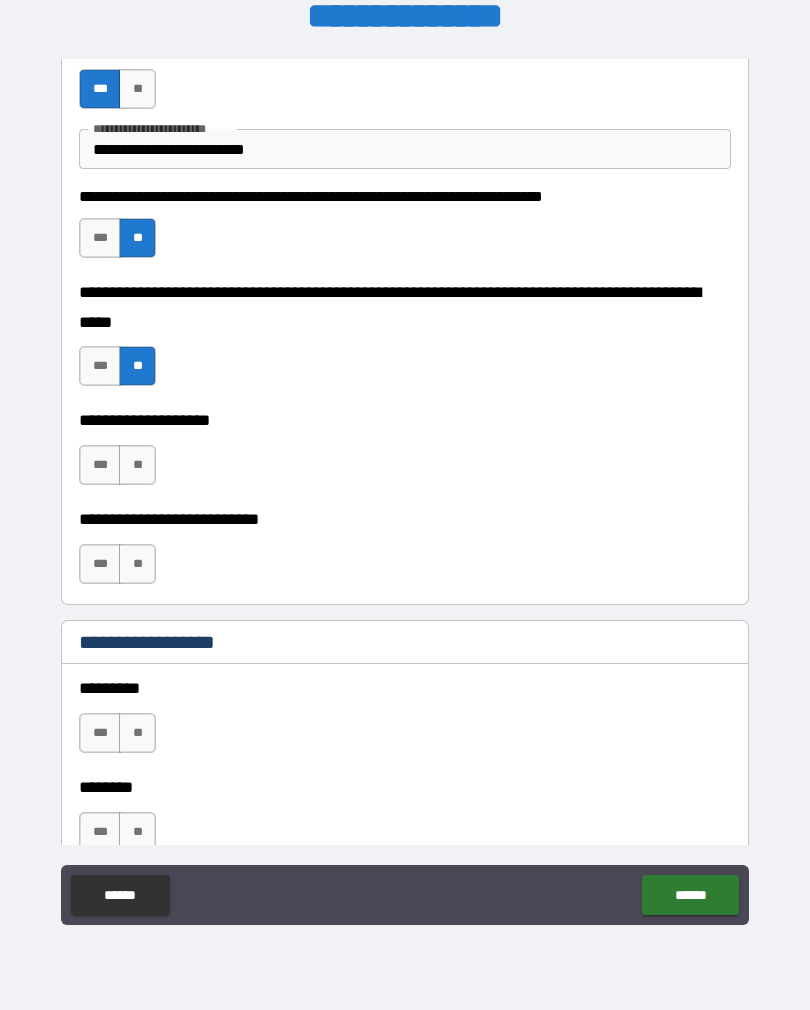 click on "**" at bounding box center (137, 465) 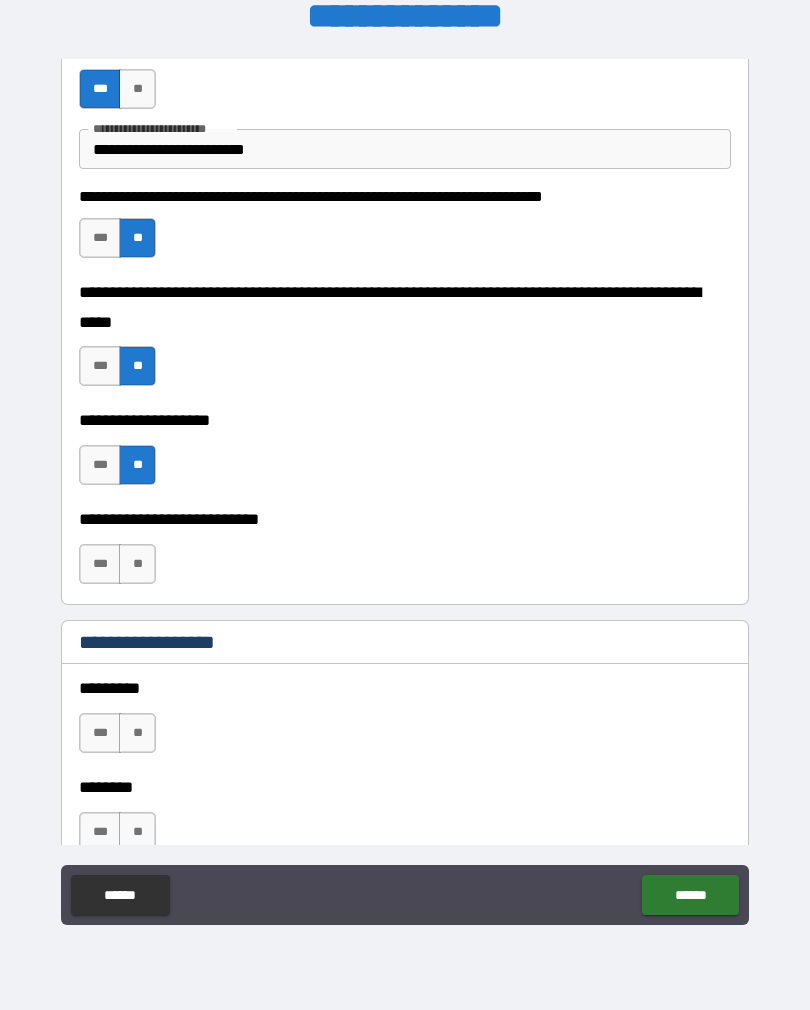 click on "**" at bounding box center [137, 564] 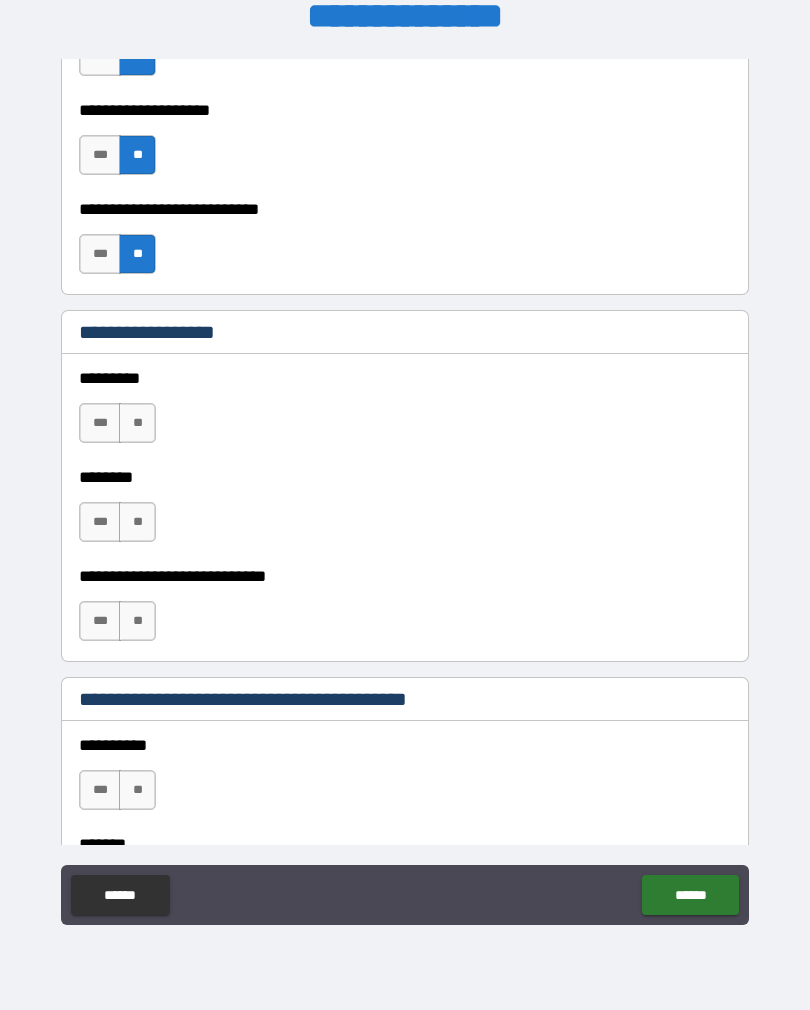scroll, scrollTop: 1036, scrollLeft: 0, axis: vertical 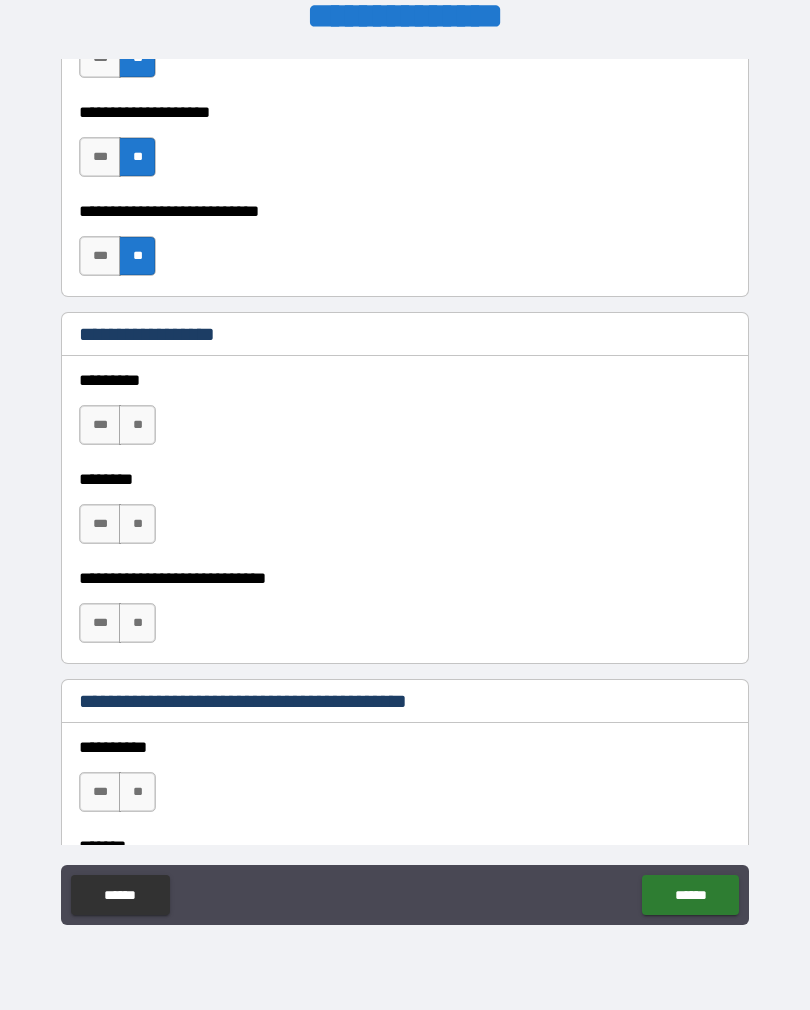 click on "**" at bounding box center (137, 425) 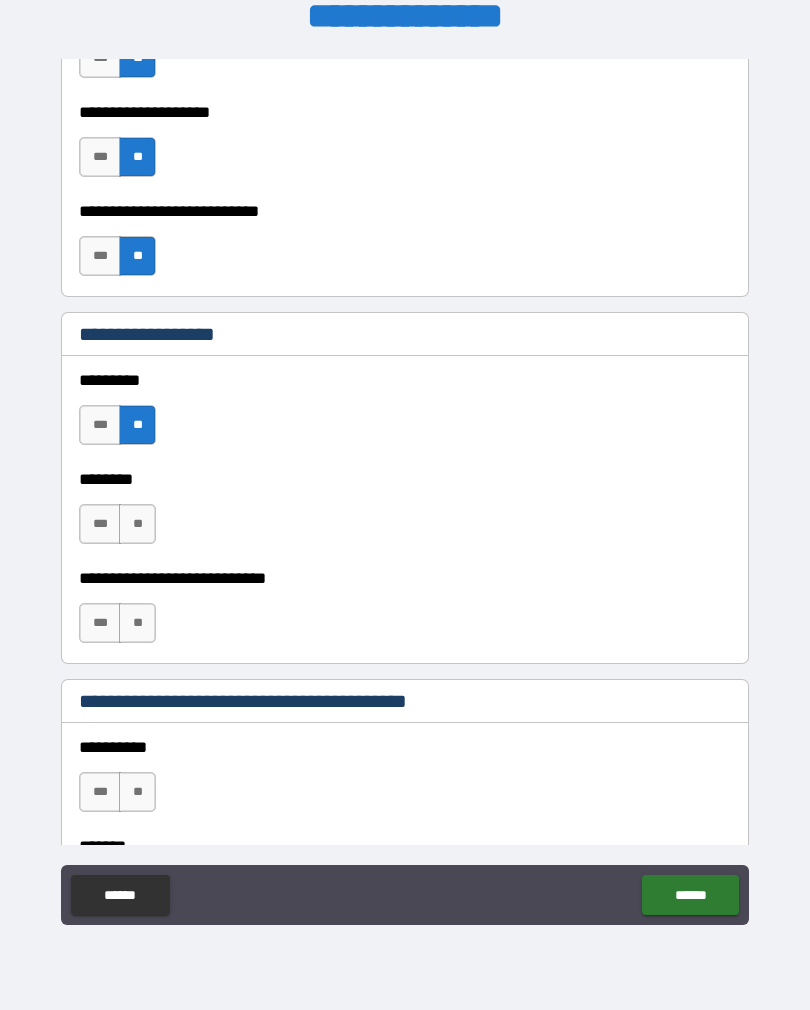 click on "**" at bounding box center [137, 524] 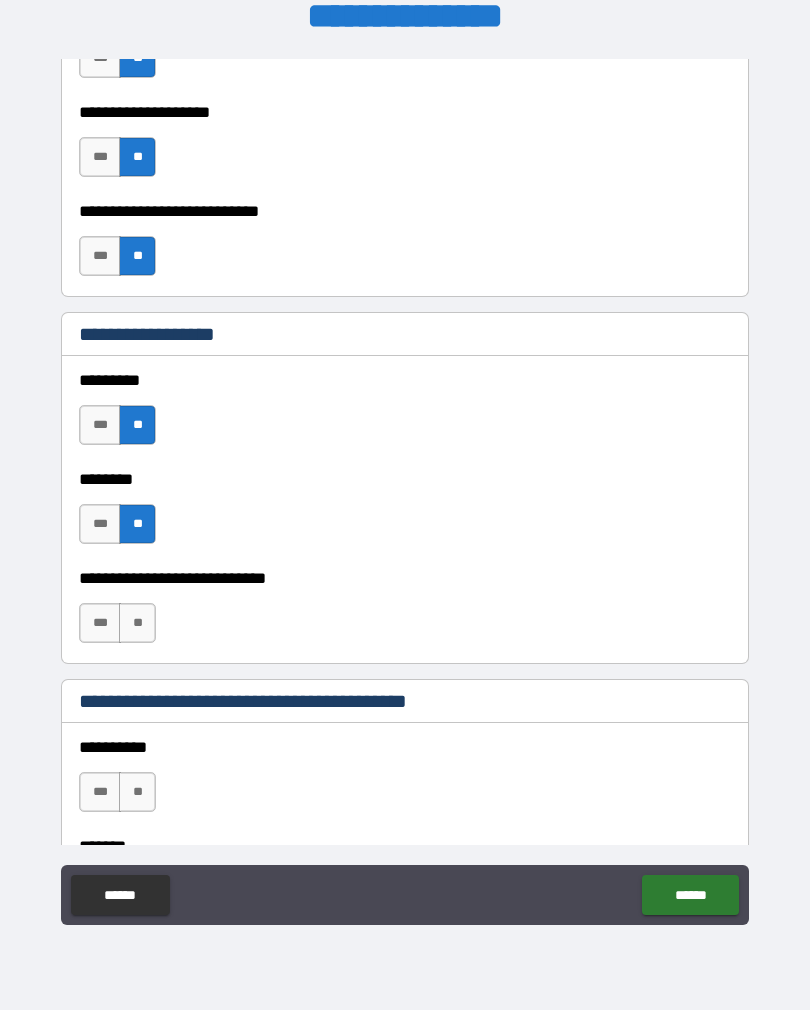 click on "**" at bounding box center (137, 623) 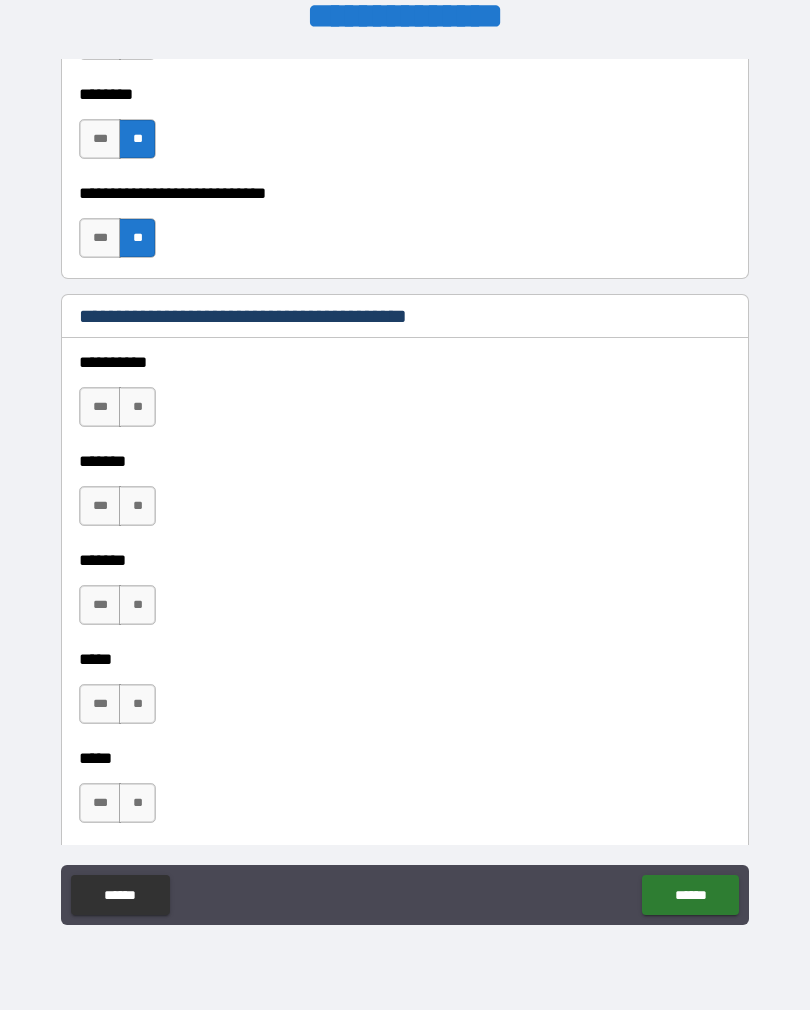 scroll, scrollTop: 1421, scrollLeft: 0, axis: vertical 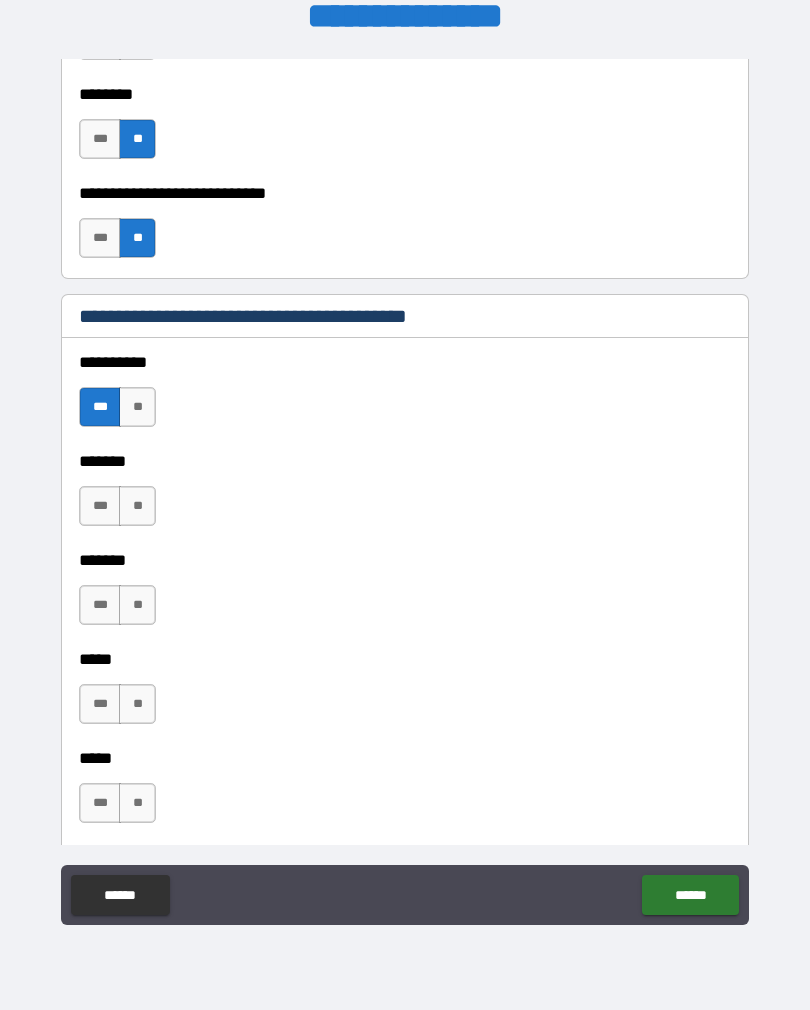 click on "**" at bounding box center (137, 506) 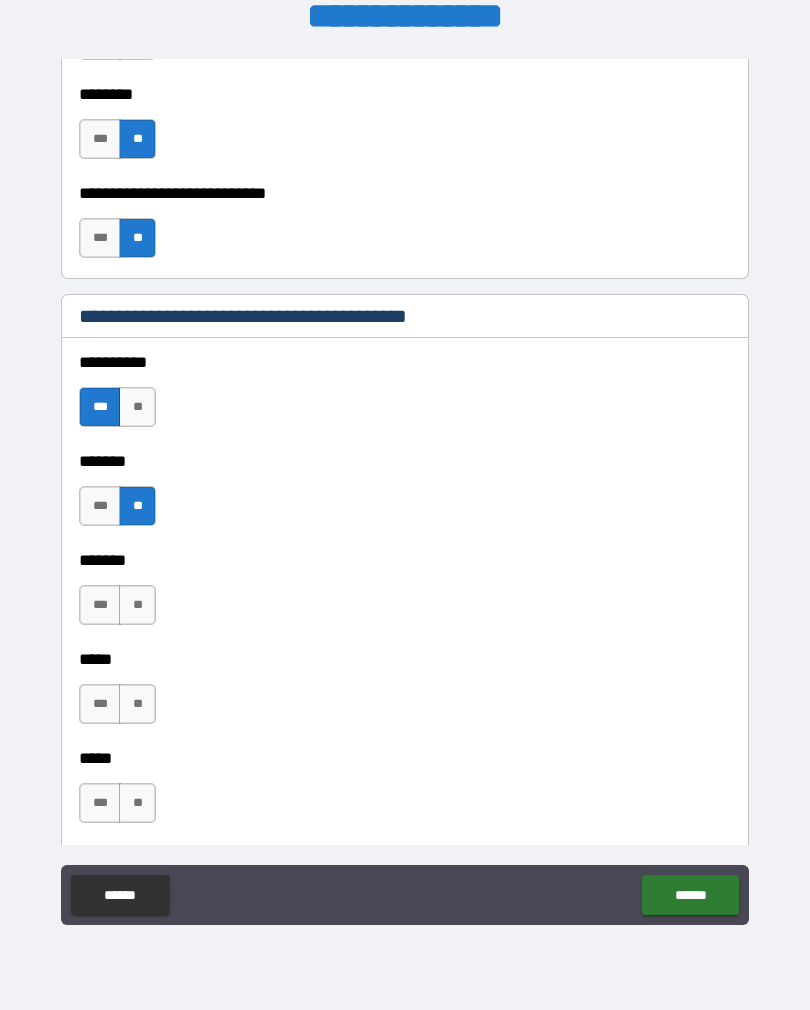 click on "**" at bounding box center [137, 605] 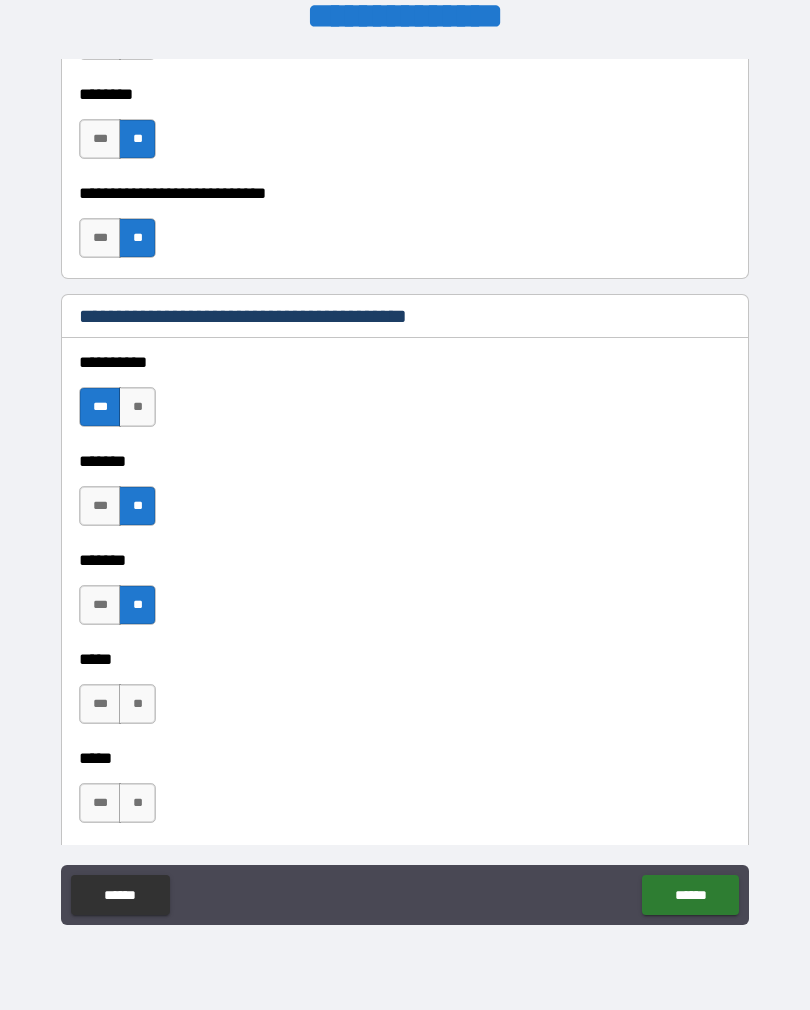 click on "**" at bounding box center (137, 704) 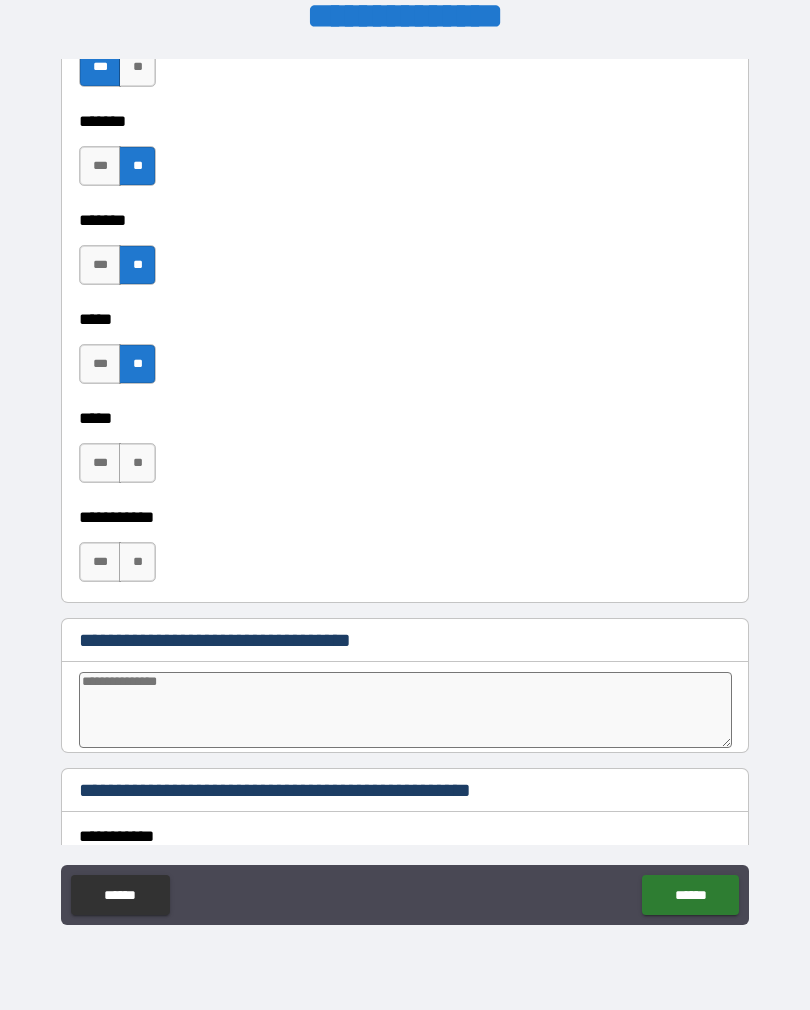 scroll, scrollTop: 1790, scrollLeft: 0, axis: vertical 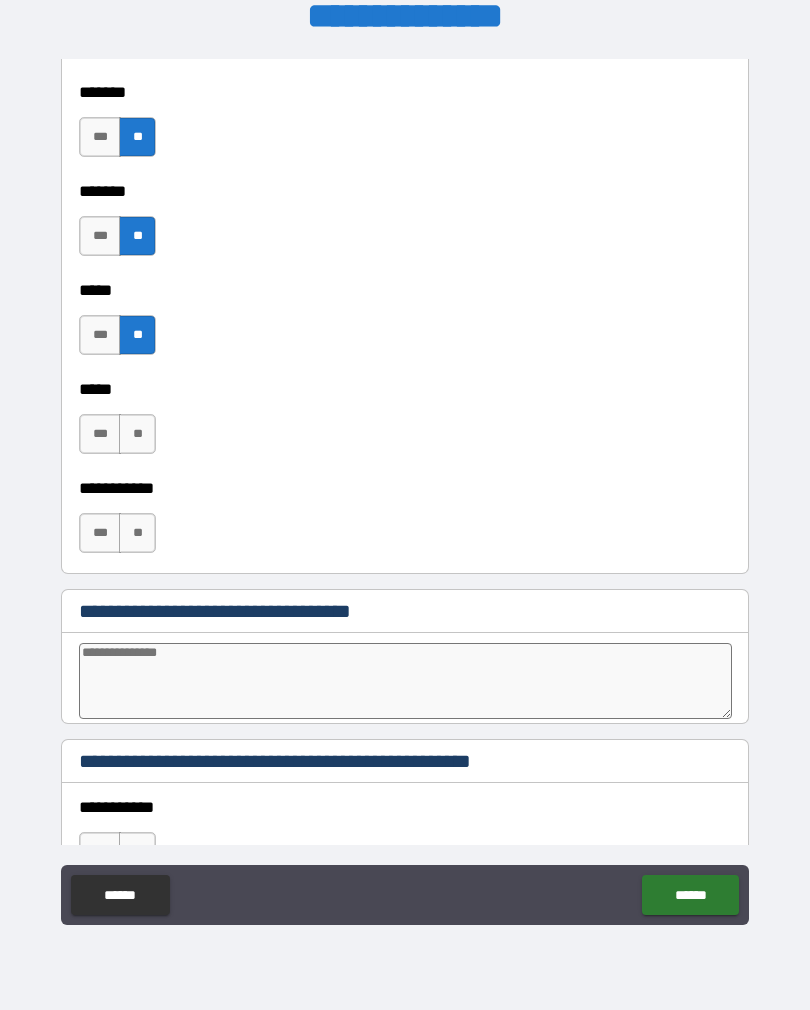 click on "**" at bounding box center (137, 434) 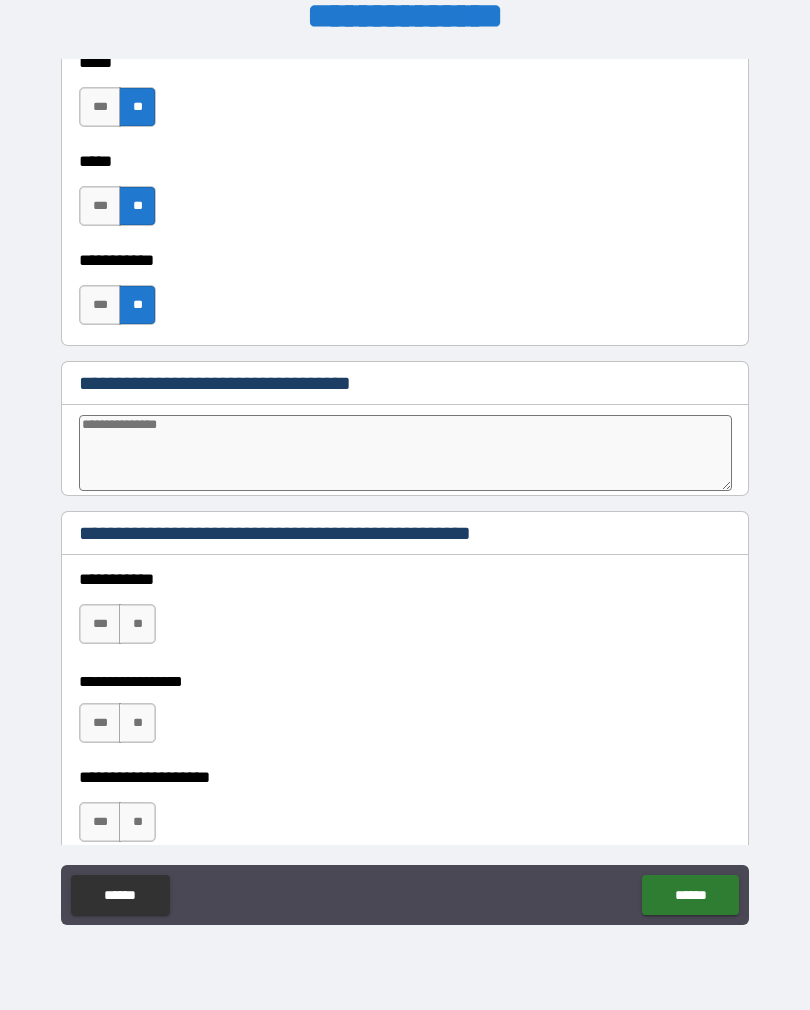 scroll, scrollTop: 2043, scrollLeft: 0, axis: vertical 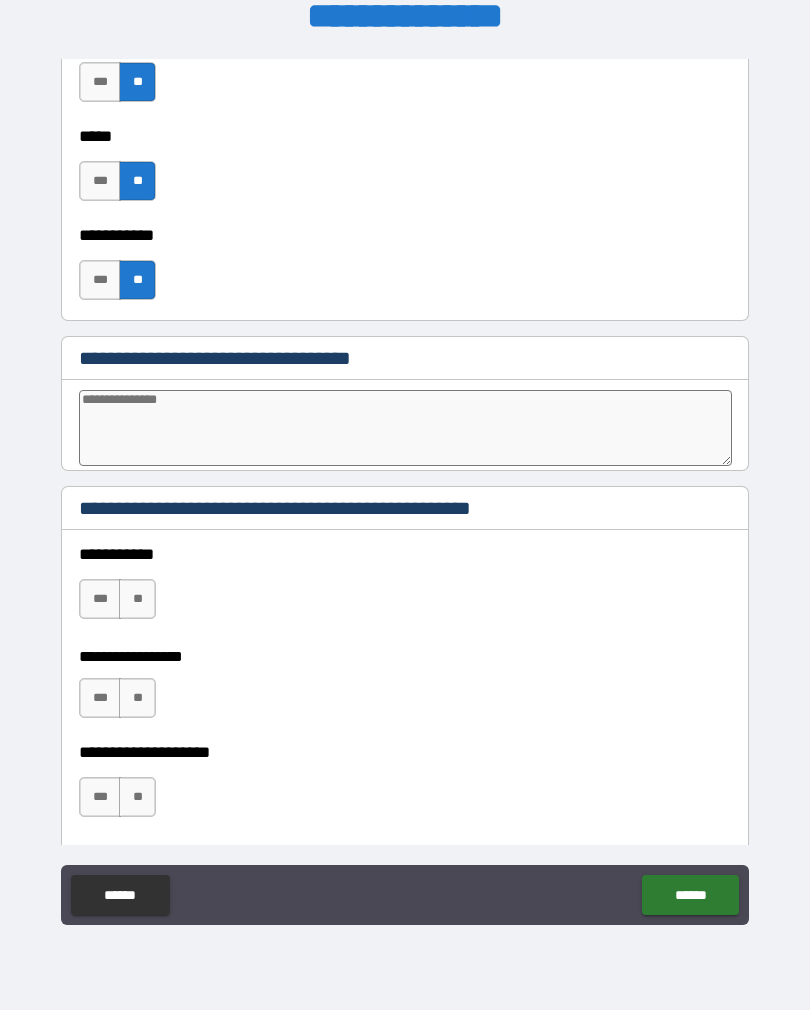 click on "**" at bounding box center (137, 599) 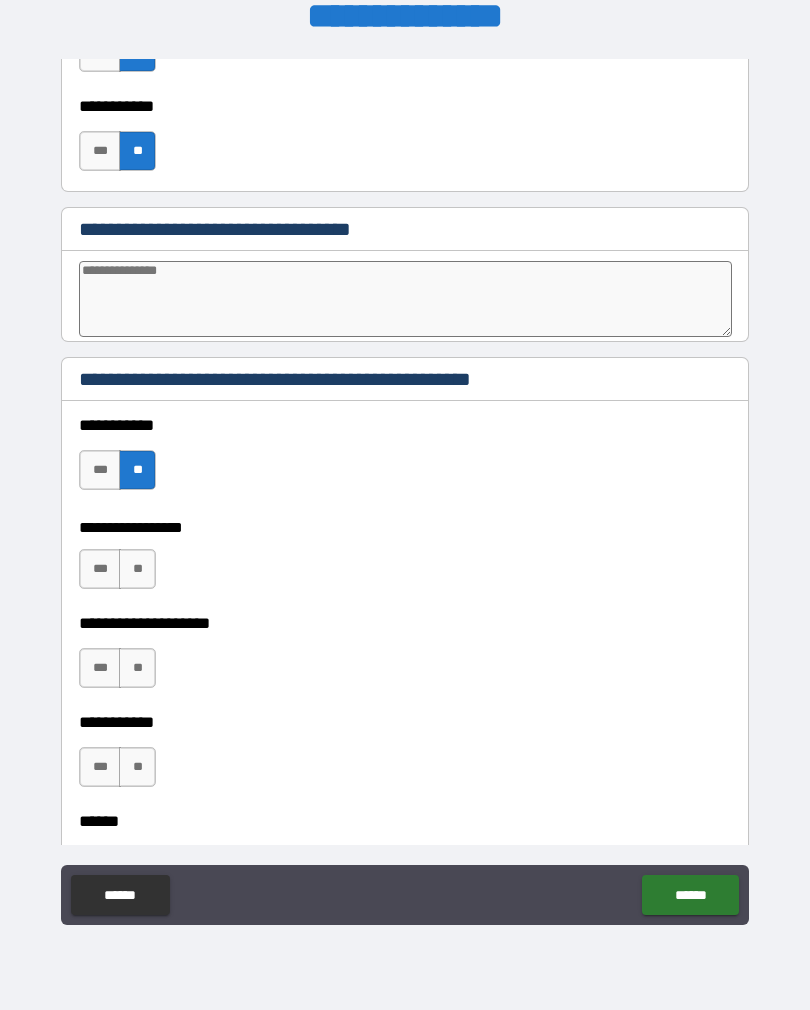 scroll, scrollTop: 2335, scrollLeft: 0, axis: vertical 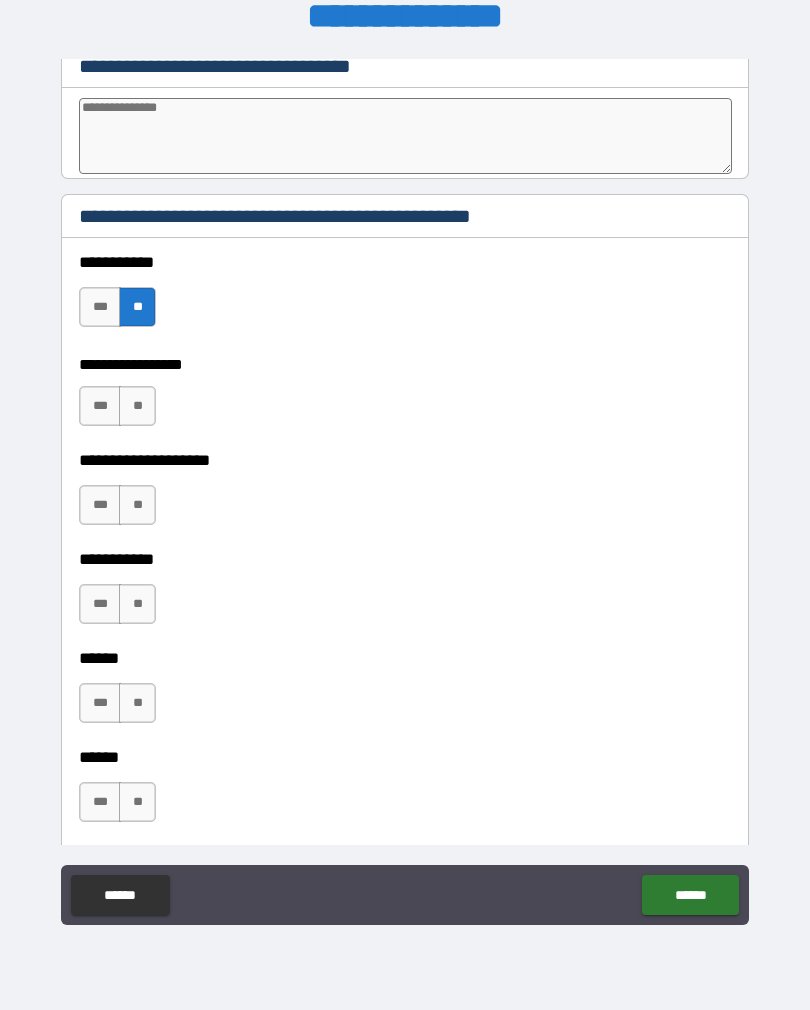 click on "**" at bounding box center (137, 406) 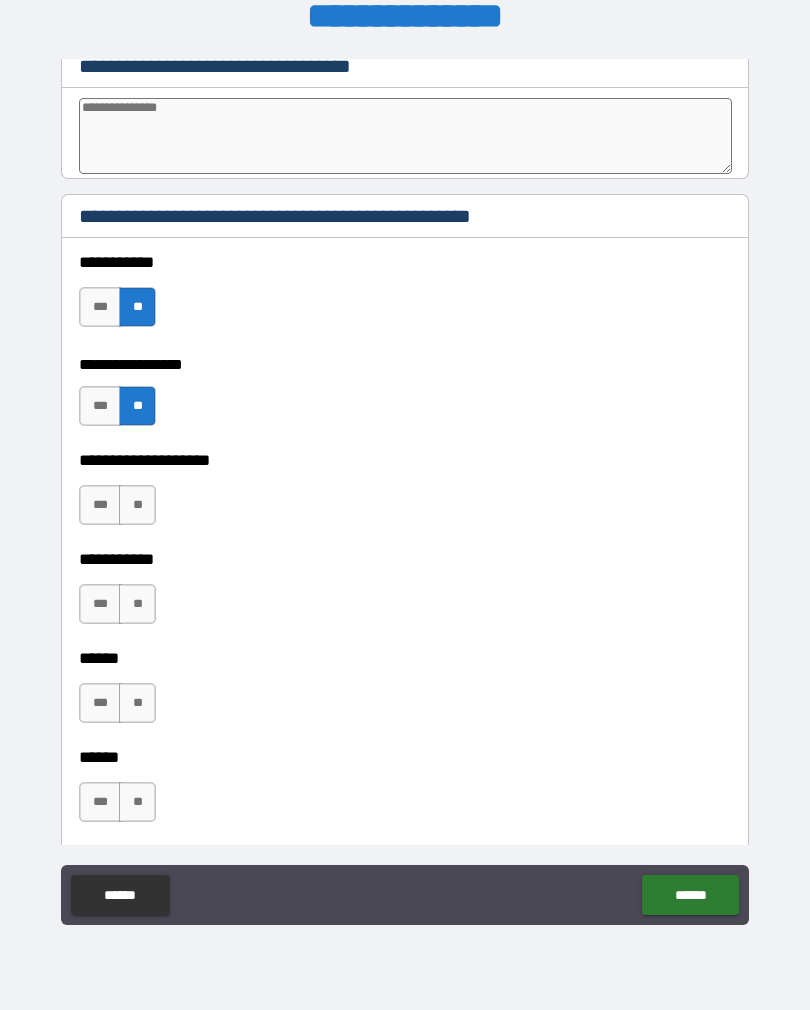 click on "**" at bounding box center (137, 505) 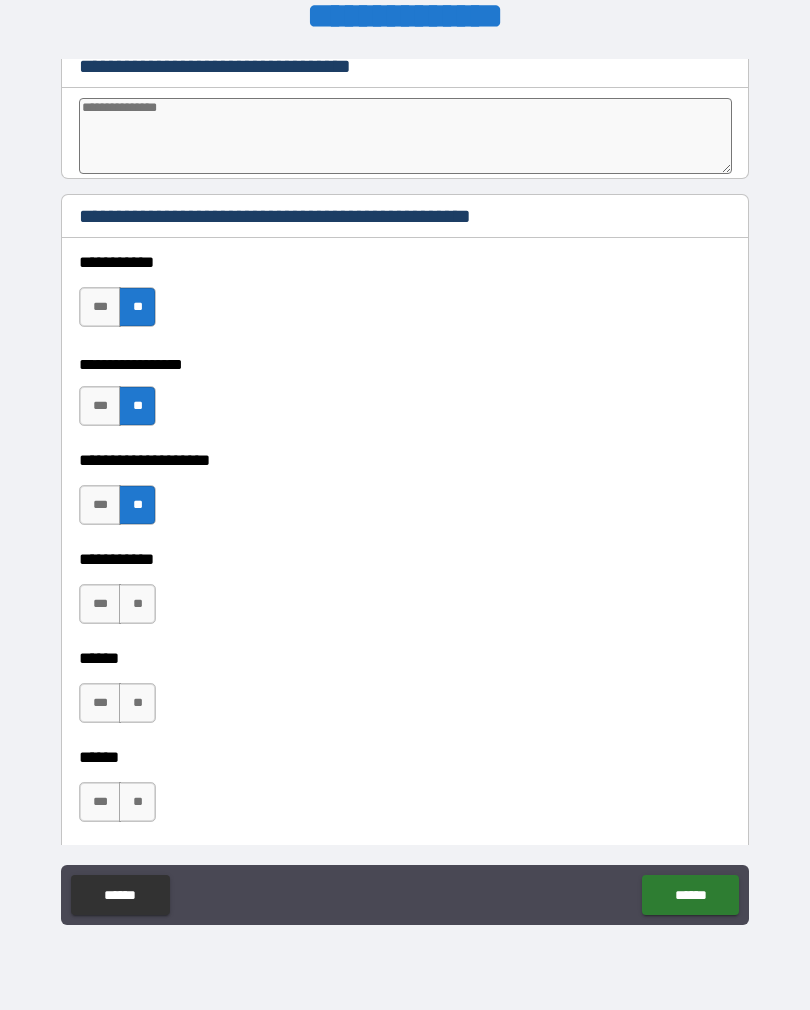 click on "**" at bounding box center (137, 604) 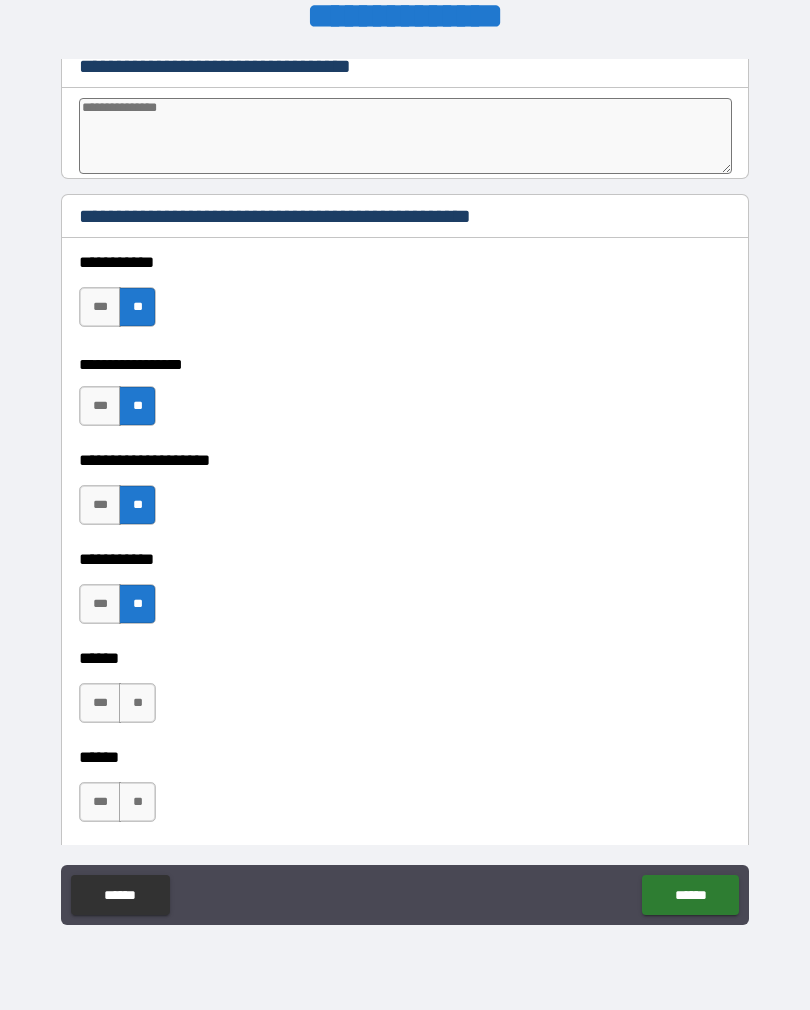 click on "**" at bounding box center (137, 703) 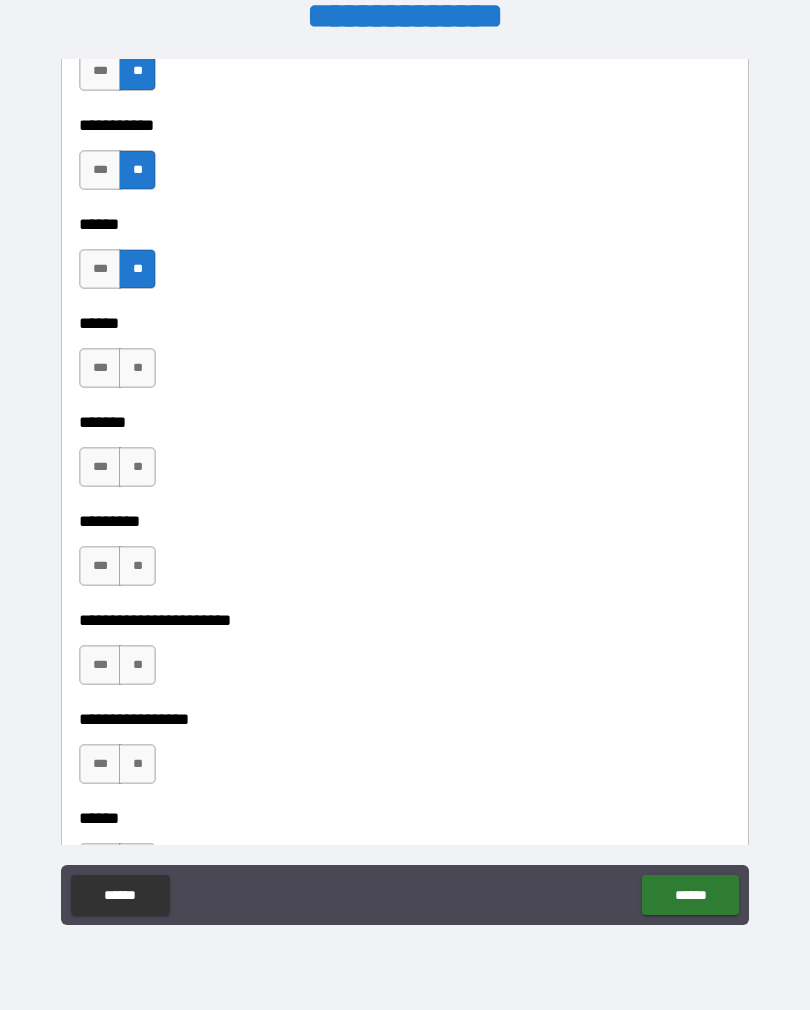scroll, scrollTop: 2776, scrollLeft: 0, axis: vertical 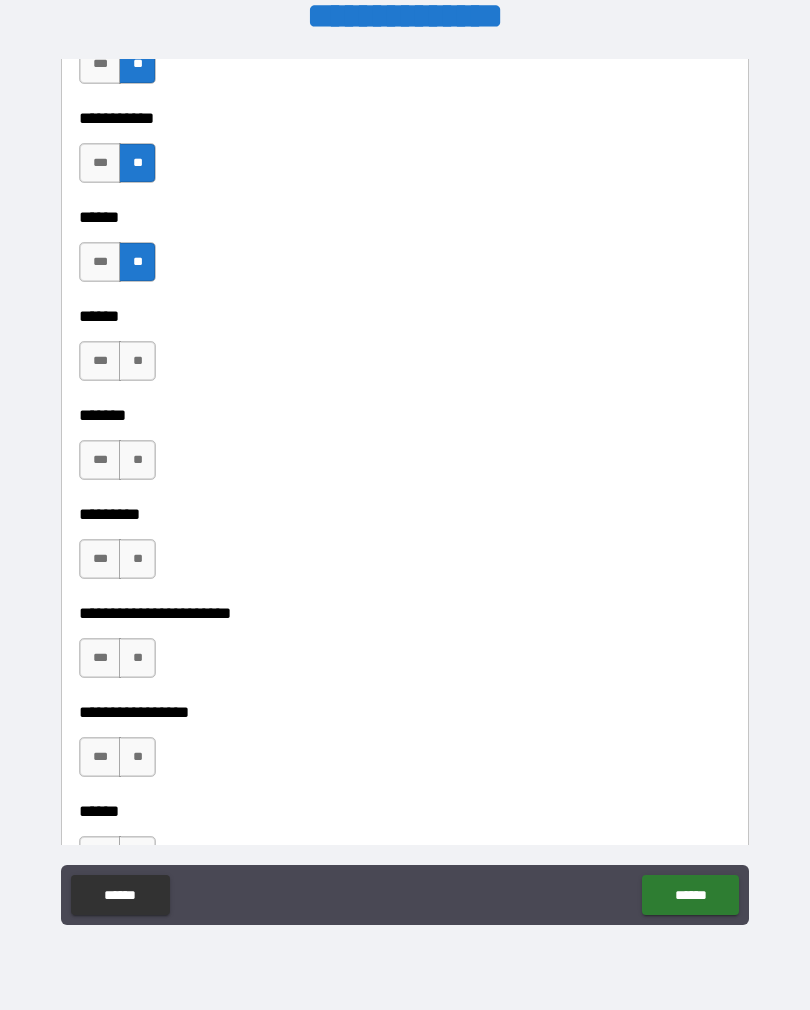click on "**" at bounding box center [137, 361] 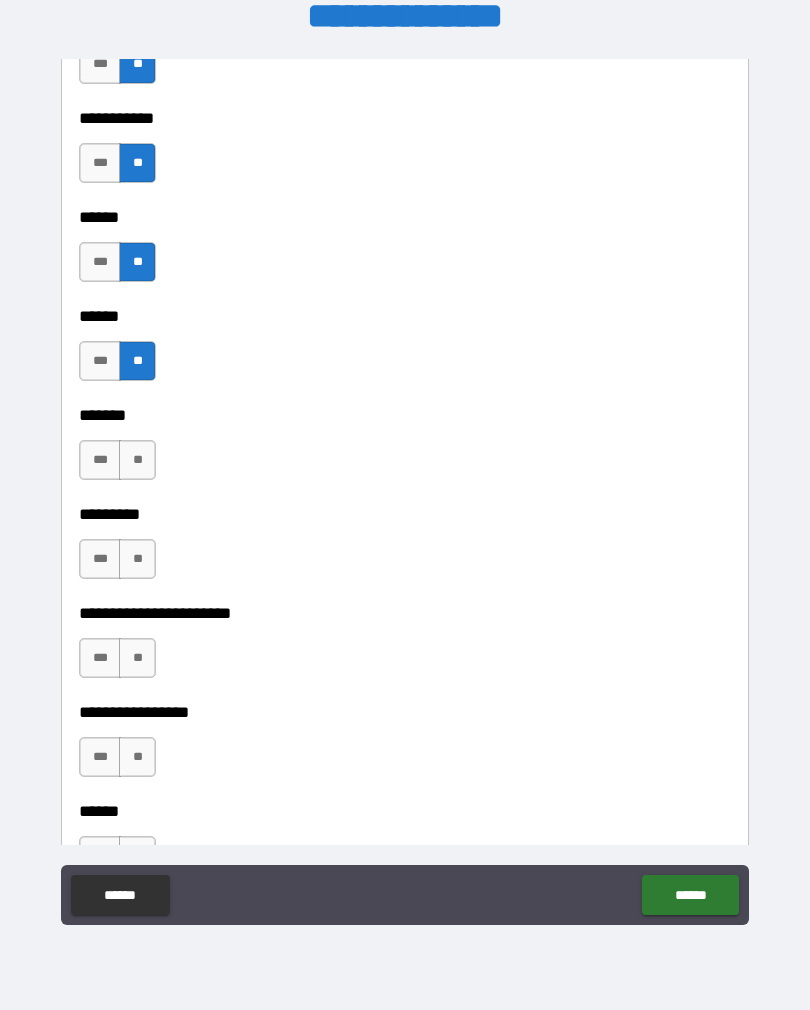 click on "***" at bounding box center [100, 460] 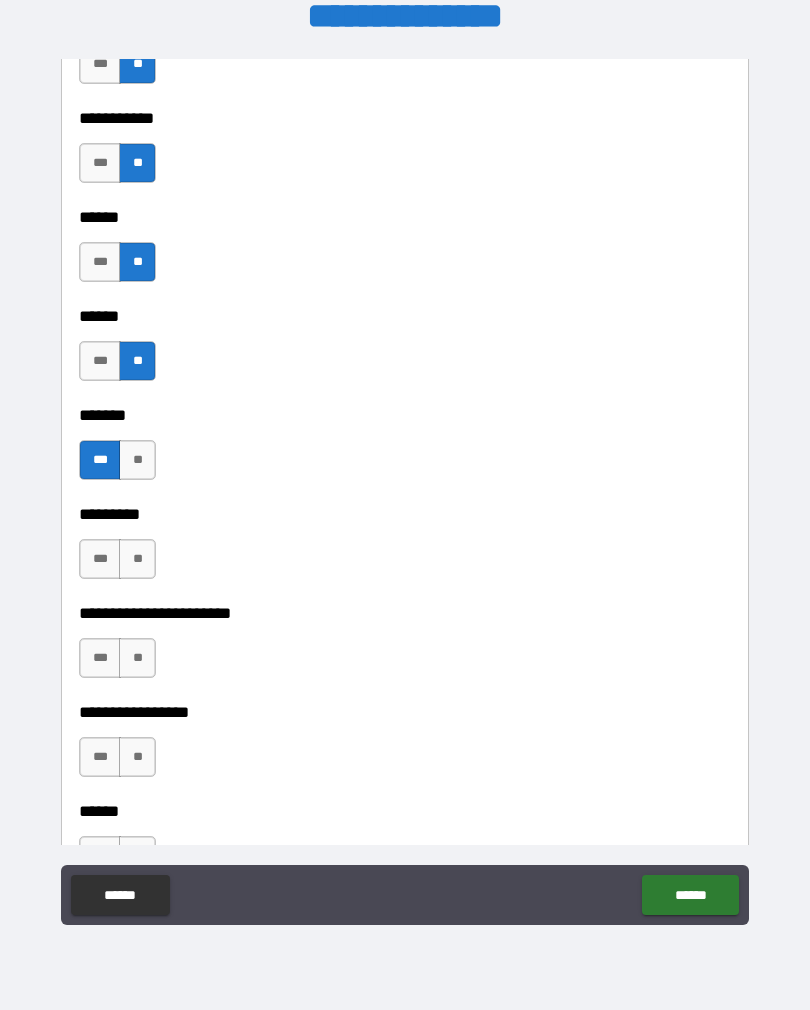 click on "**" at bounding box center [137, 559] 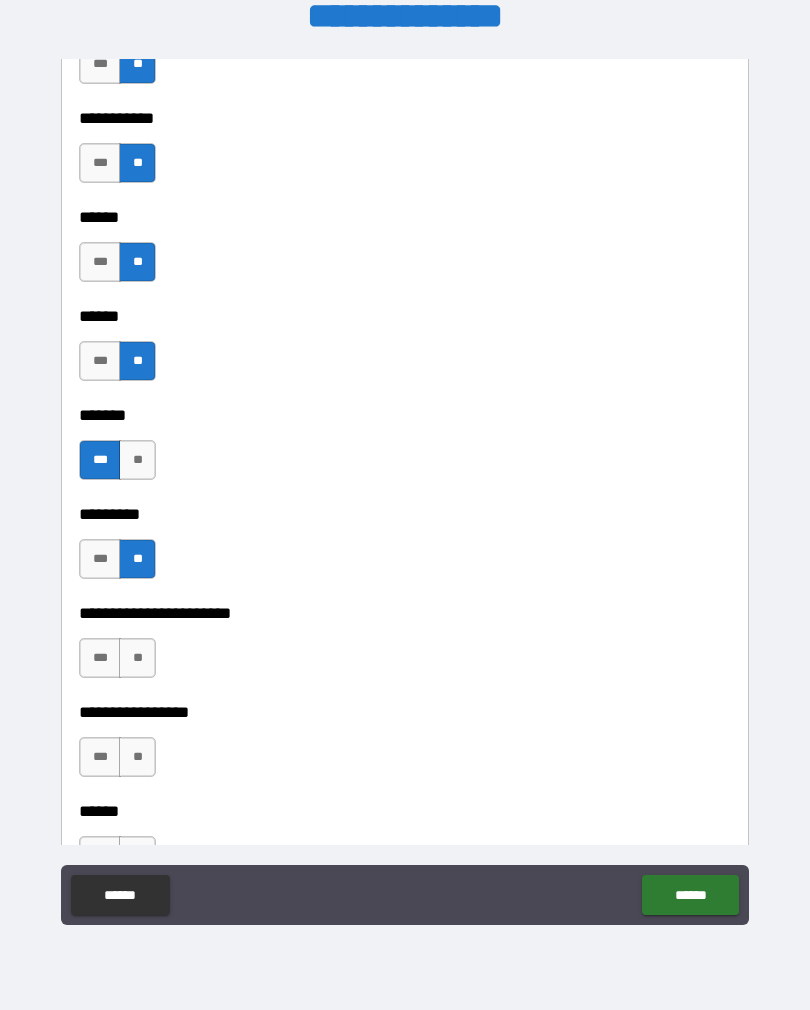 click on "**" at bounding box center [137, 658] 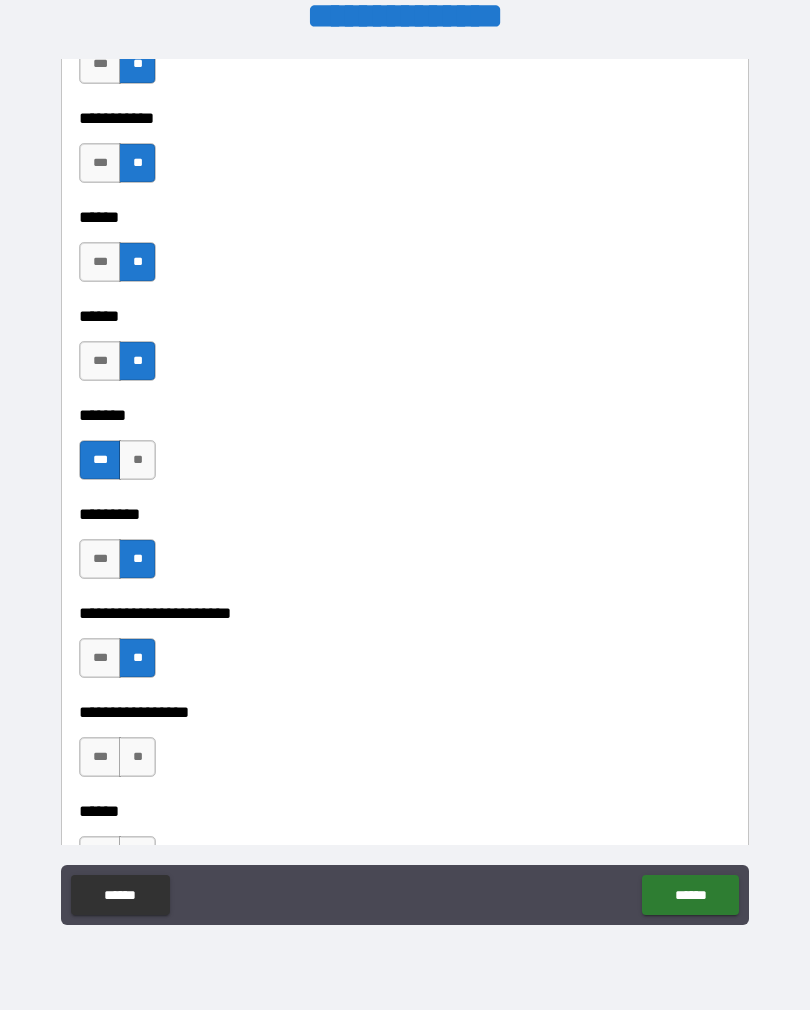 click on "**" at bounding box center [137, 757] 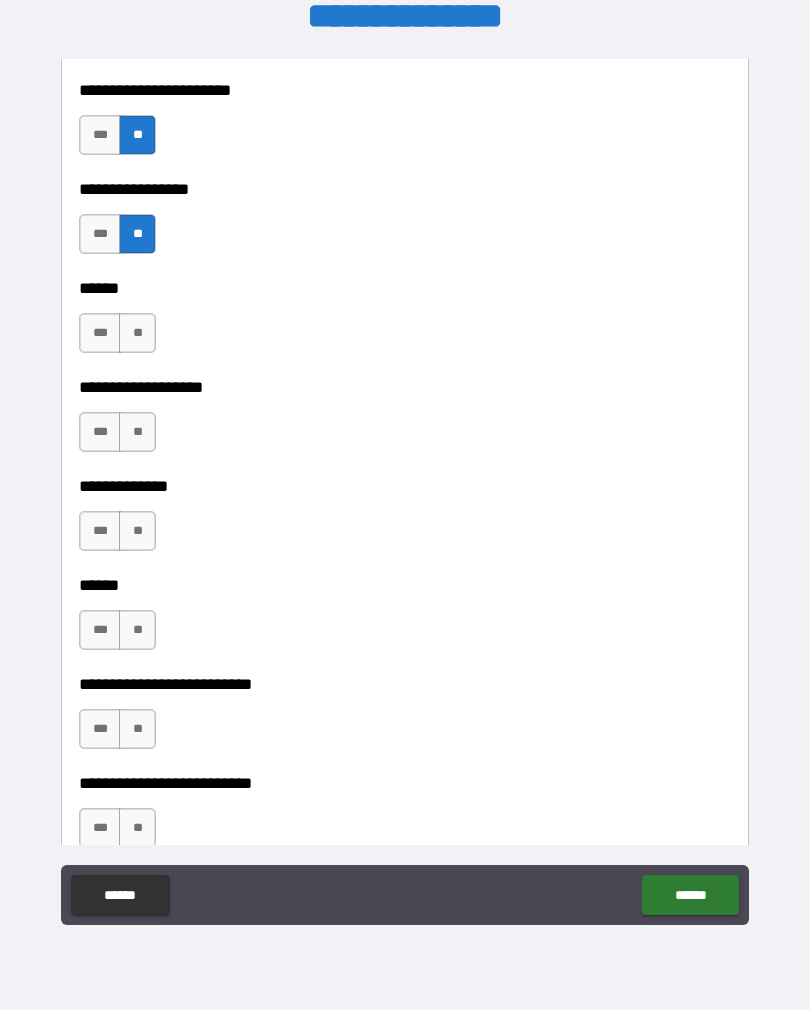 scroll, scrollTop: 3298, scrollLeft: 0, axis: vertical 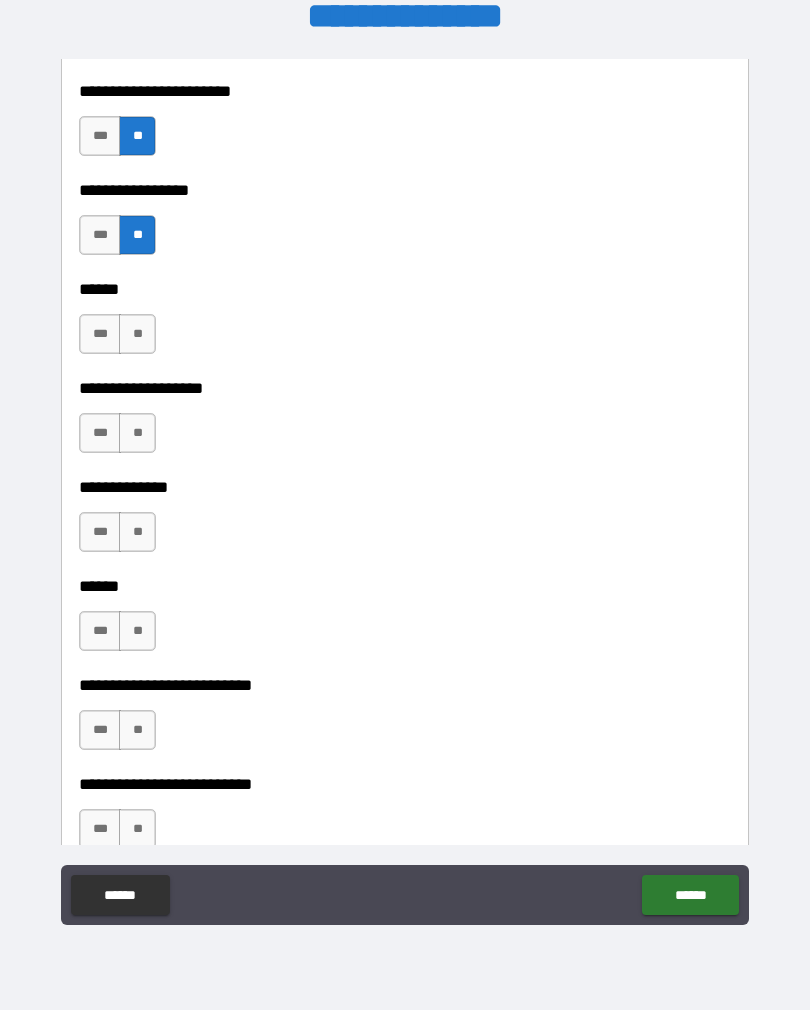 click on "**" at bounding box center [137, 334] 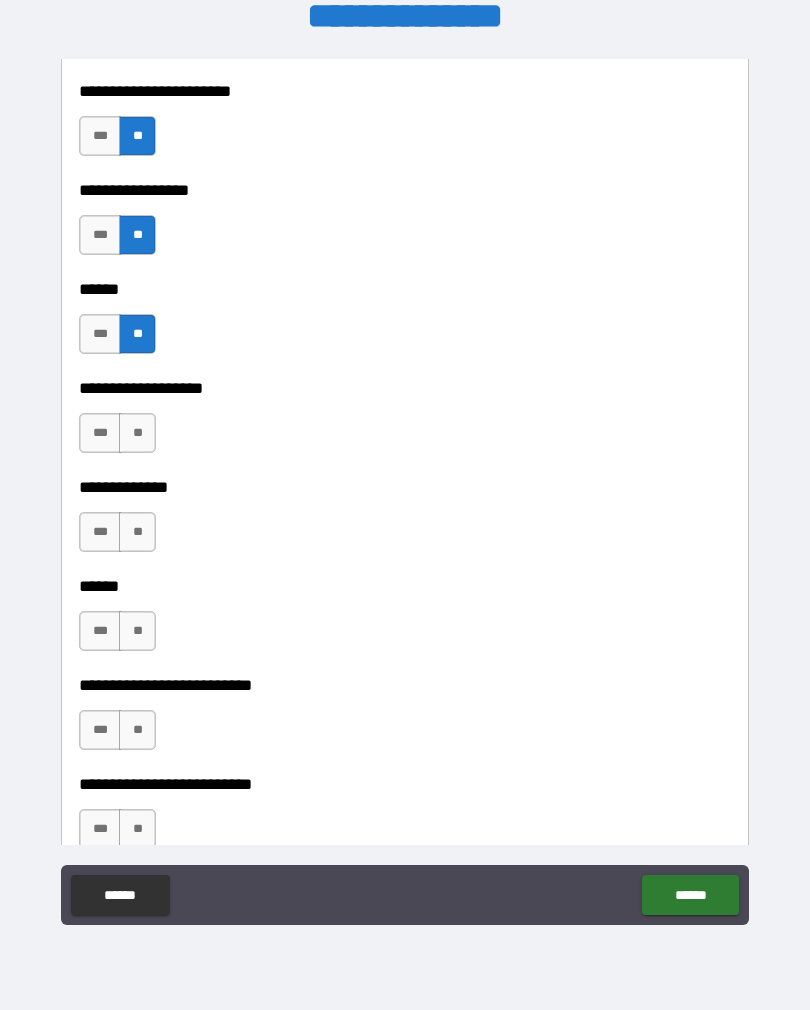 click on "**" at bounding box center [137, 433] 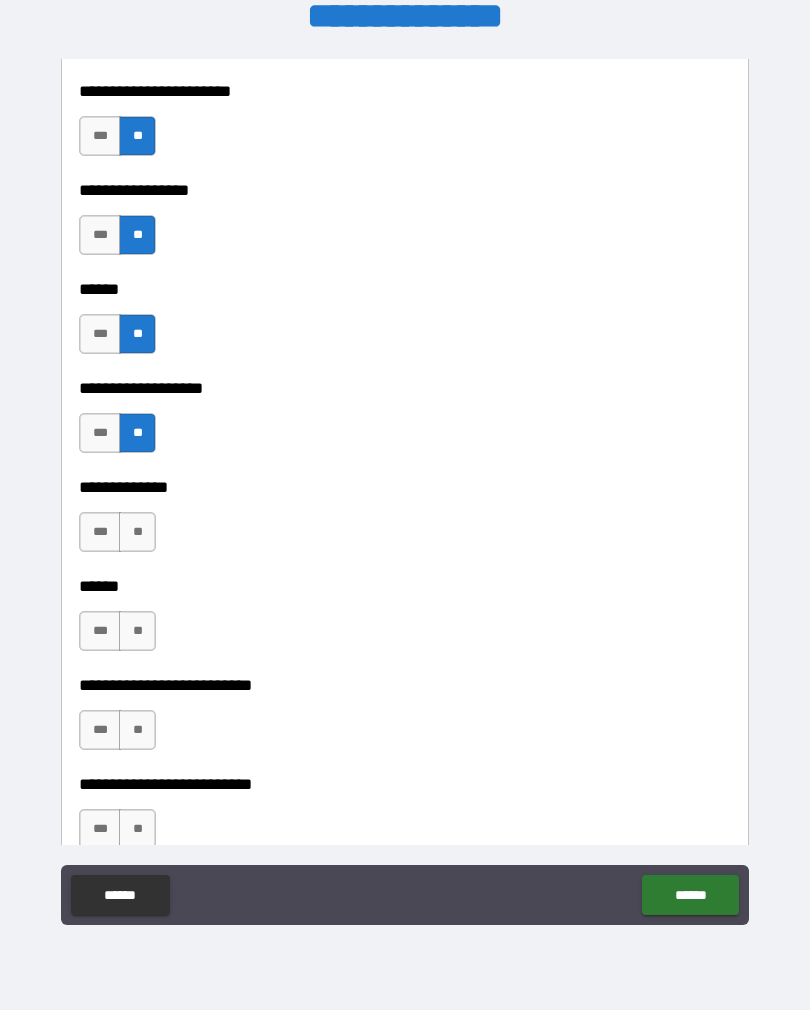 click on "**" at bounding box center [137, 532] 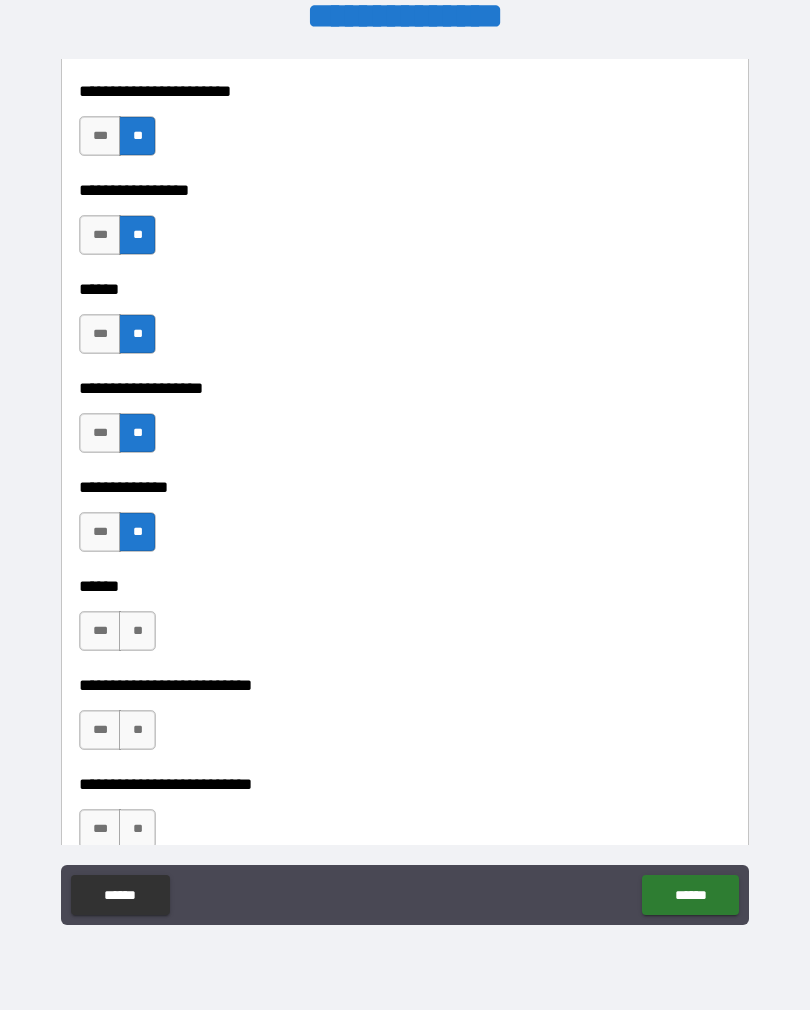 click on "**" at bounding box center [137, 631] 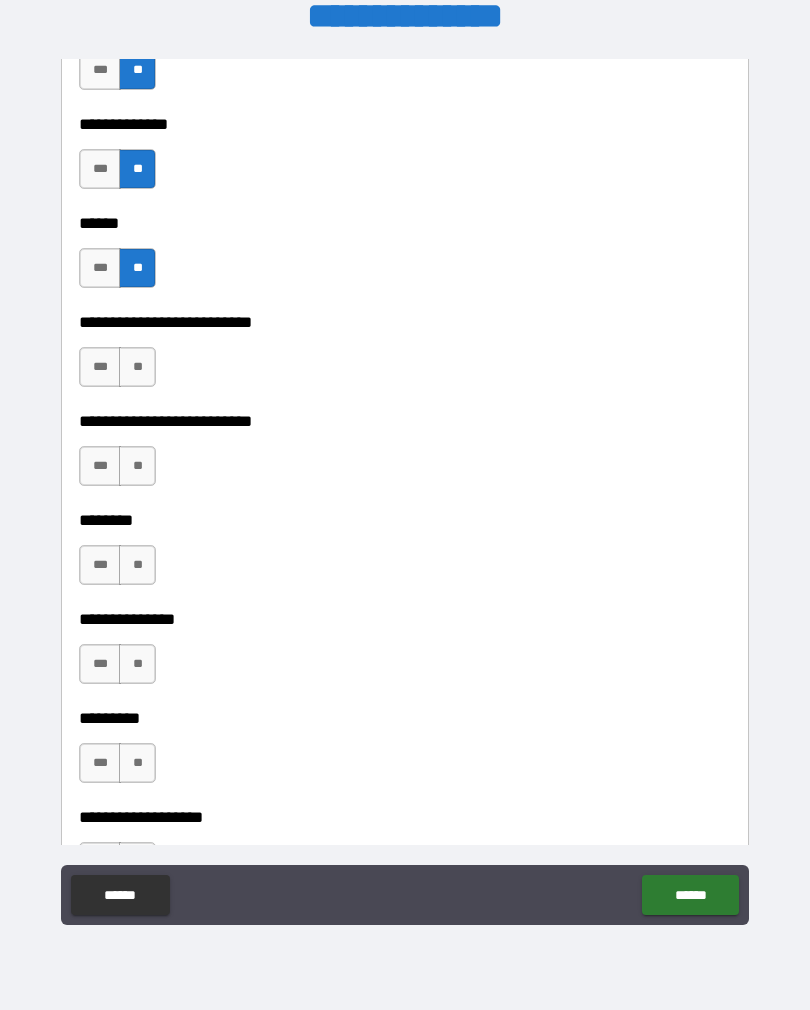 scroll, scrollTop: 3687, scrollLeft: 0, axis: vertical 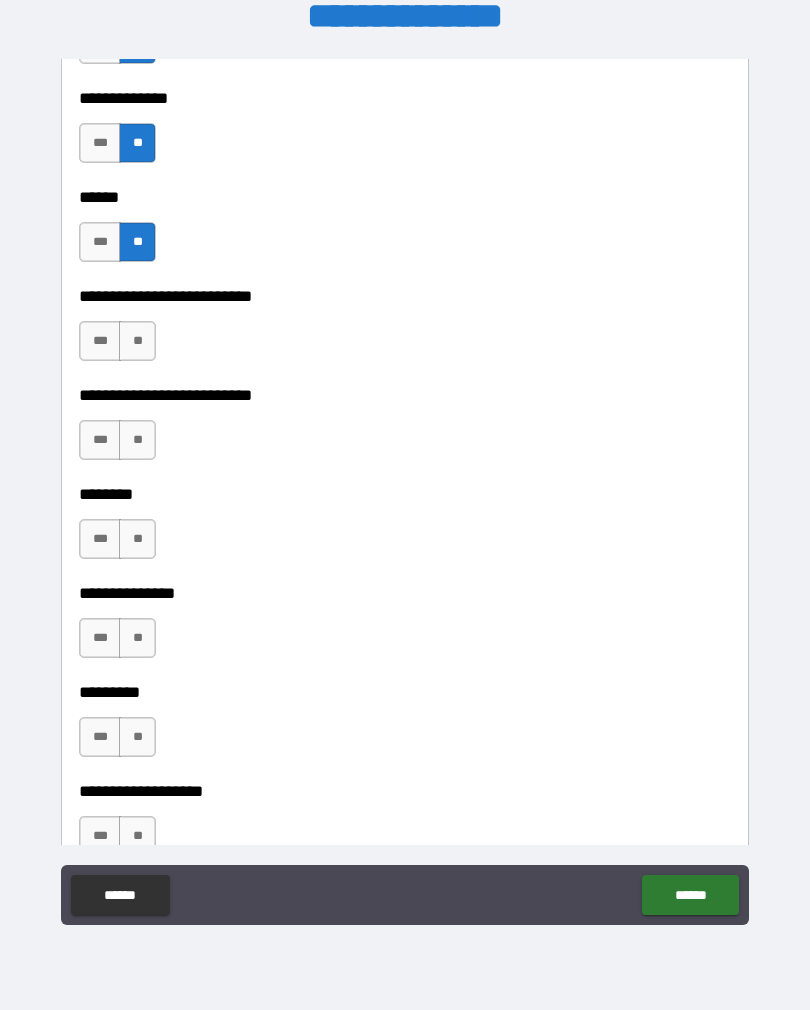 click on "**" at bounding box center (137, 341) 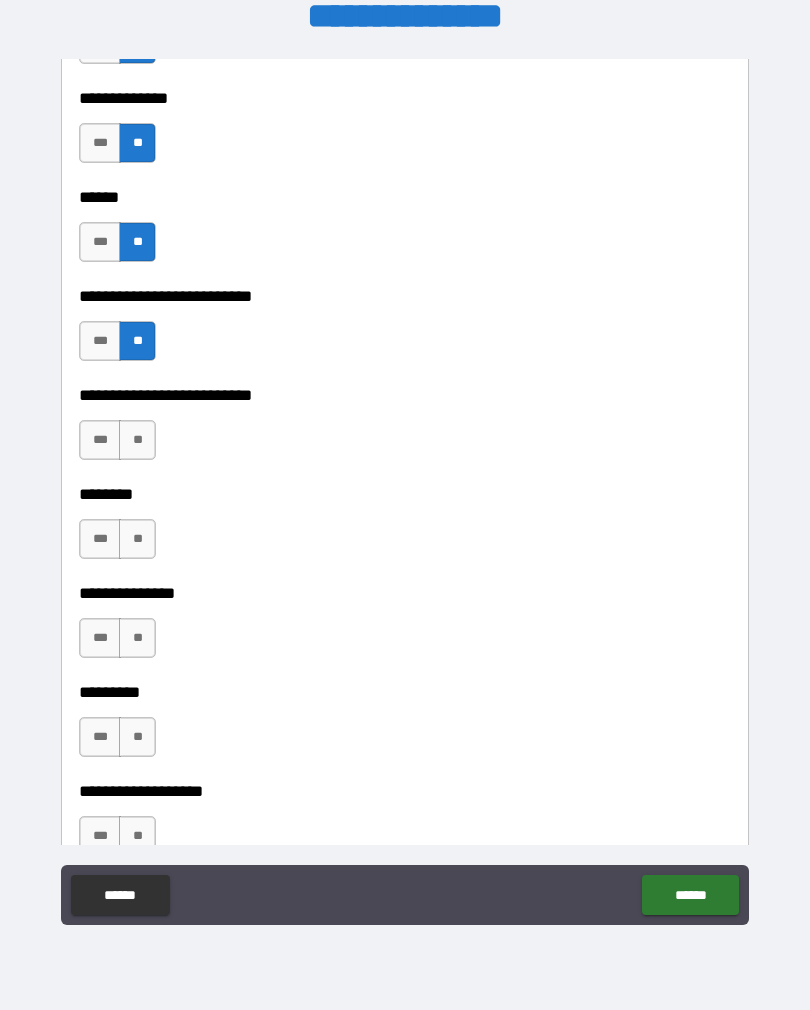 click on "**" at bounding box center [137, 440] 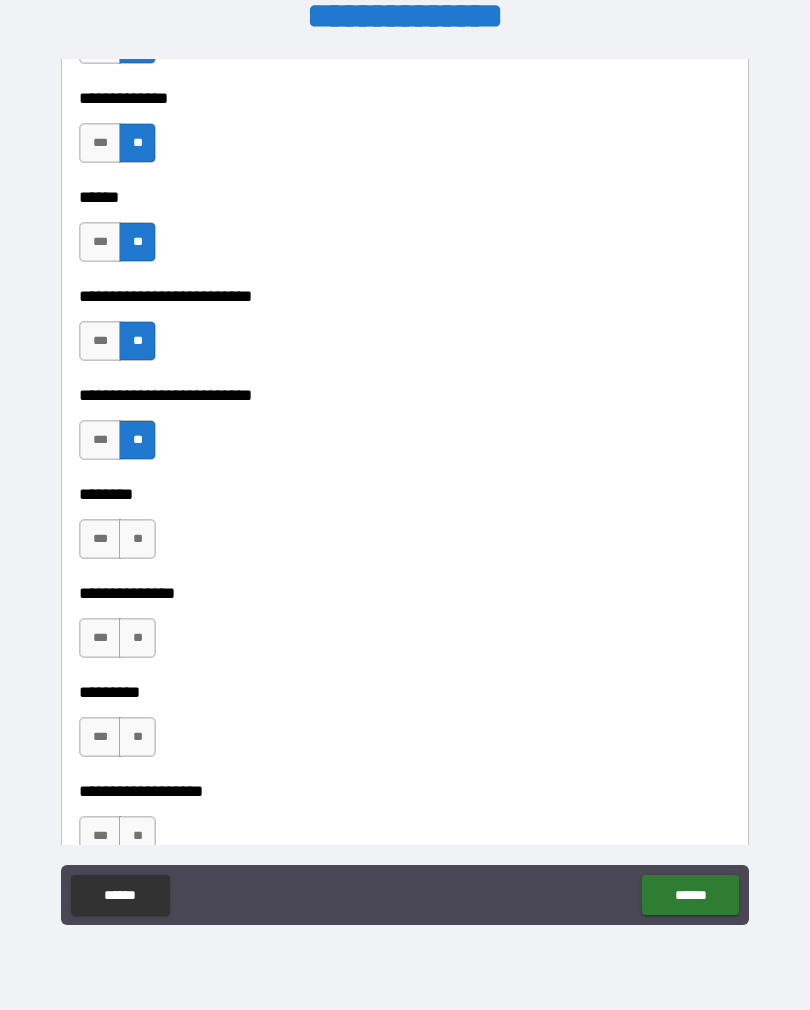 click on "**" at bounding box center [137, 539] 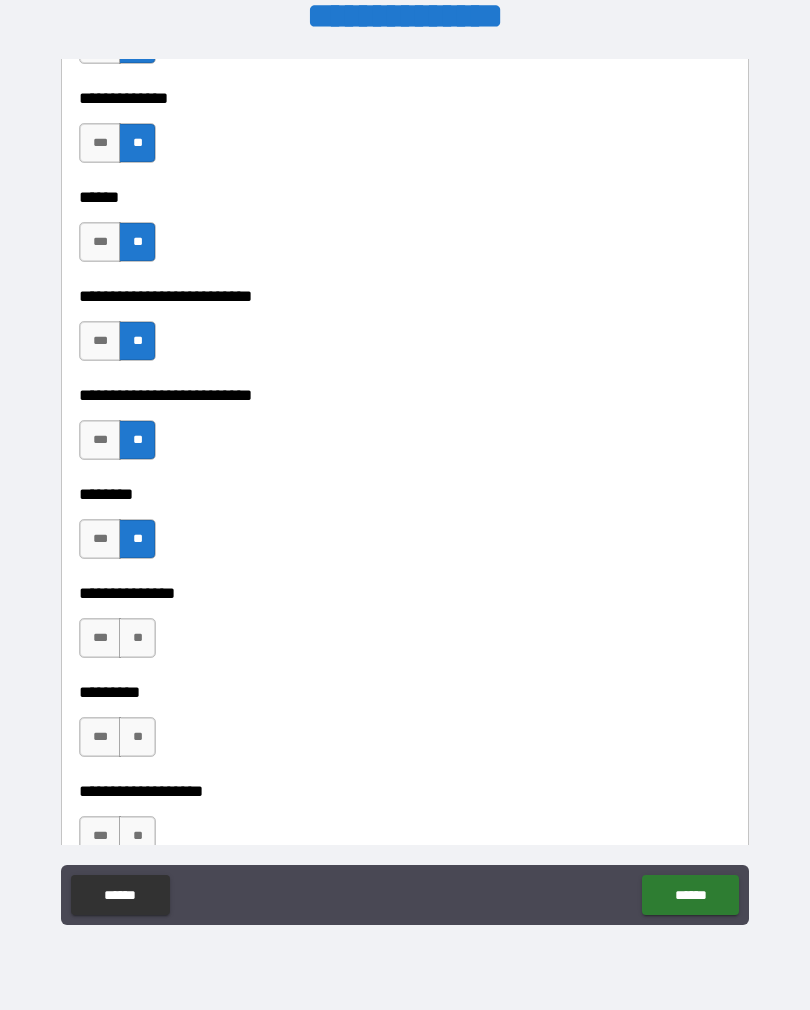 click on "**" at bounding box center [137, 638] 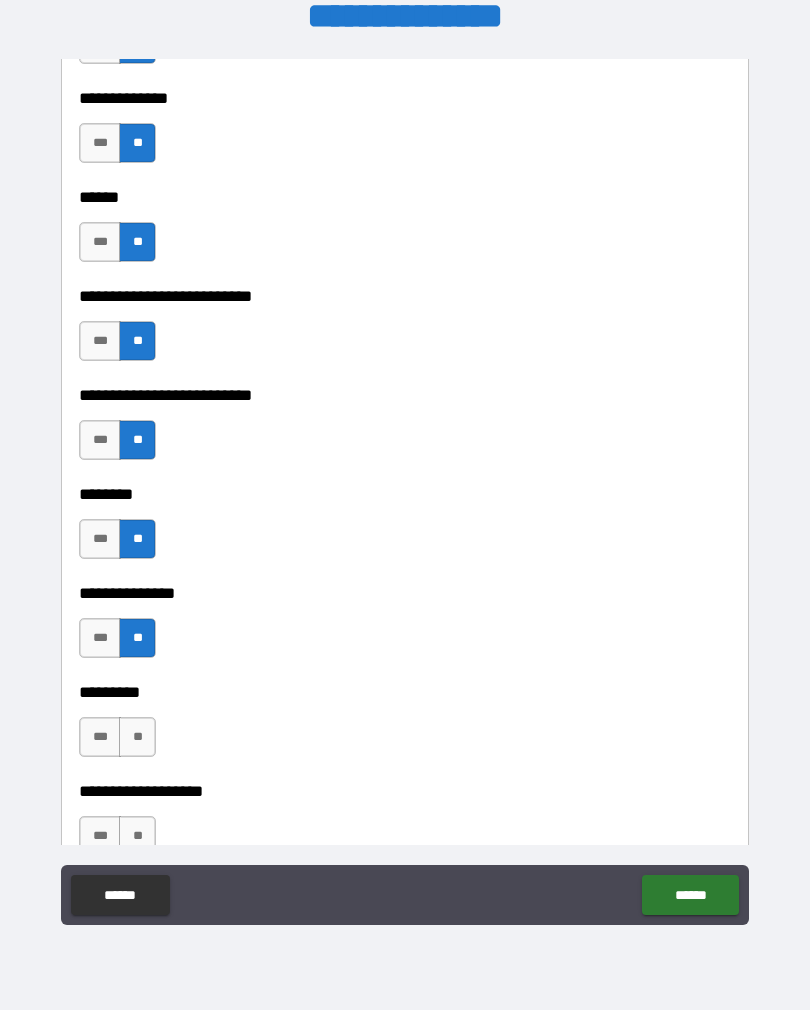 click on "**" at bounding box center (137, 737) 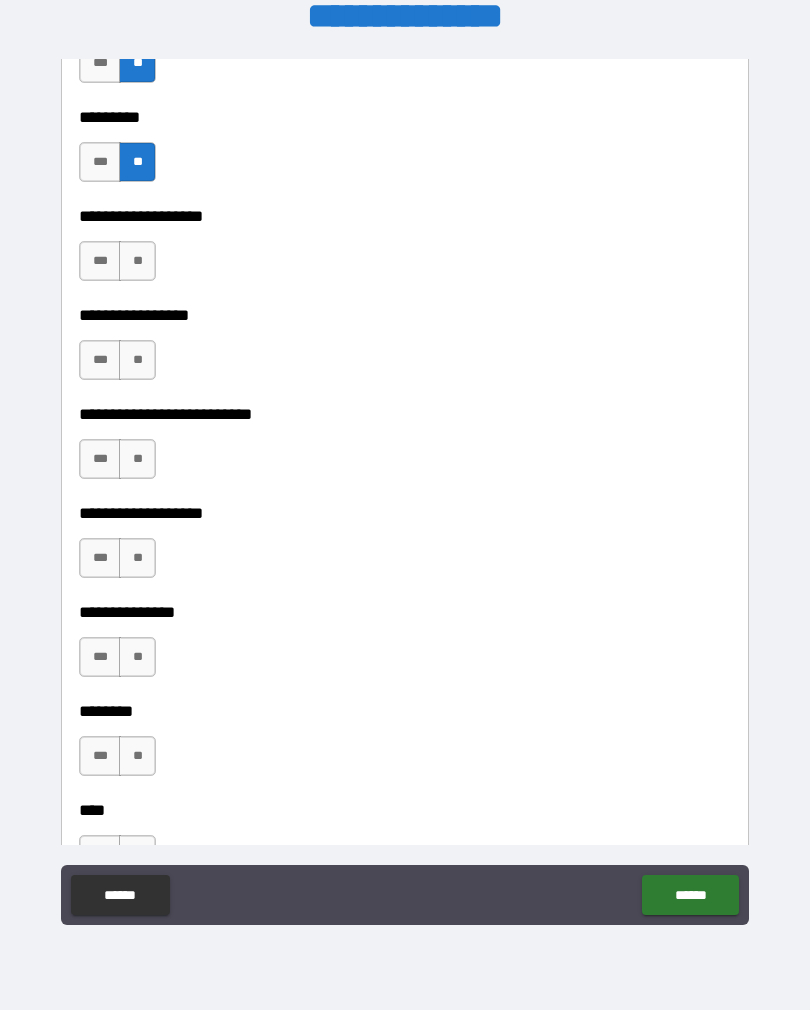 scroll, scrollTop: 4263, scrollLeft: 0, axis: vertical 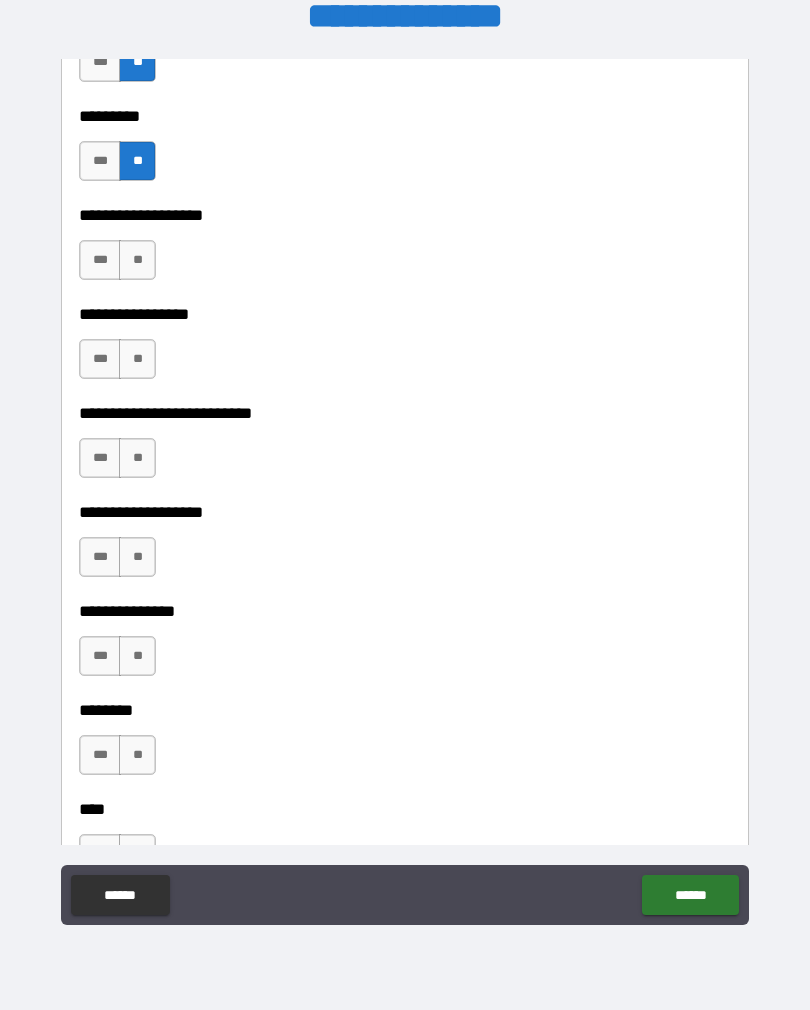 click on "**" at bounding box center (137, 260) 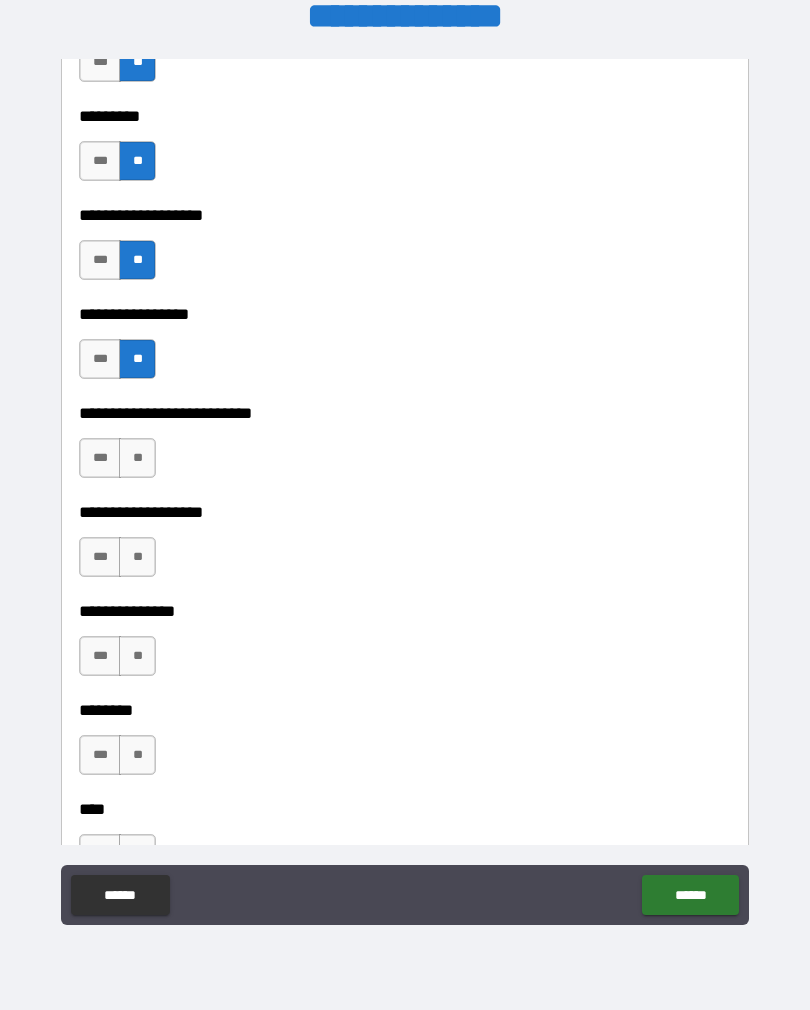 click on "**" at bounding box center (137, 458) 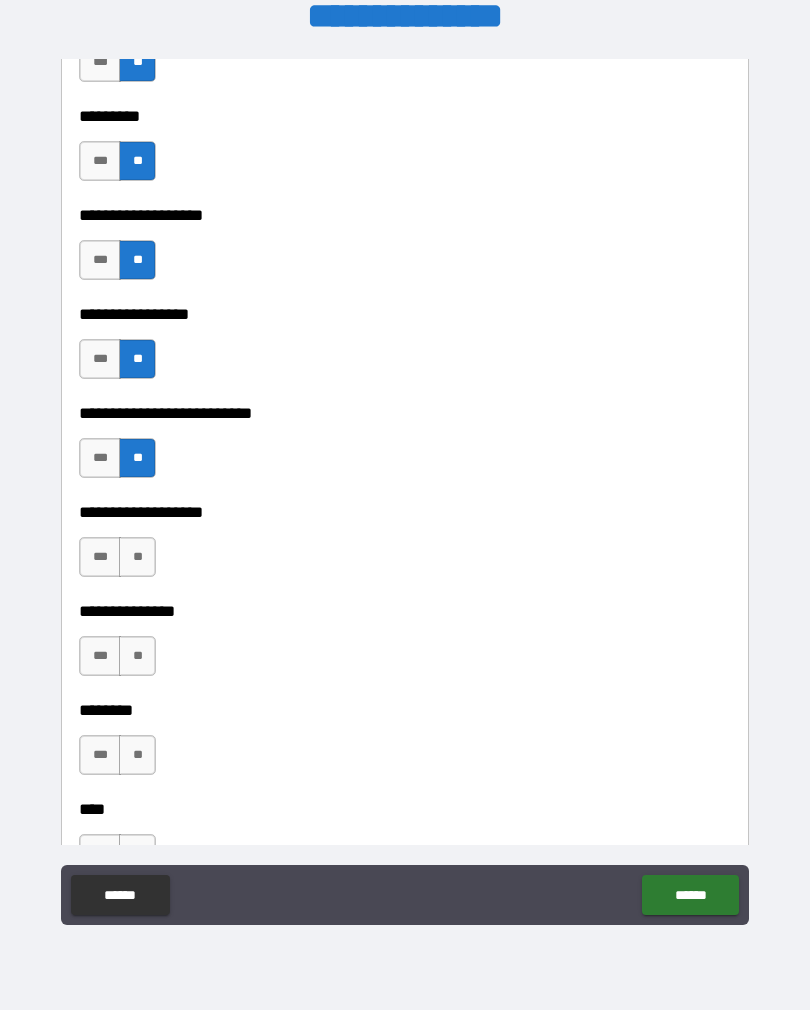 click on "**" at bounding box center (137, 557) 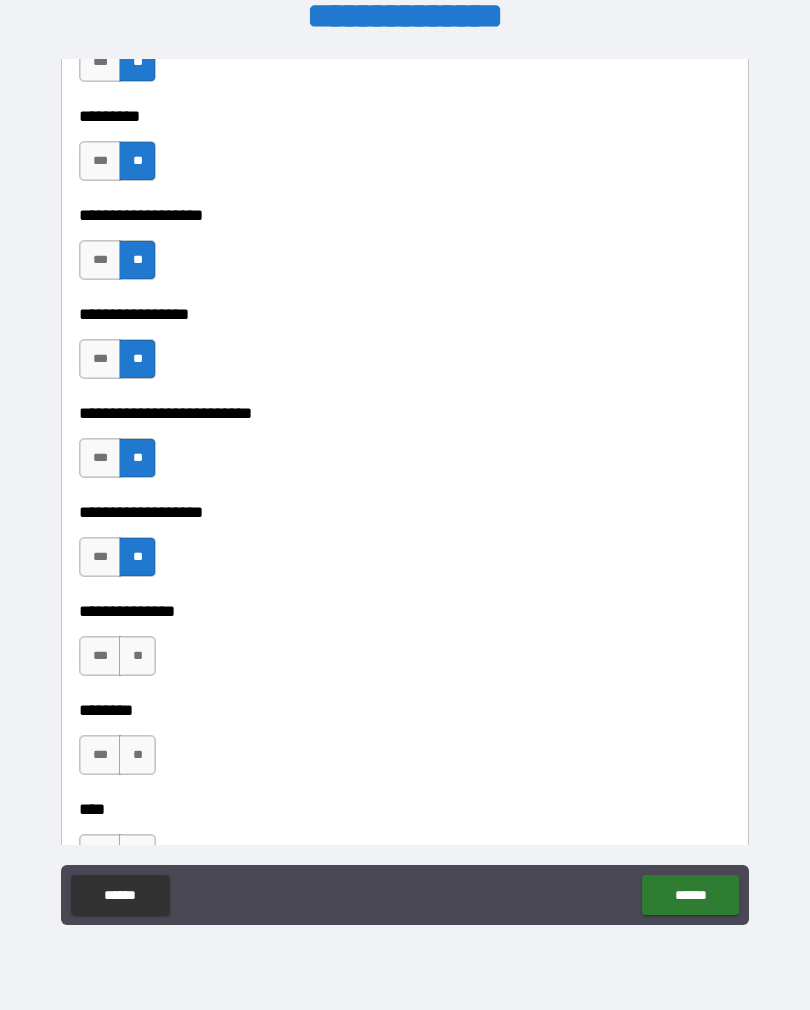 click on "**" at bounding box center (137, 656) 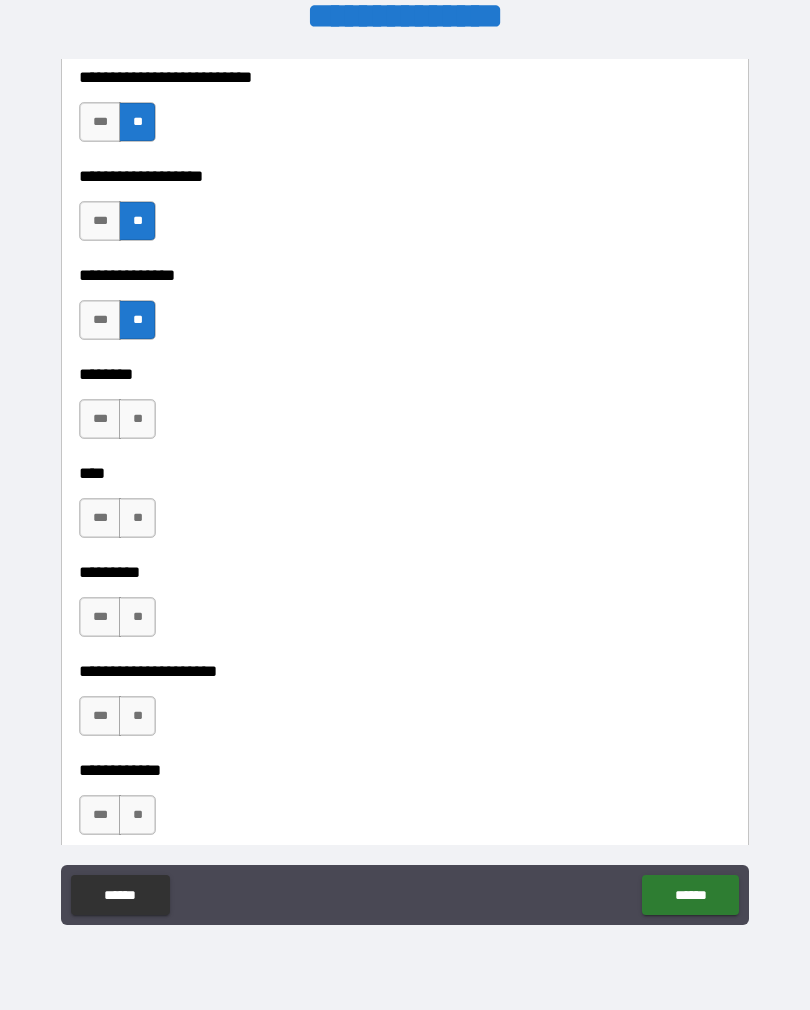 scroll, scrollTop: 4598, scrollLeft: 0, axis: vertical 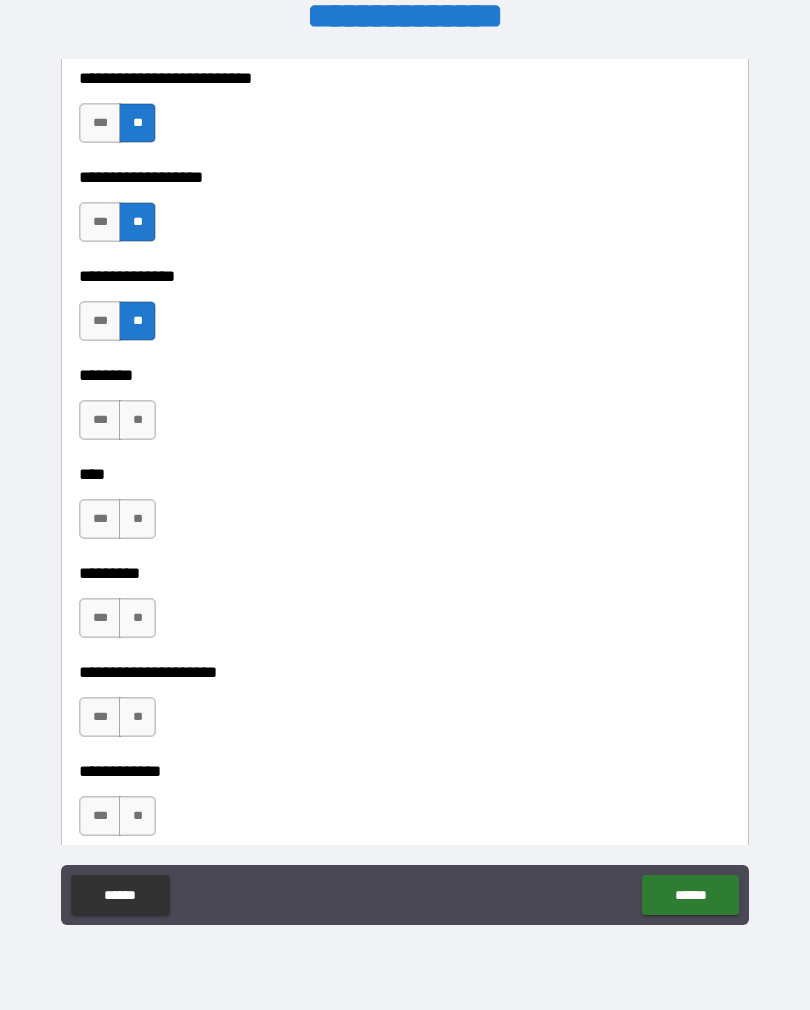 click on "**" at bounding box center (137, 420) 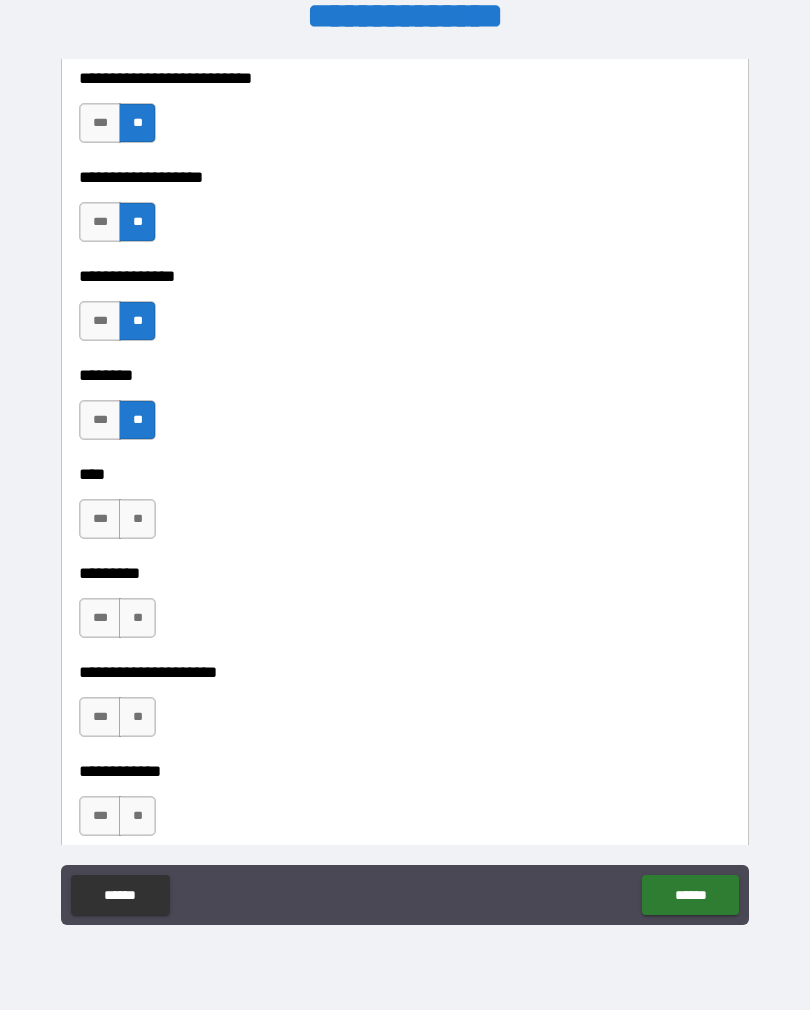 click on "**" at bounding box center (137, 519) 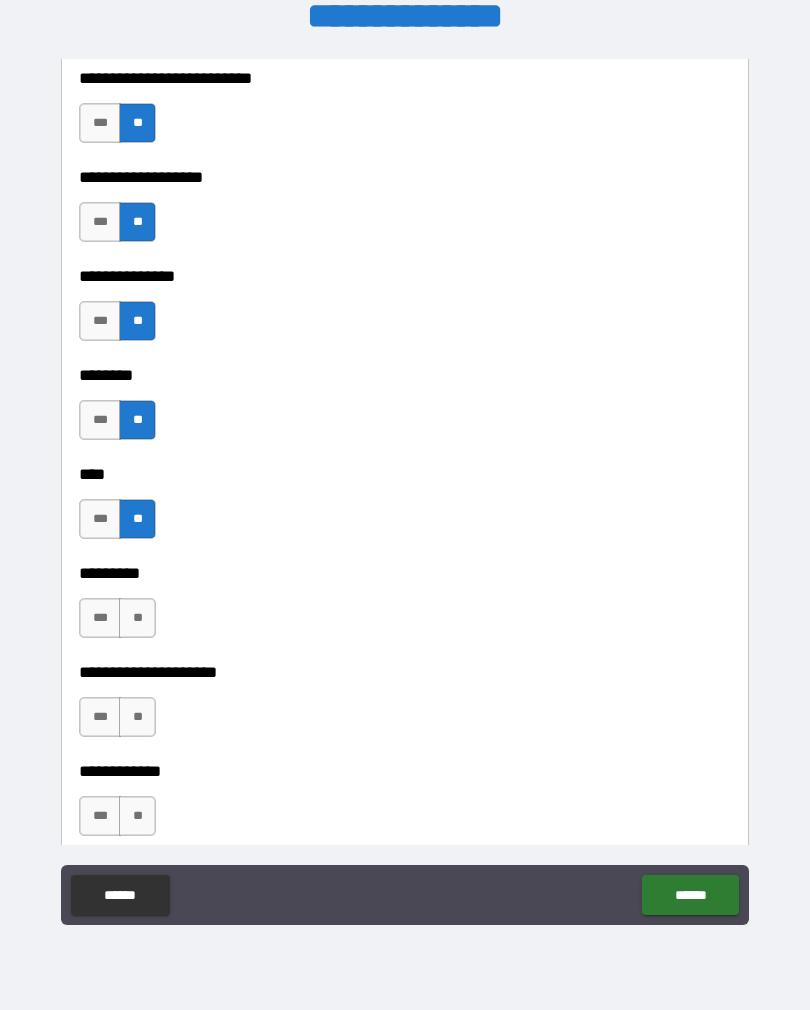 click on "**" at bounding box center [137, 618] 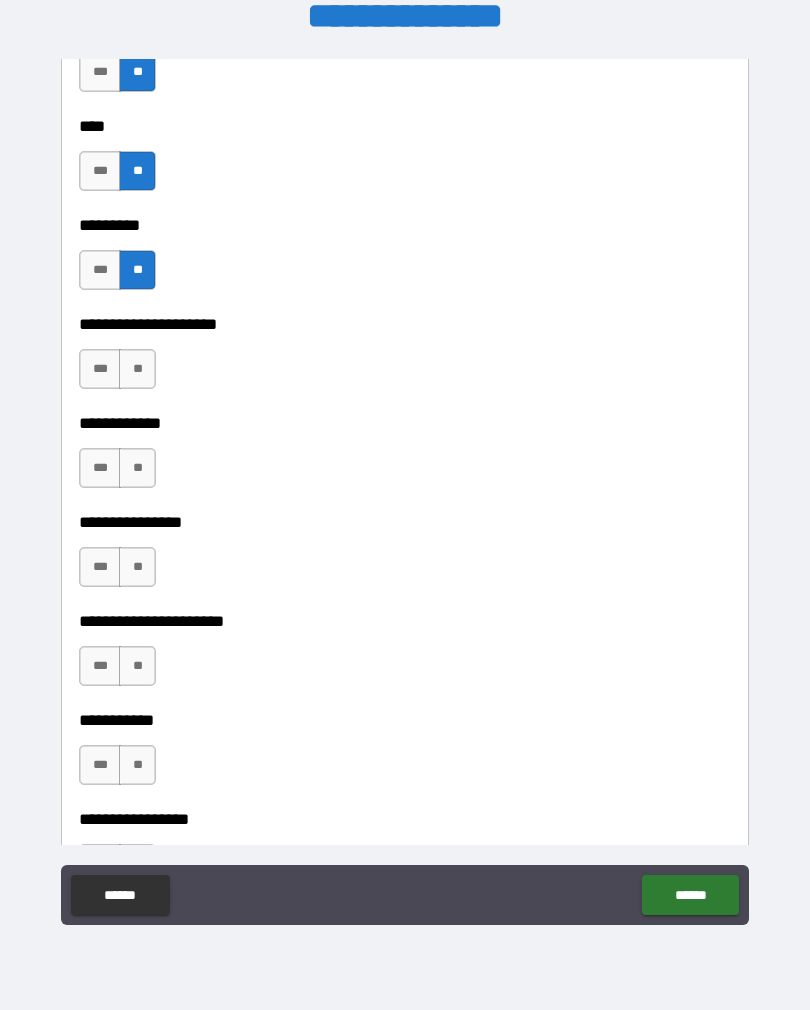 scroll, scrollTop: 4968, scrollLeft: 0, axis: vertical 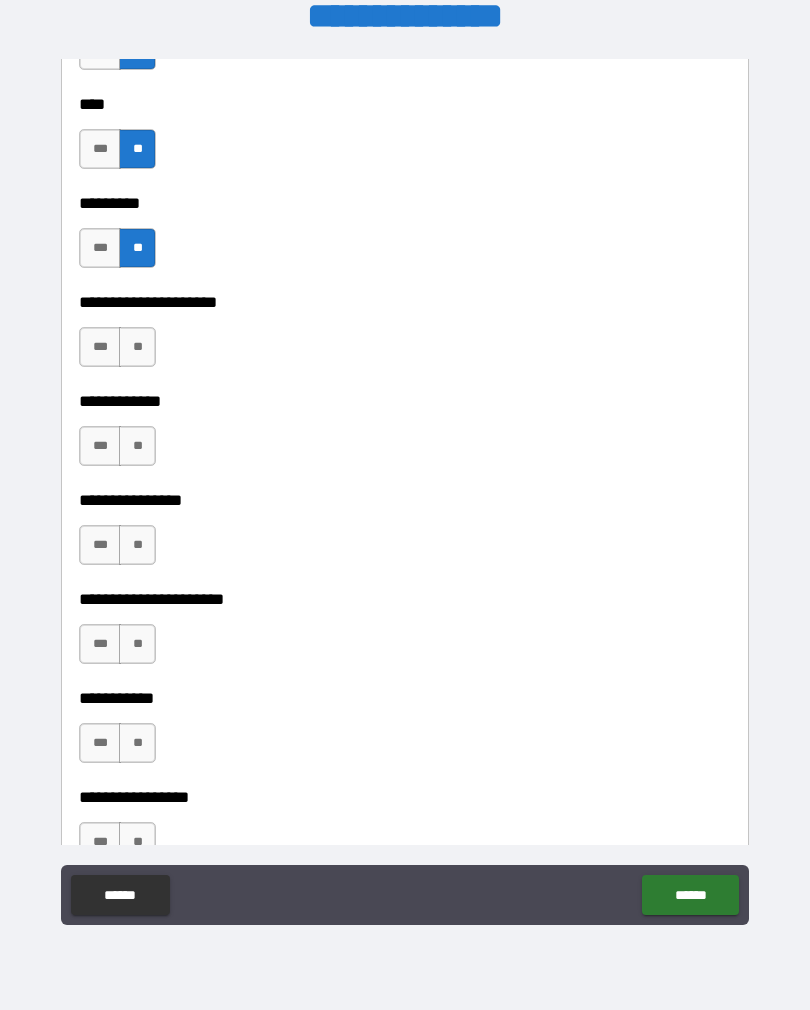 click on "**" at bounding box center (137, 347) 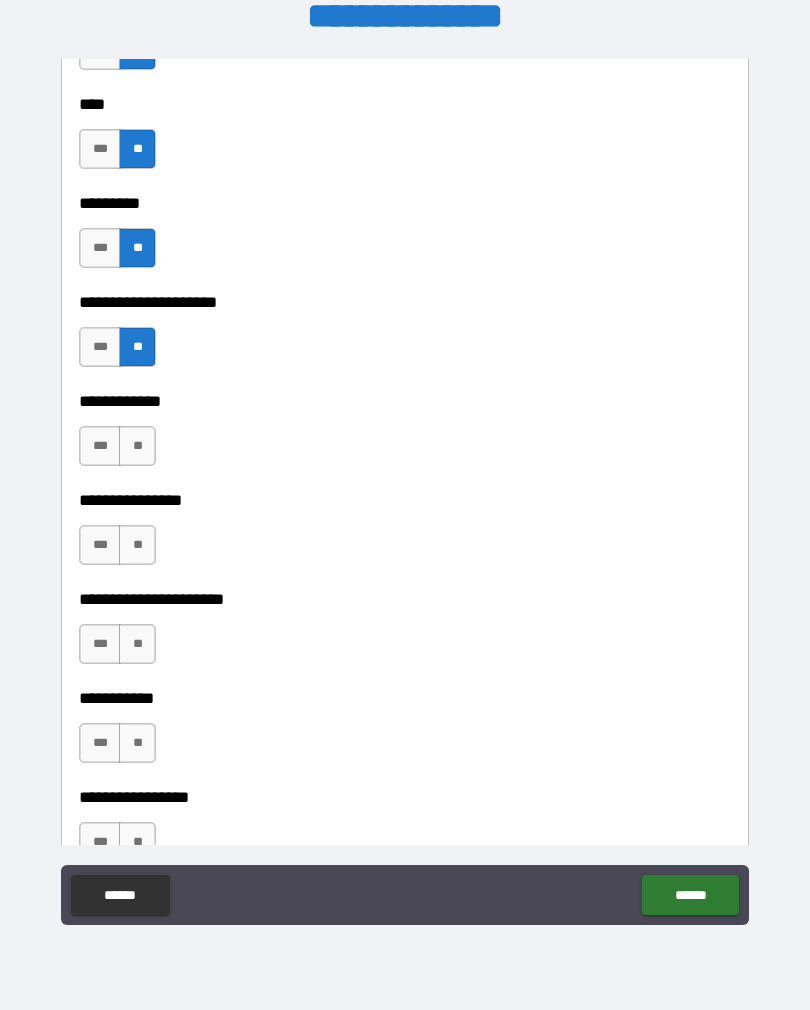 click on "**" at bounding box center (137, 446) 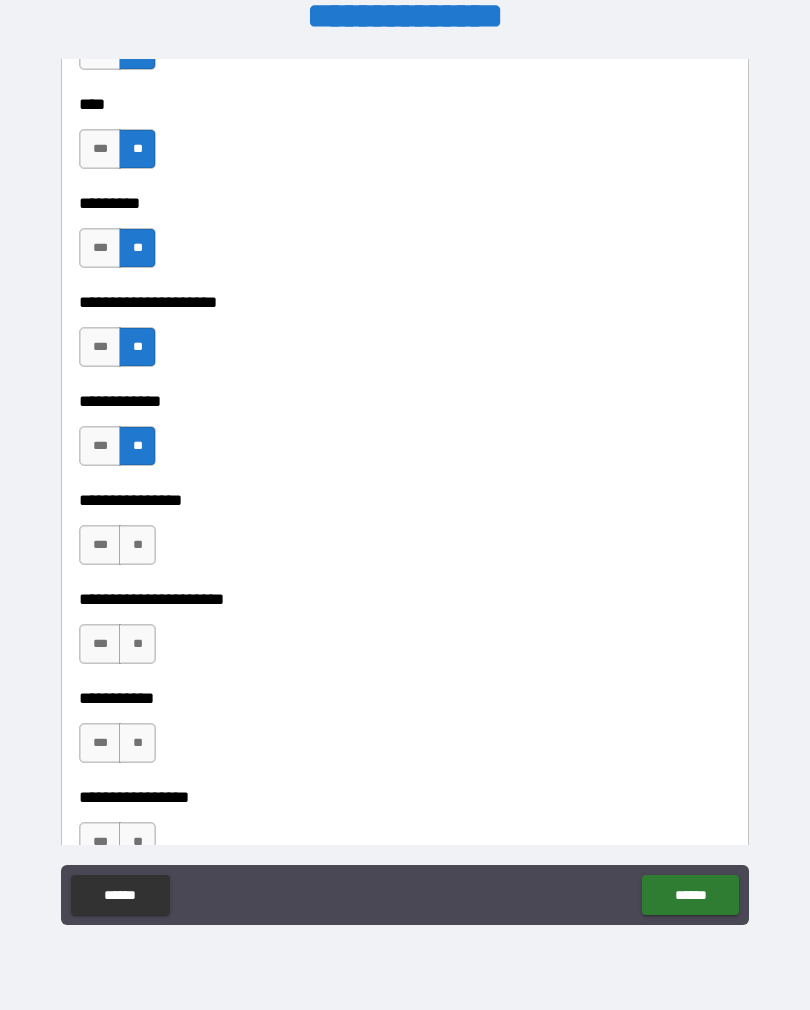 click on "**" at bounding box center (137, 545) 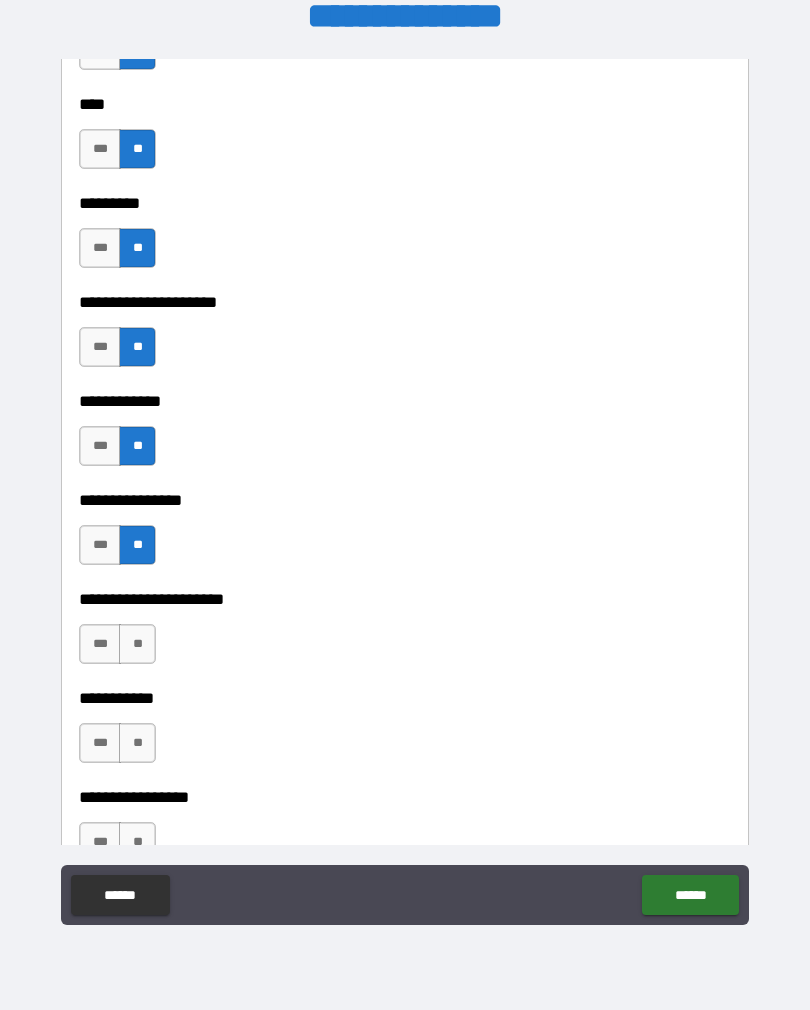 click on "**" at bounding box center (137, 644) 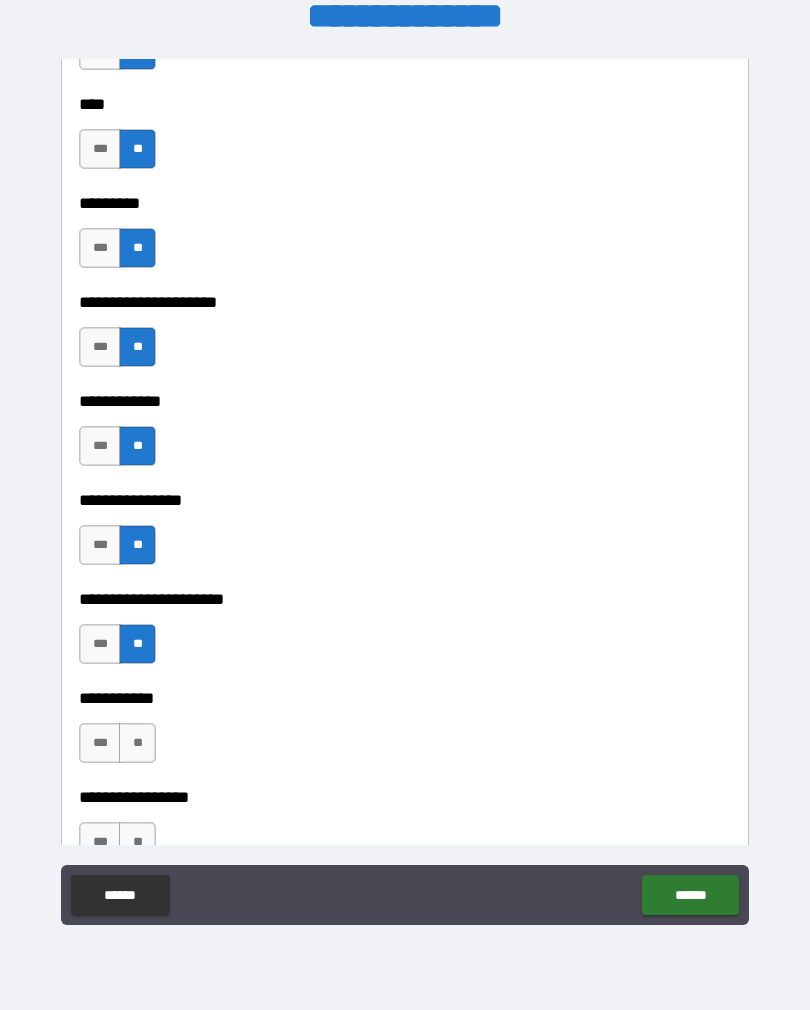 click on "**" at bounding box center (137, 743) 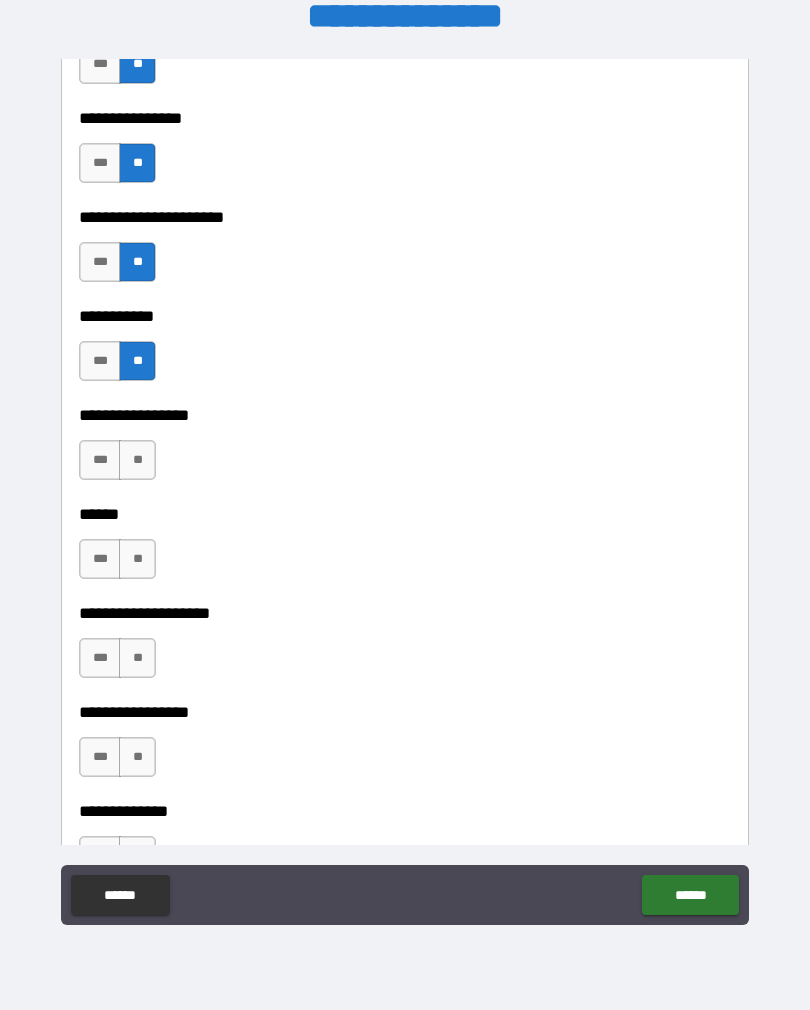 scroll, scrollTop: 5398, scrollLeft: 0, axis: vertical 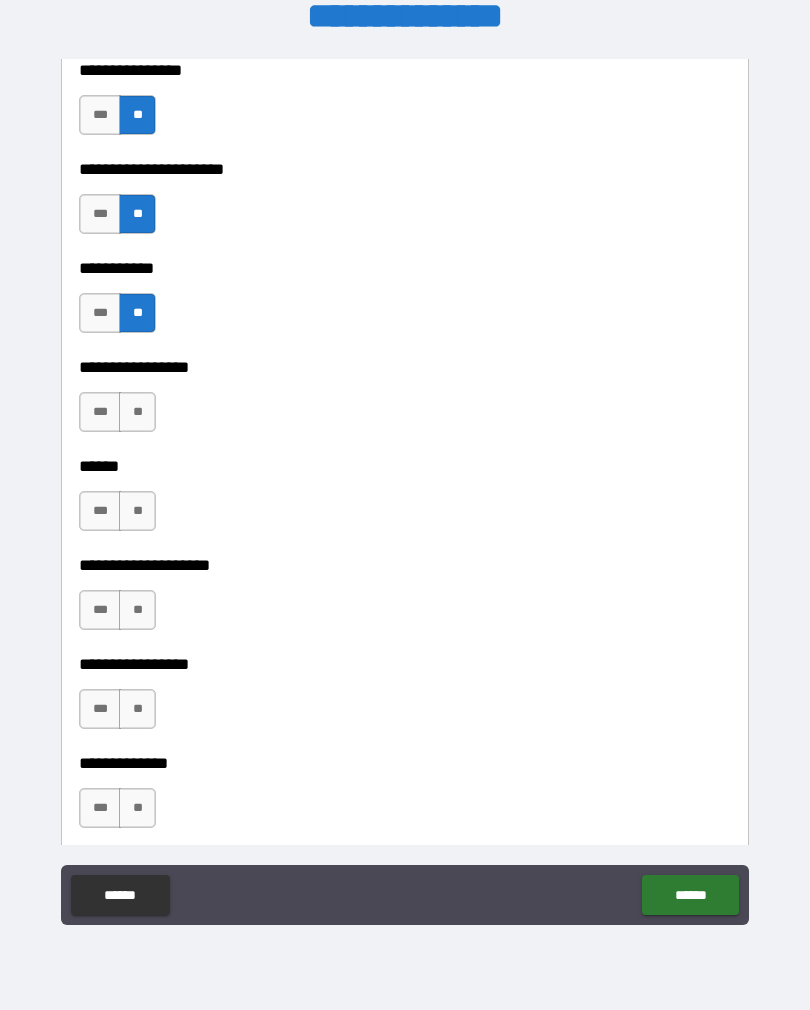 click on "**" at bounding box center [137, 412] 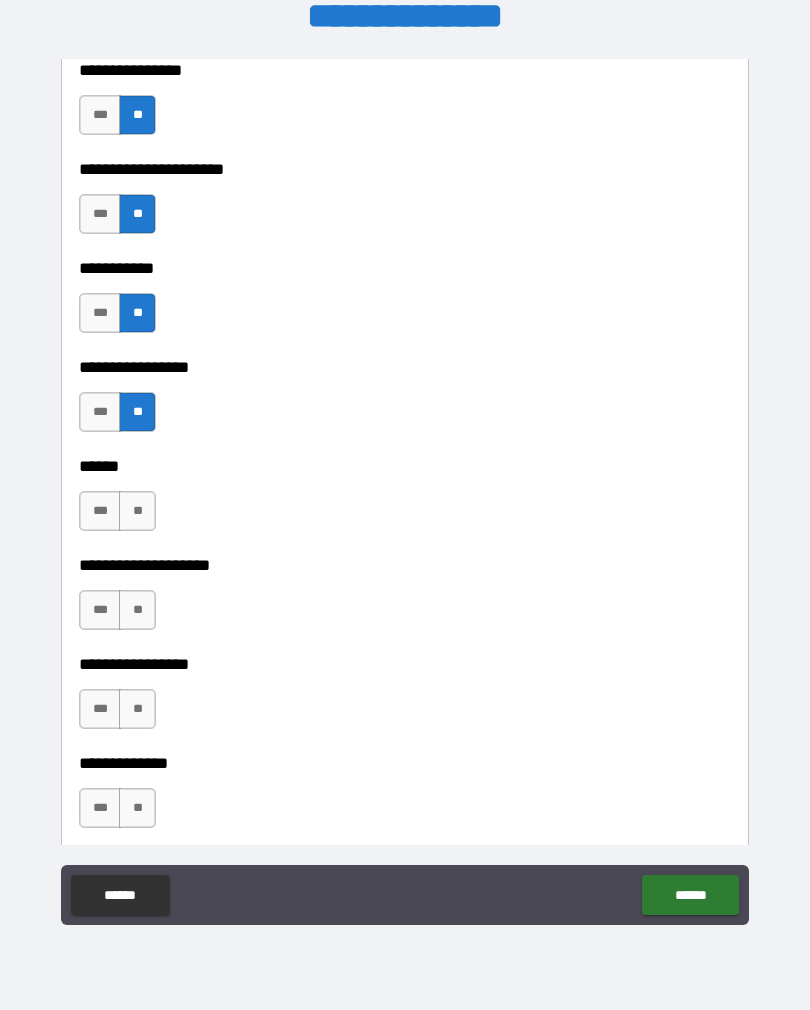 click on "**" at bounding box center [137, 511] 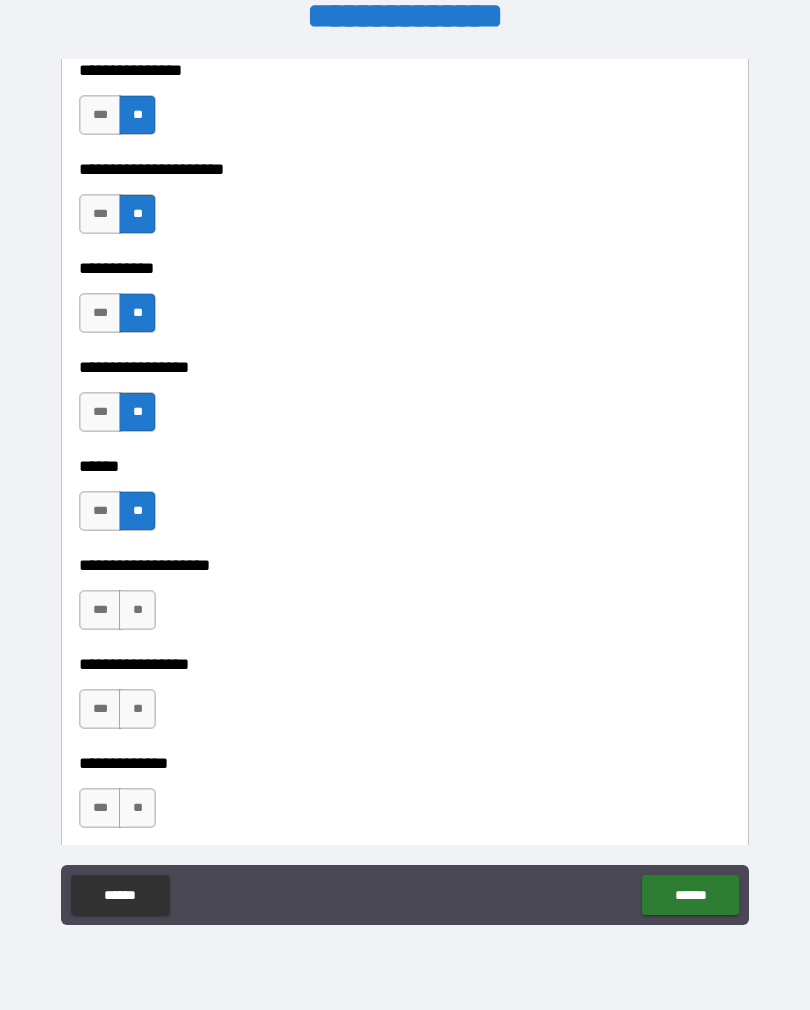 click on "**" at bounding box center (137, 610) 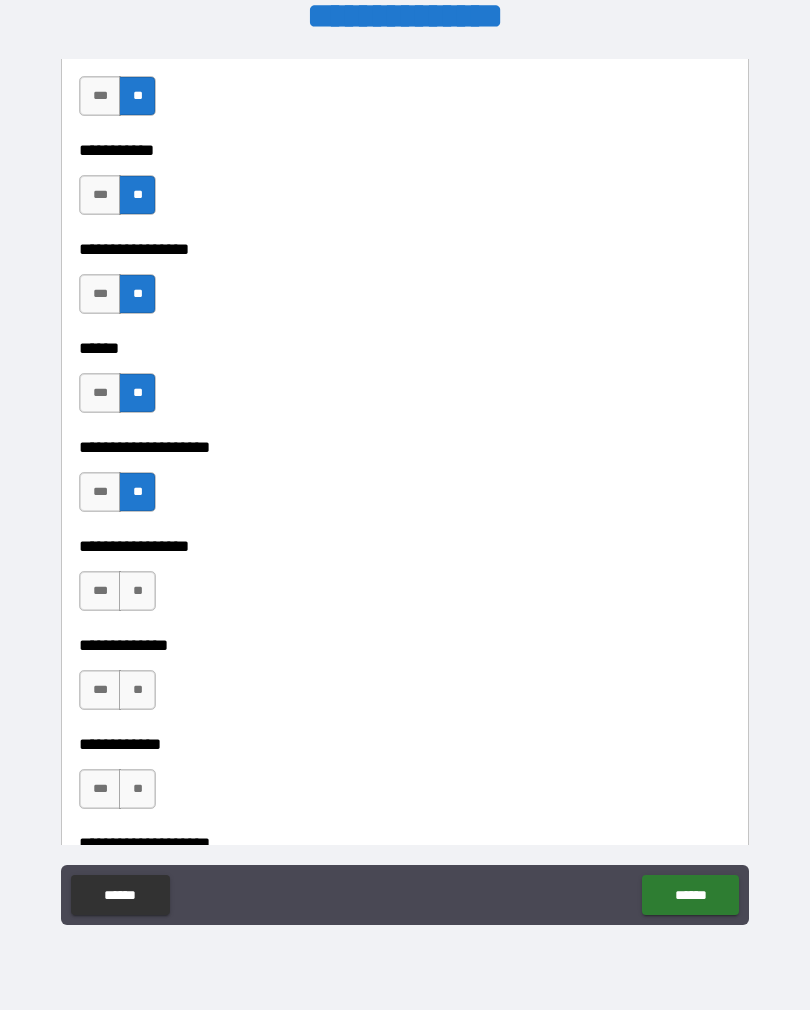 click on "**" at bounding box center [137, 591] 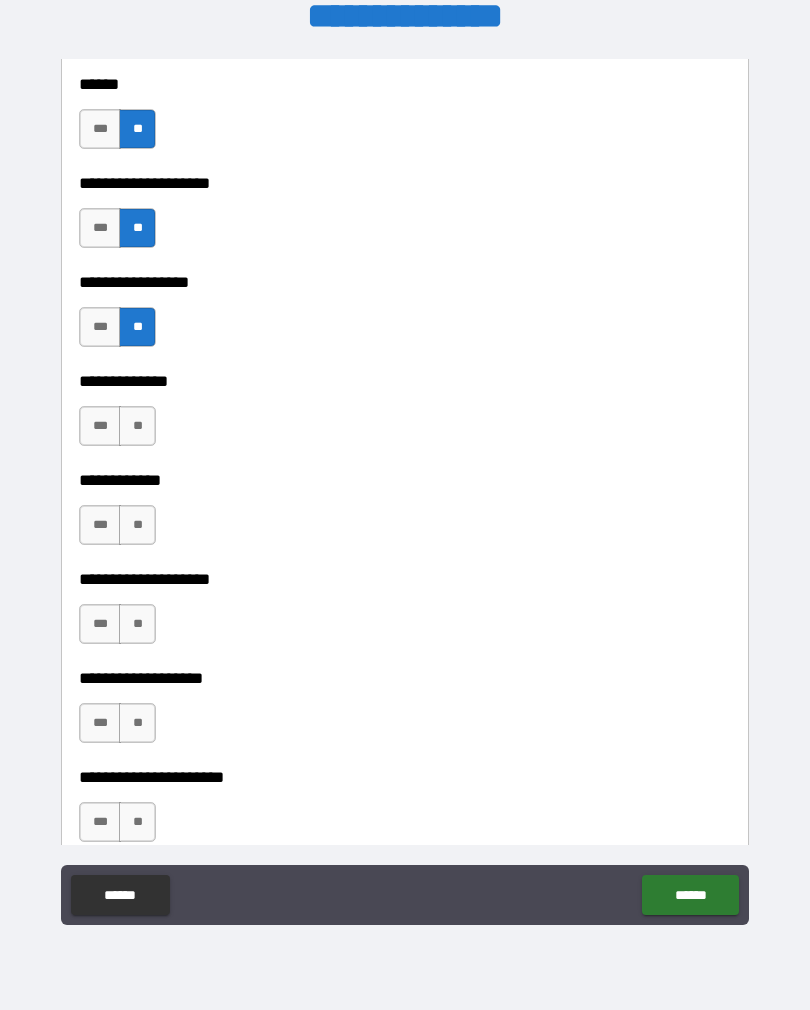 scroll, scrollTop: 5783, scrollLeft: 0, axis: vertical 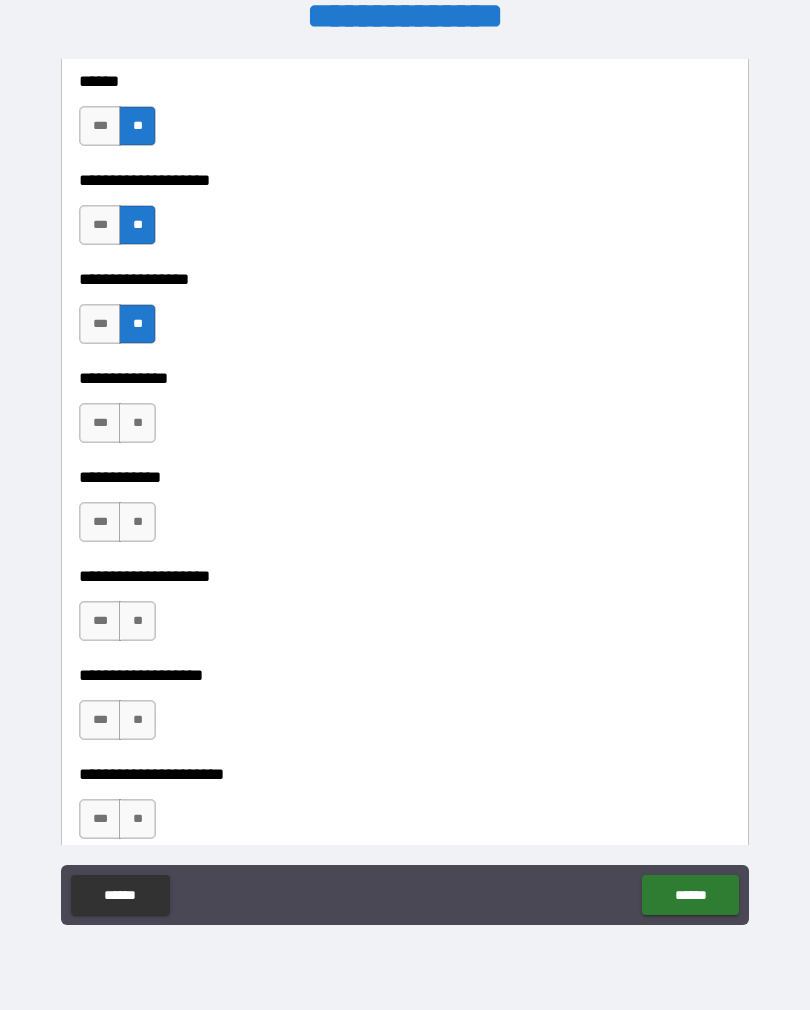 click on "**" at bounding box center (137, 423) 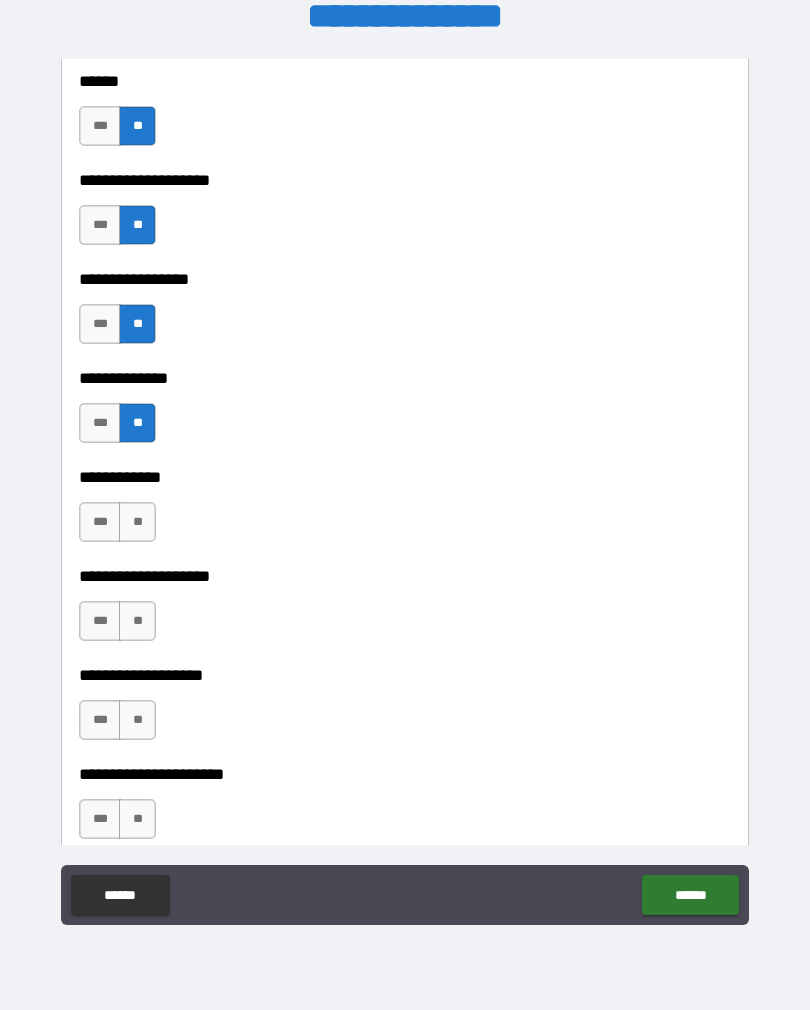 click on "**" at bounding box center (137, 522) 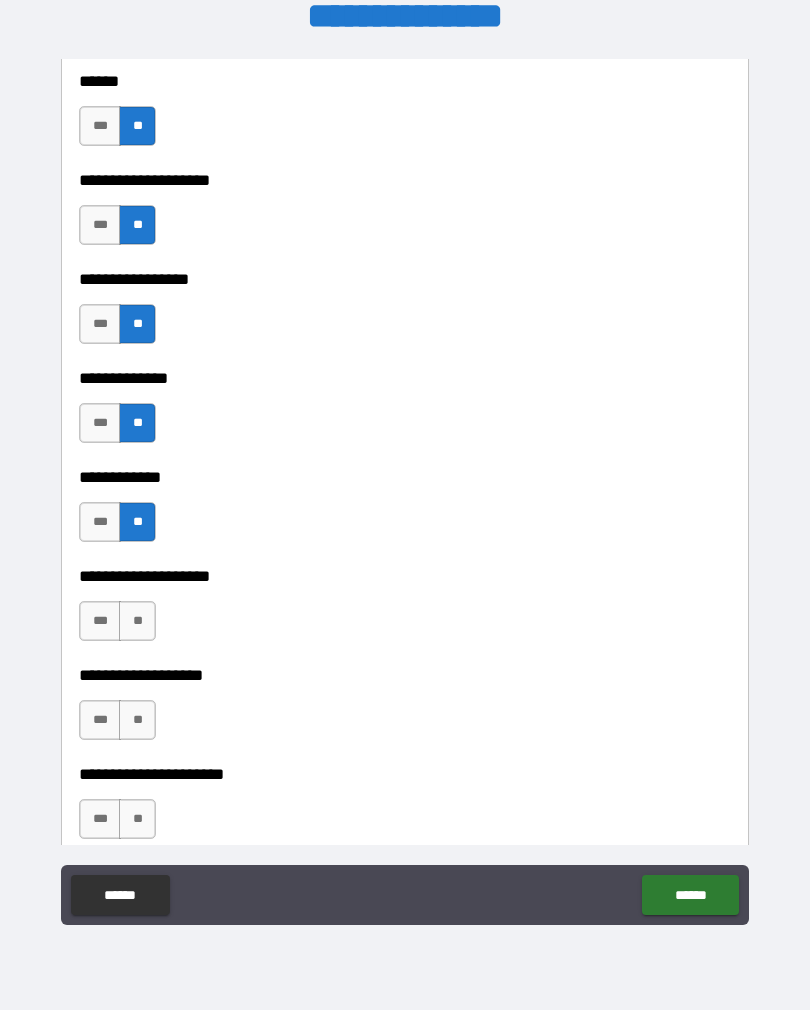click on "**" at bounding box center [137, 621] 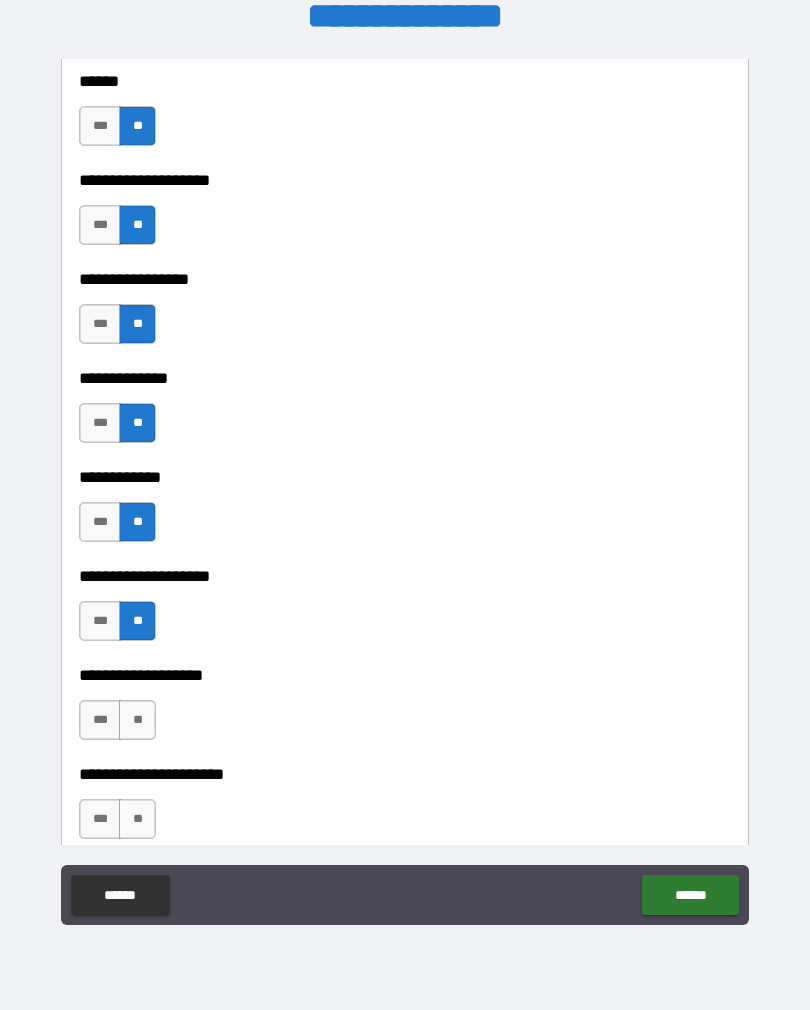 click on "**" at bounding box center (137, 720) 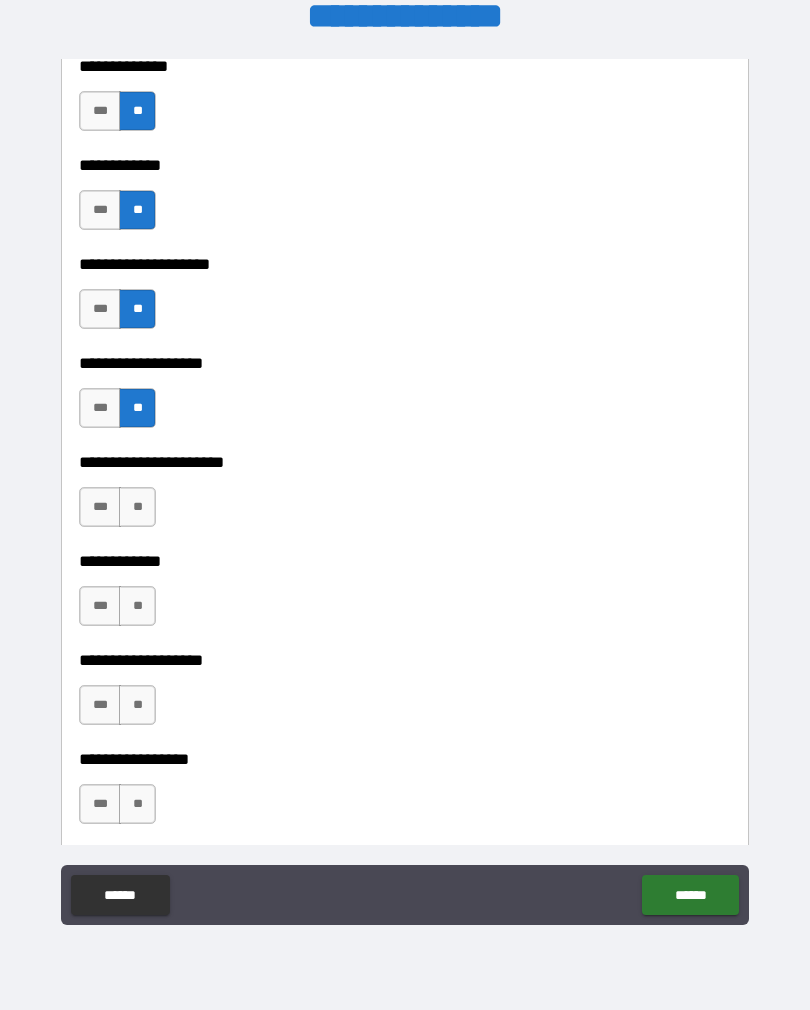 scroll, scrollTop: 6102, scrollLeft: 0, axis: vertical 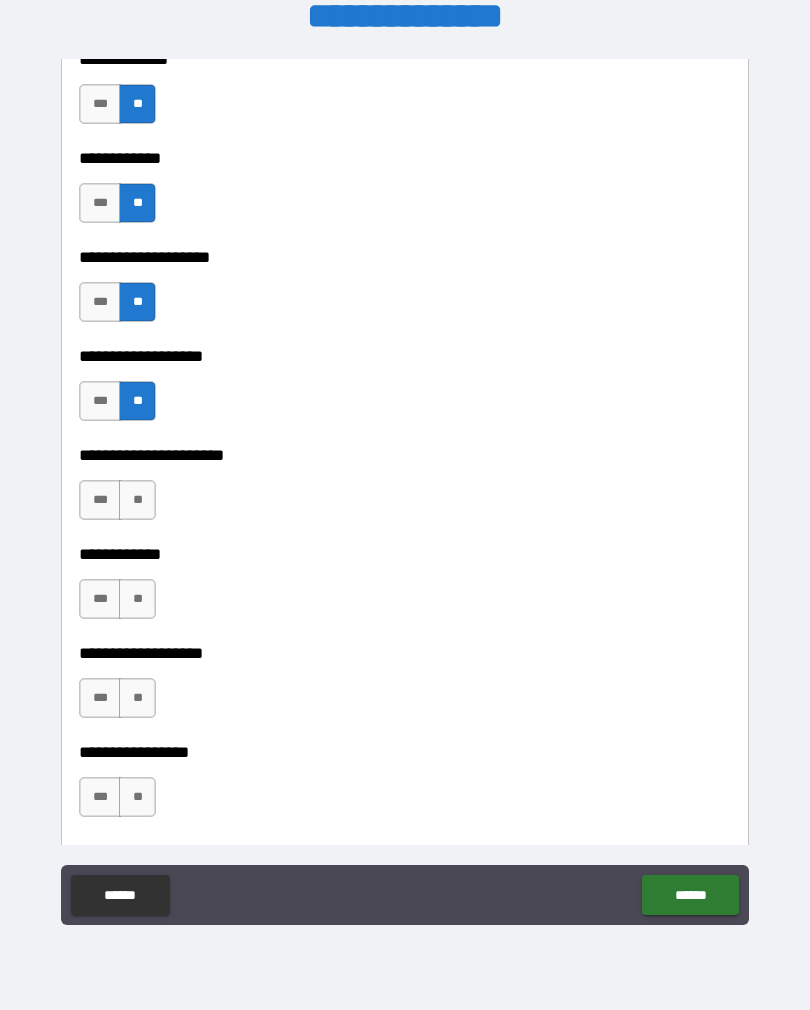 click on "**" at bounding box center [137, 500] 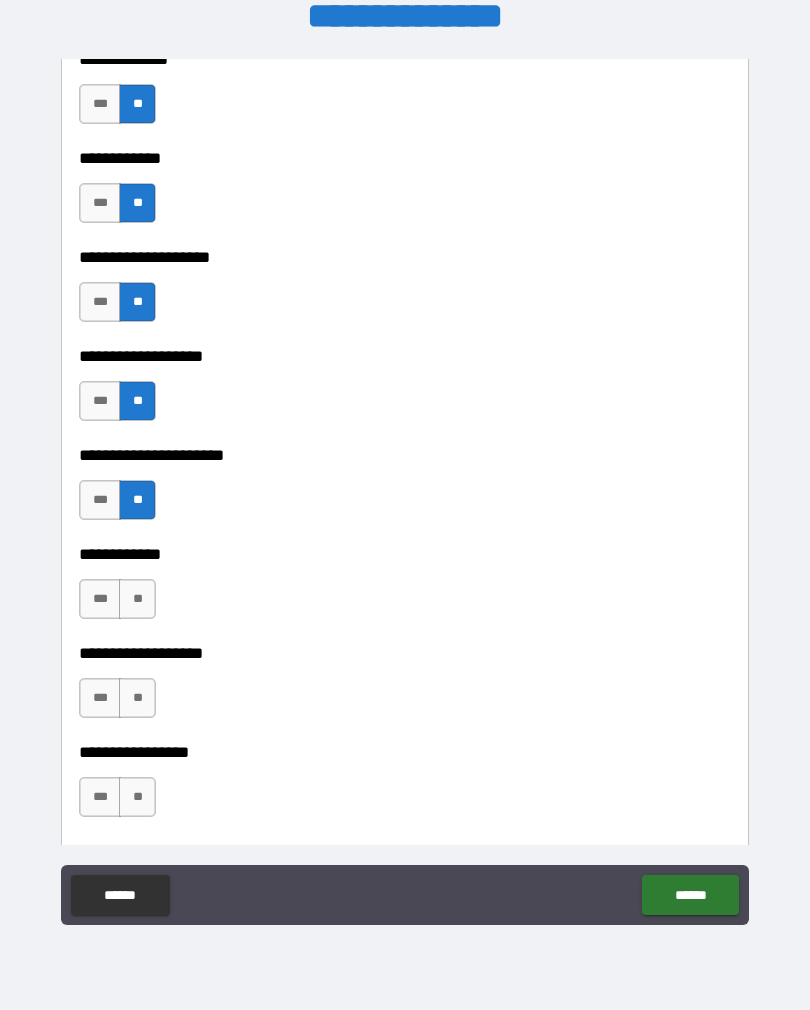 click on "**" at bounding box center [137, 599] 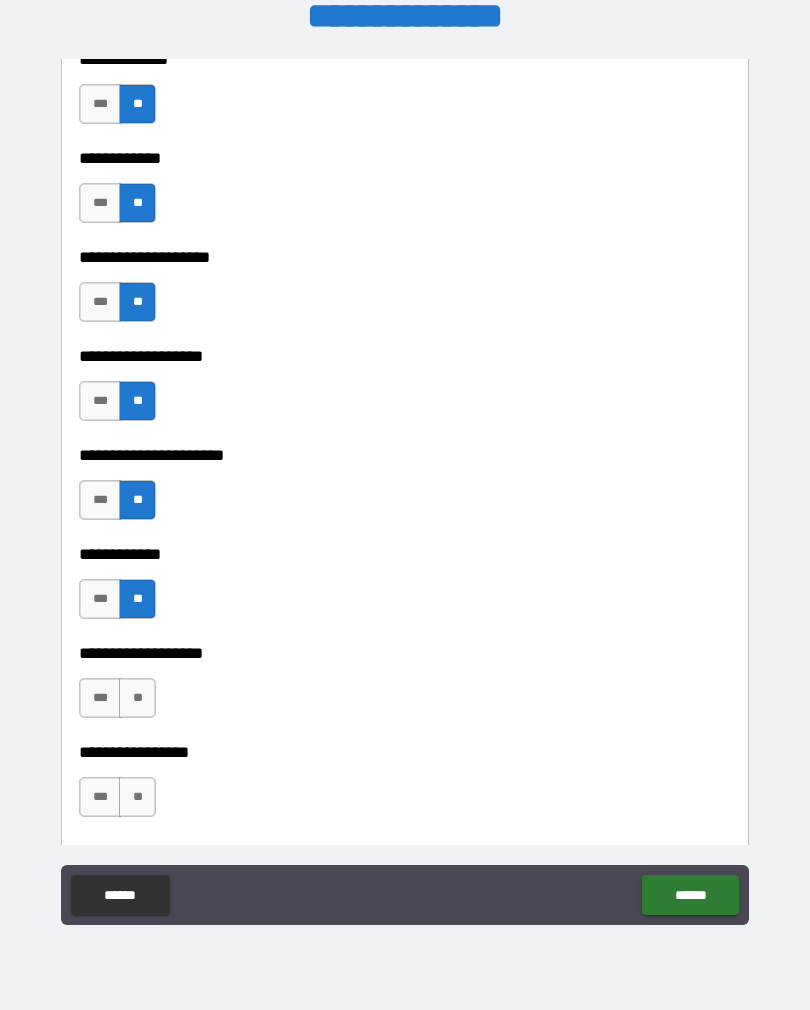 click on "**" at bounding box center (137, 698) 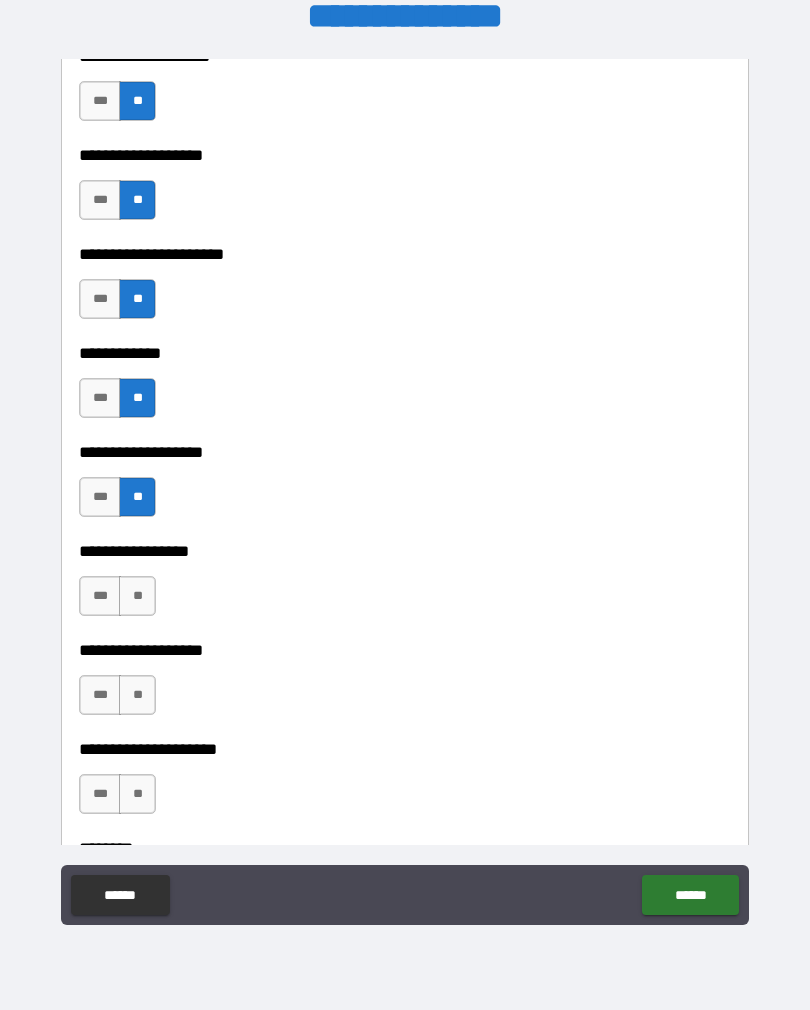 scroll, scrollTop: 6384, scrollLeft: 0, axis: vertical 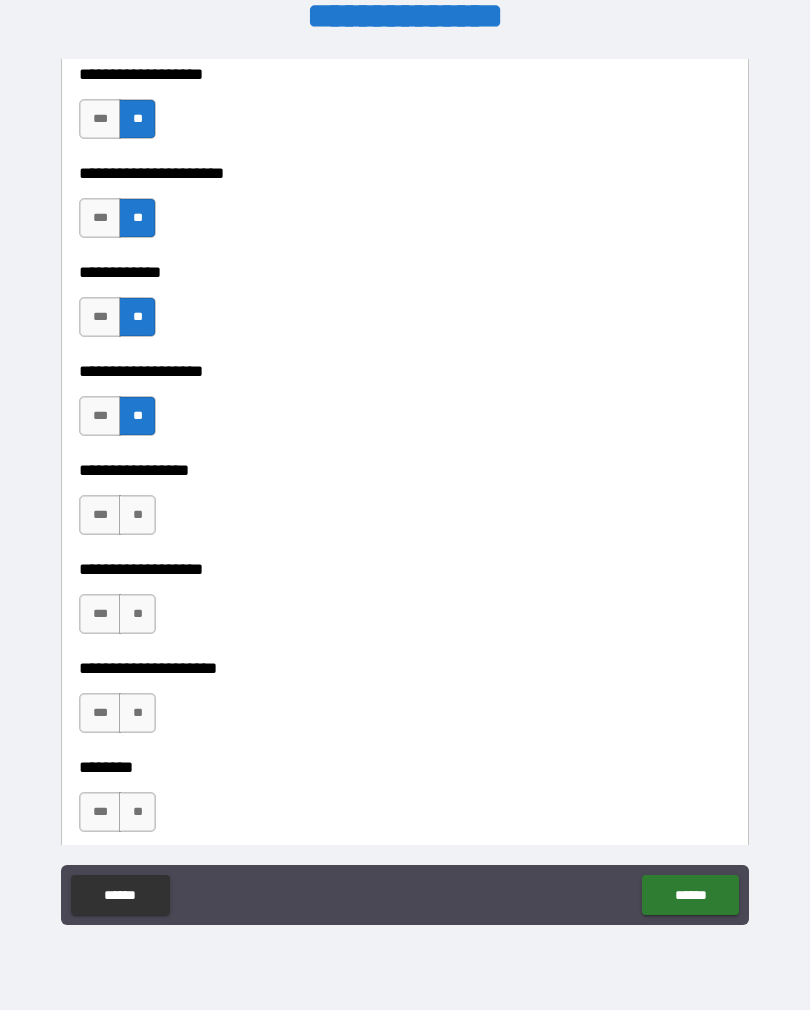 click on "**" at bounding box center (137, 515) 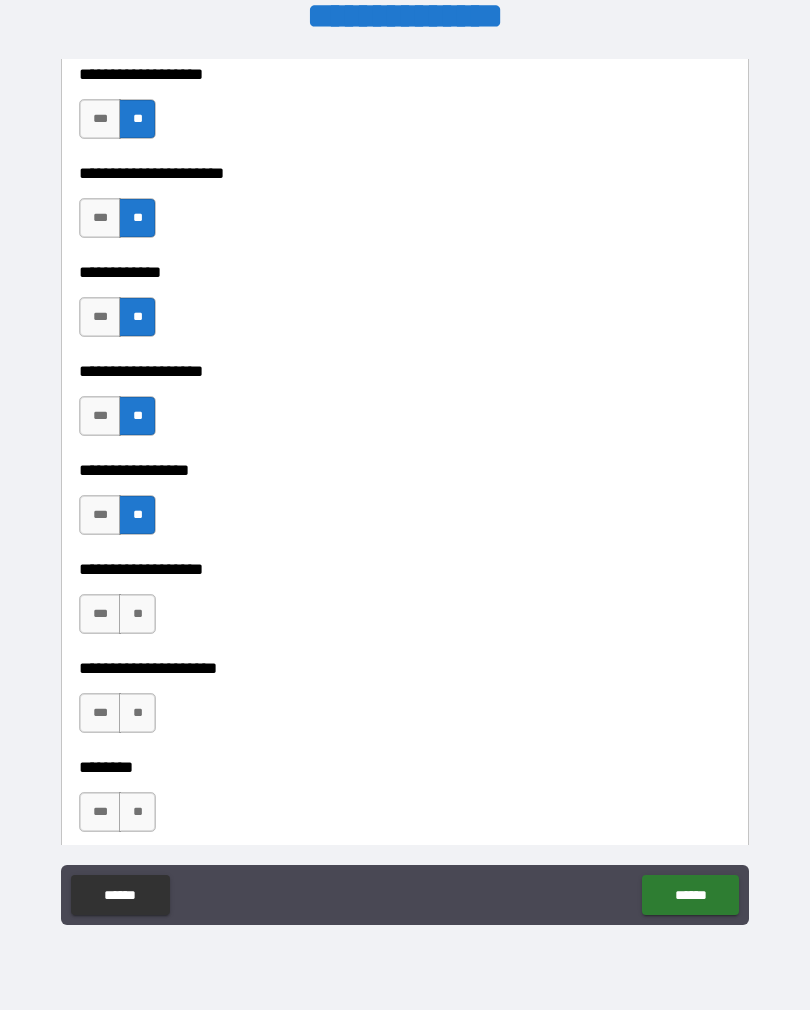 click on "**" at bounding box center [137, 614] 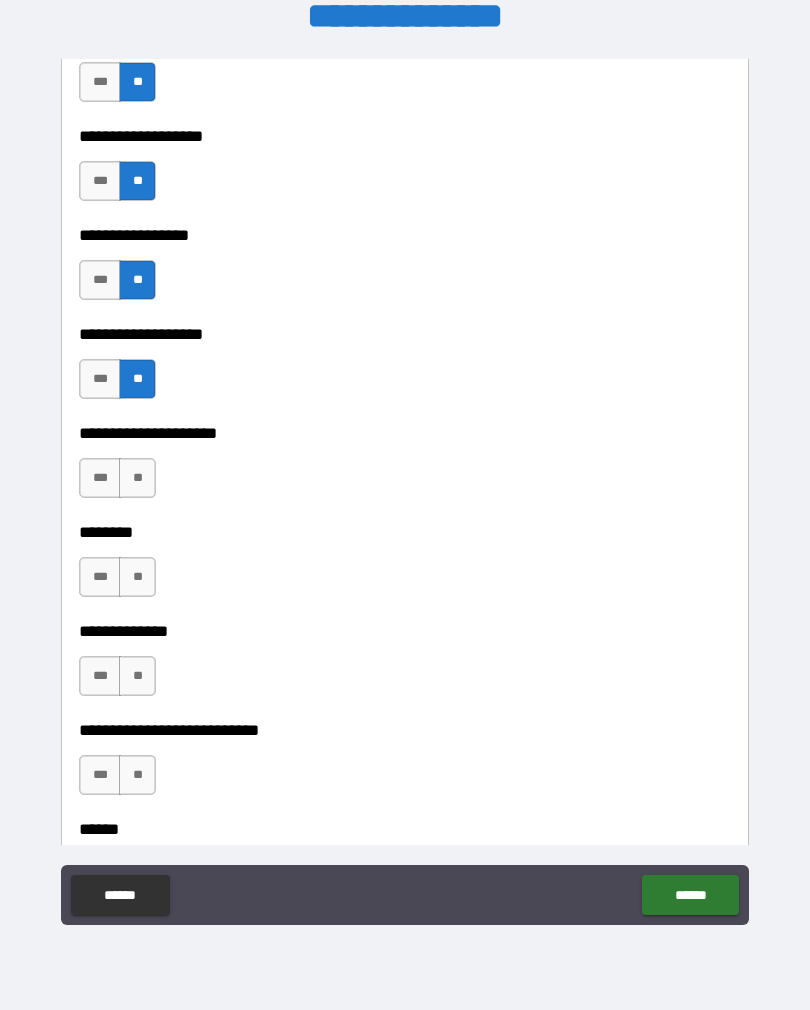 scroll, scrollTop: 6625, scrollLeft: 0, axis: vertical 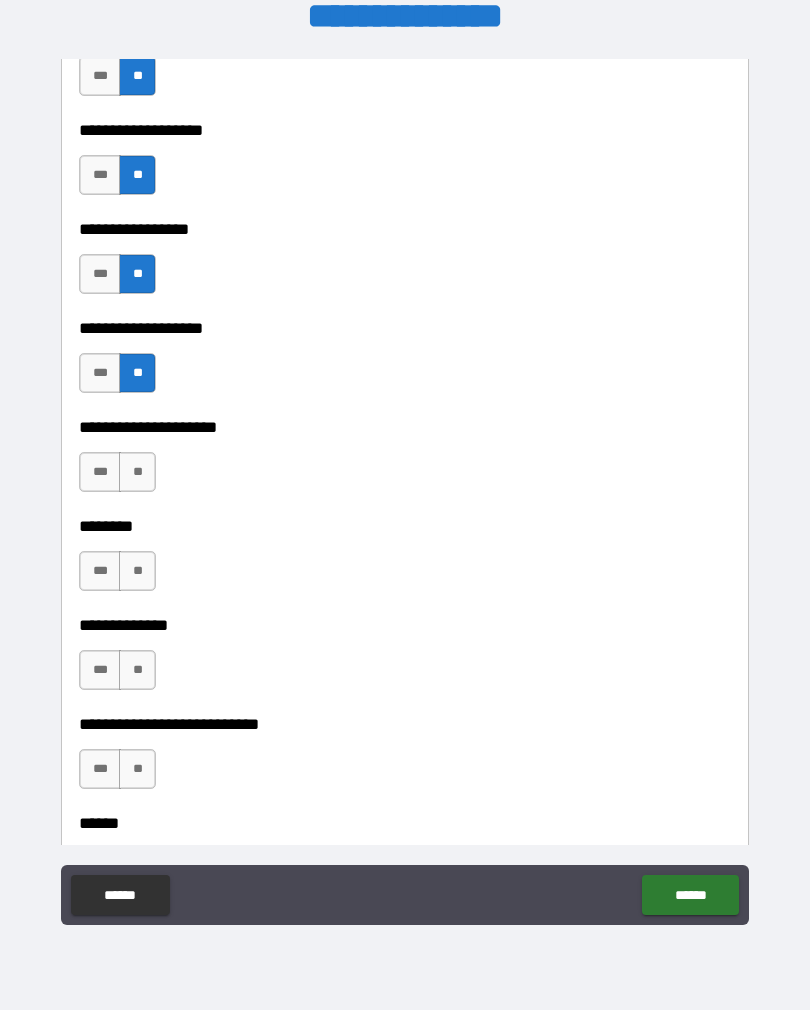 click on "**" at bounding box center [137, 472] 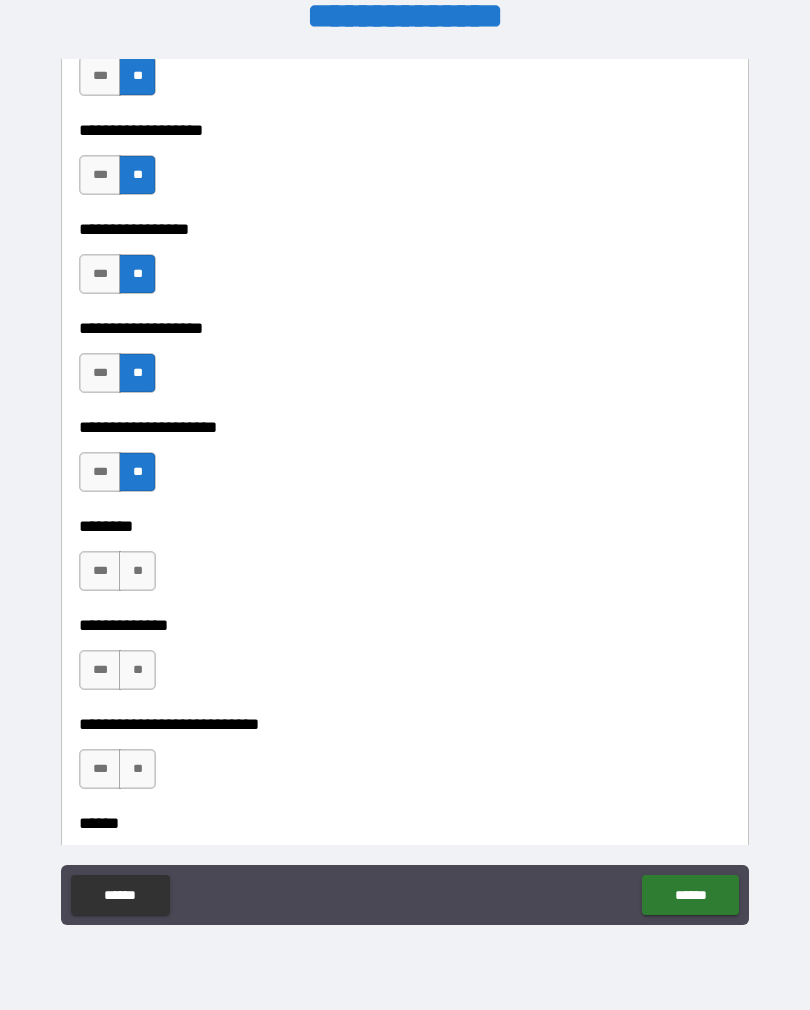 click on "**" at bounding box center [137, 571] 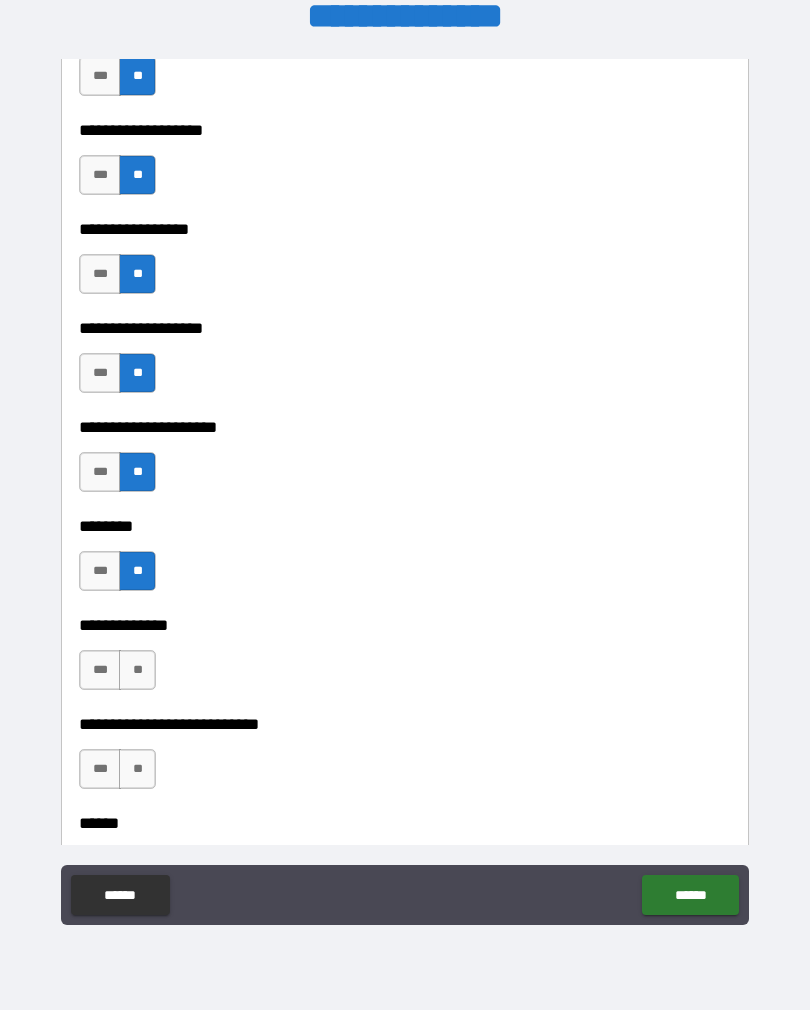 click on "**" at bounding box center [137, 670] 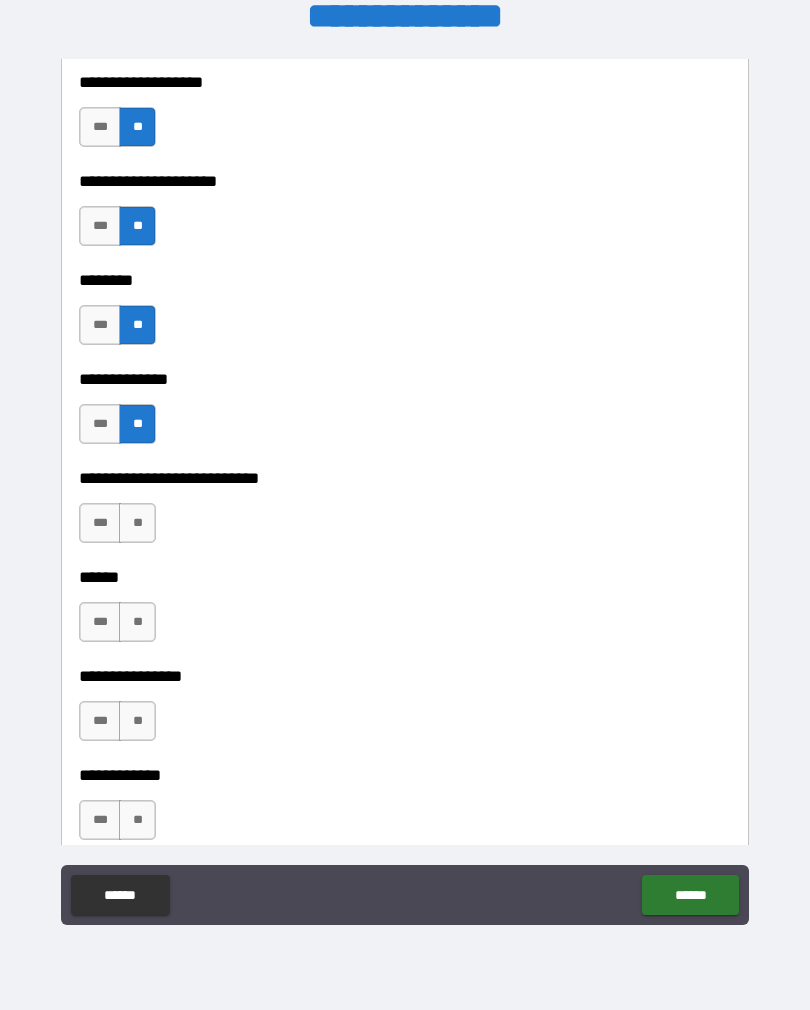 scroll, scrollTop: 6880, scrollLeft: 0, axis: vertical 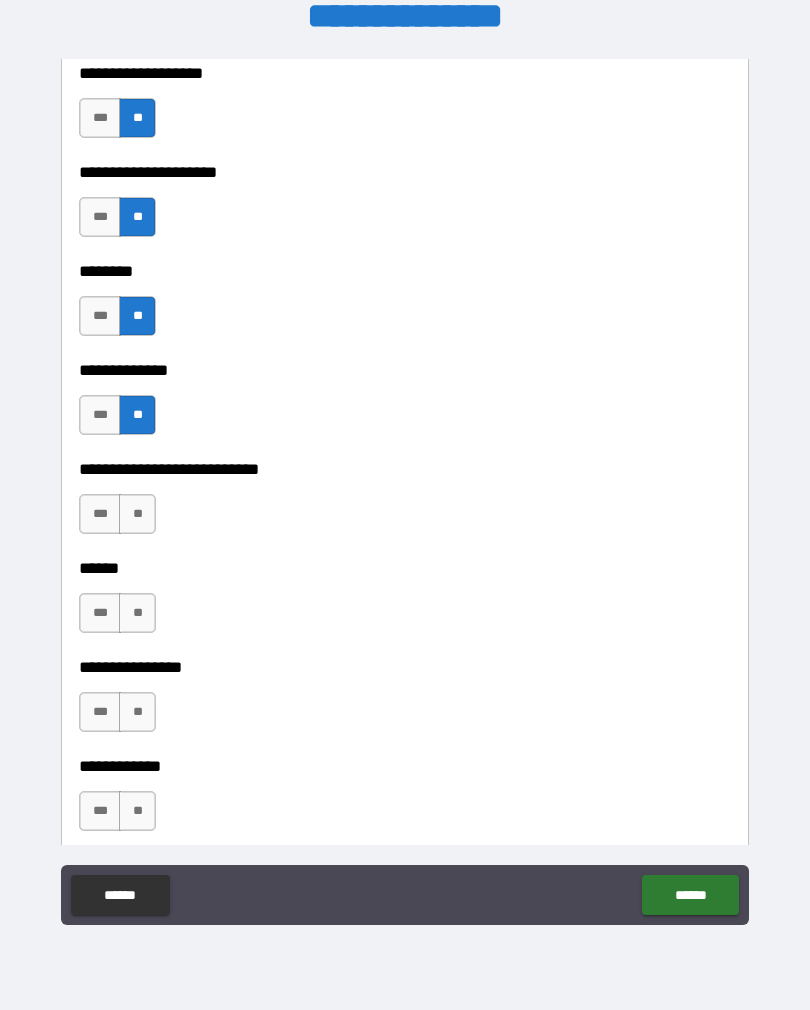 click on "**" at bounding box center [137, 514] 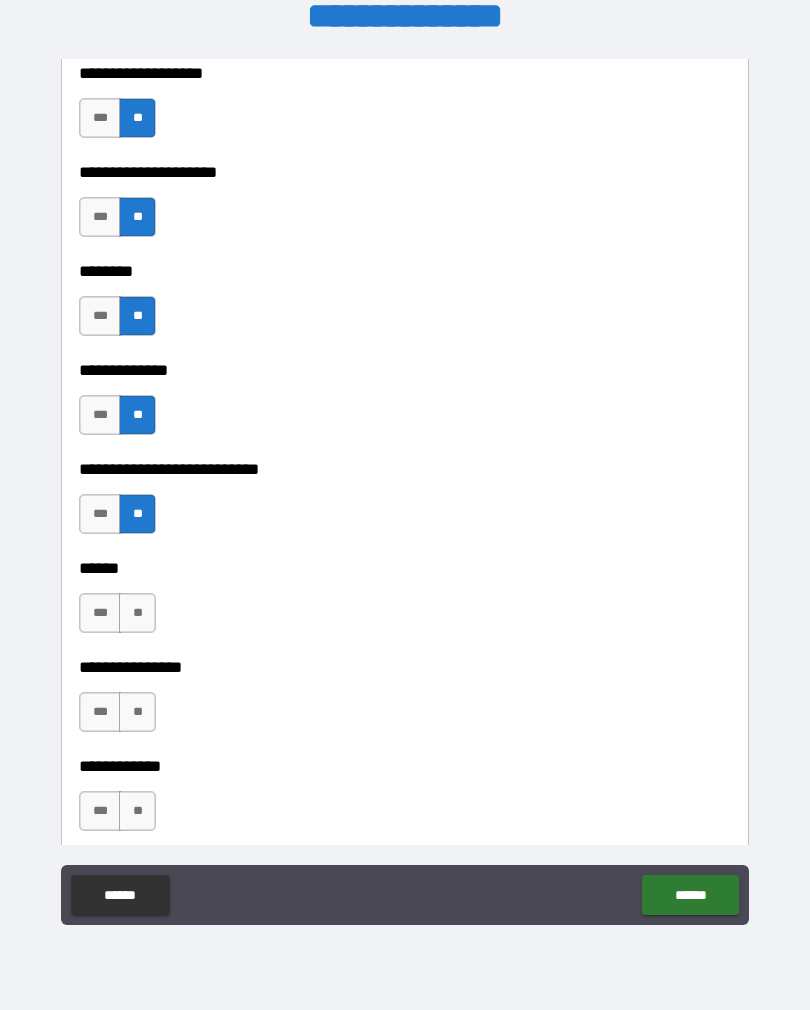 click on "**" at bounding box center (137, 613) 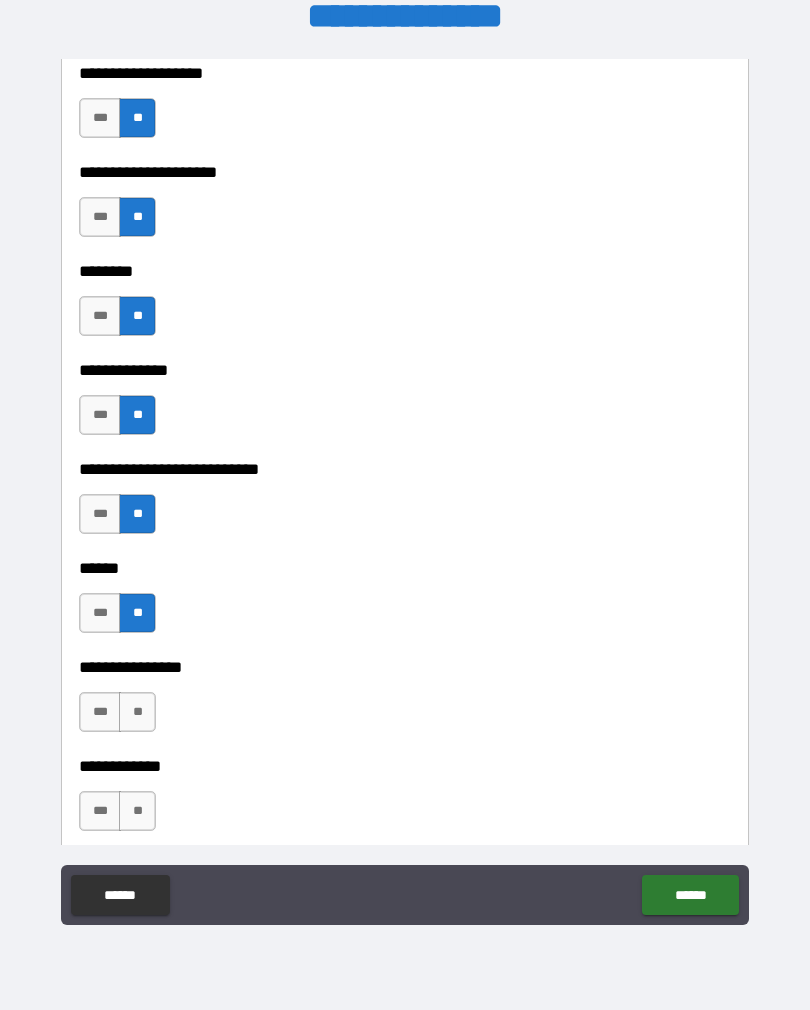 click on "**" at bounding box center (137, 712) 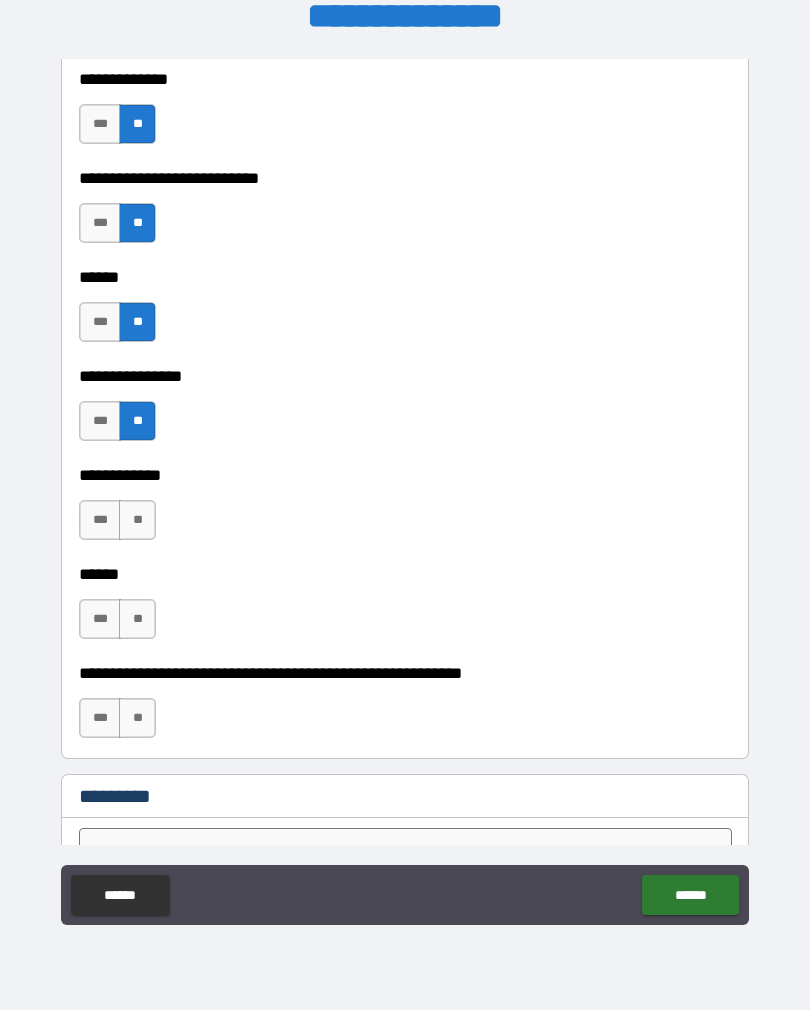 scroll, scrollTop: 7225, scrollLeft: 0, axis: vertical 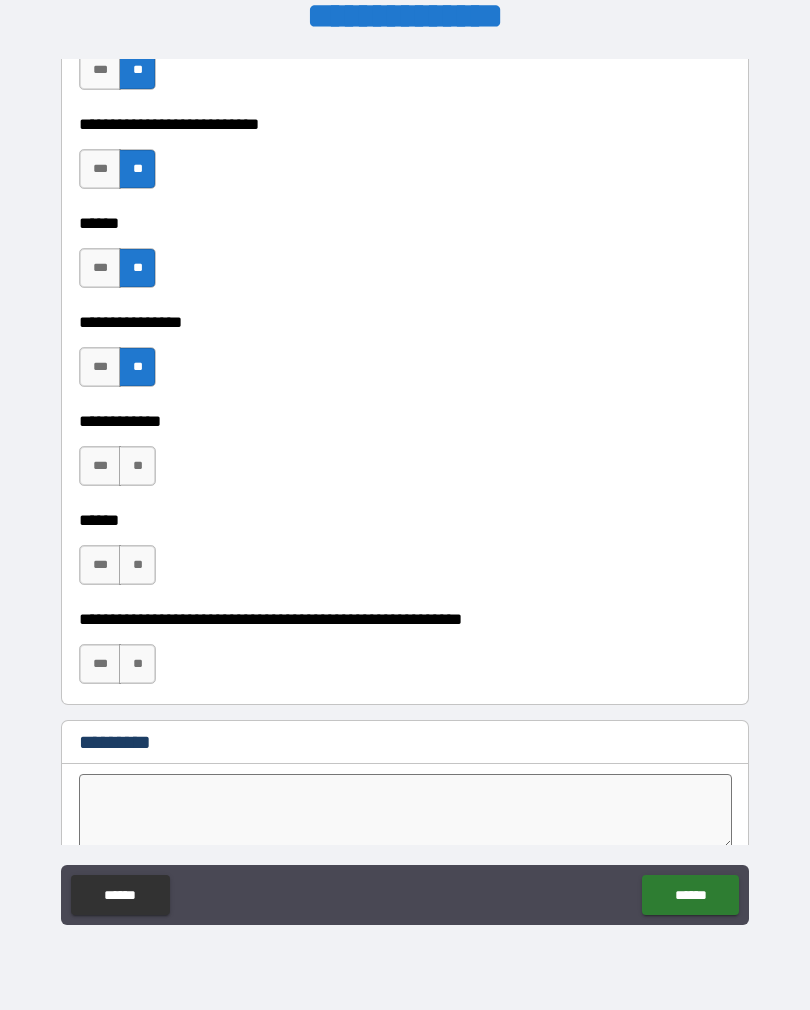 click on "**" at bounding box center [137, 466] 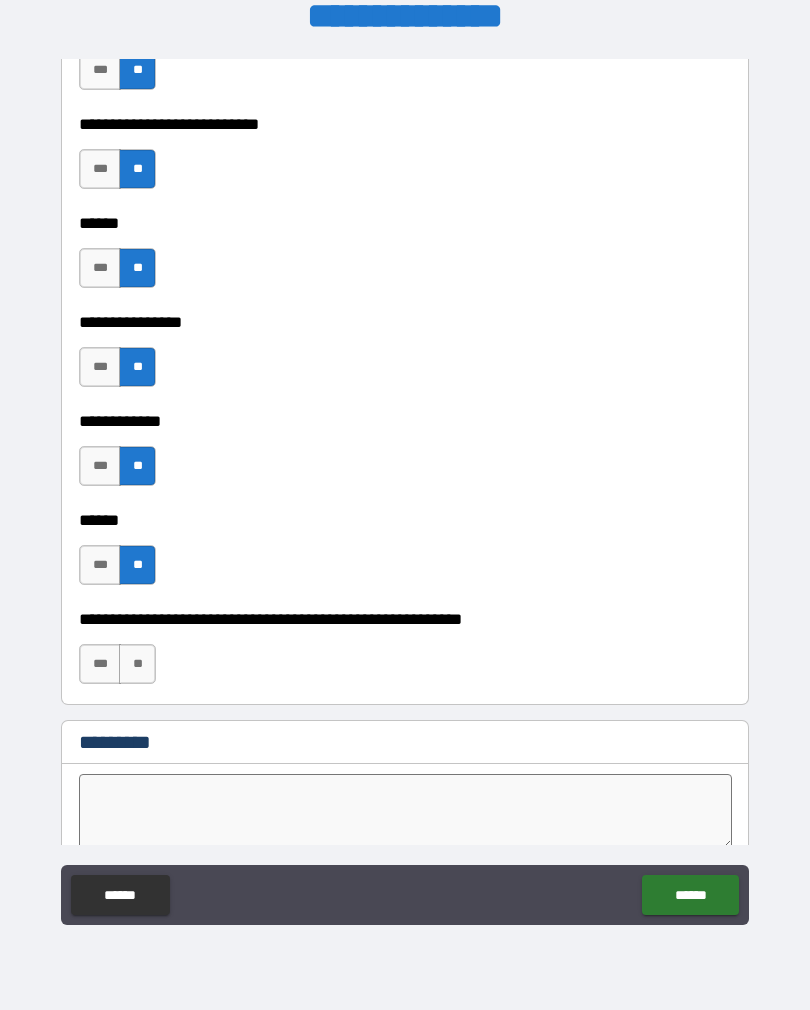click on "**********" at bounding box center (405, 654) 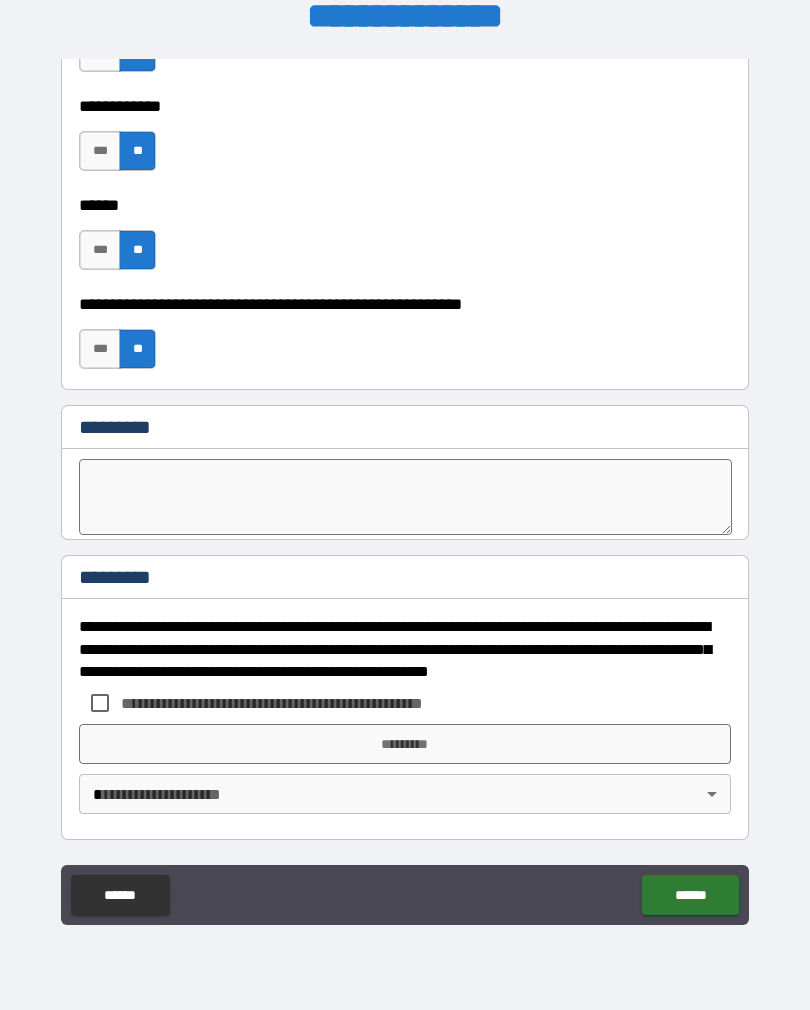 scroll, scrollTop: 7540, scrollLeft: 0, axis: vertical 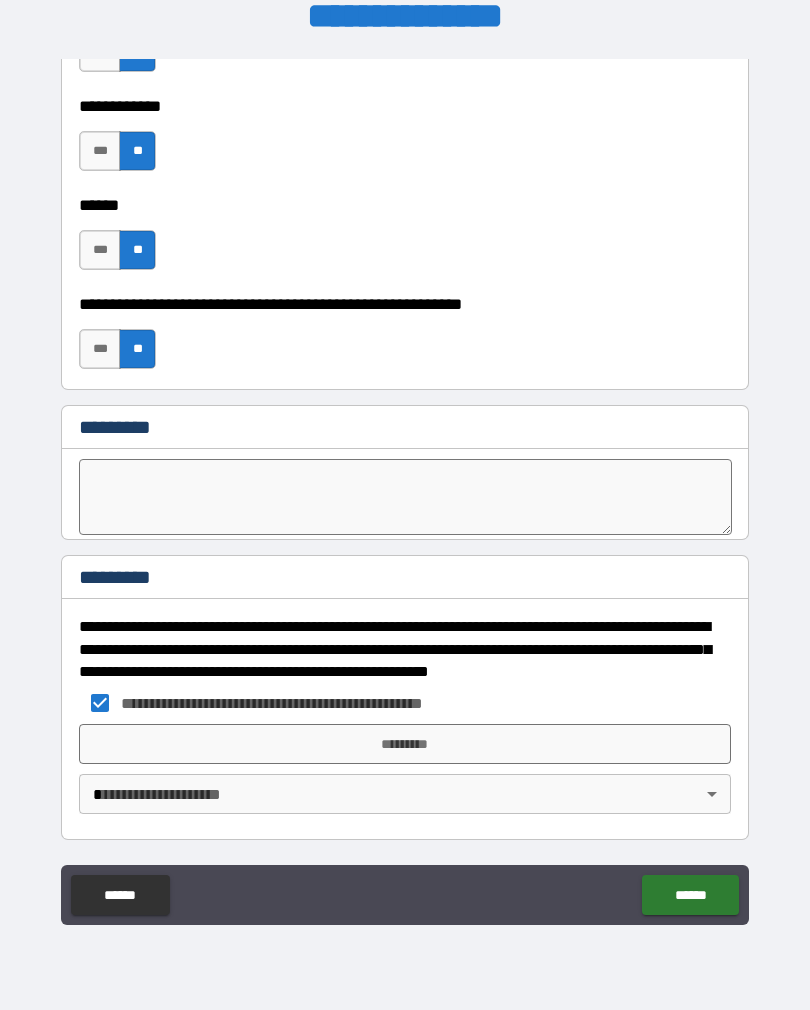 click on "*********" at bounding box center [405, 744] 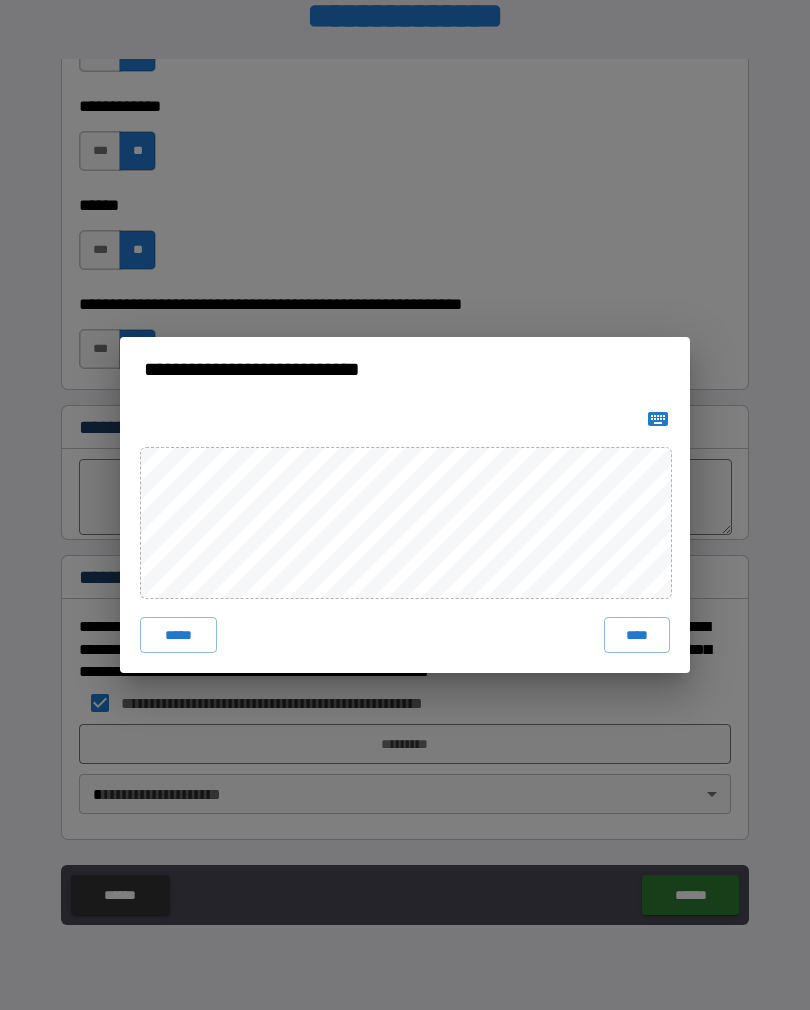click on "****" at bounding box center [637, 635] 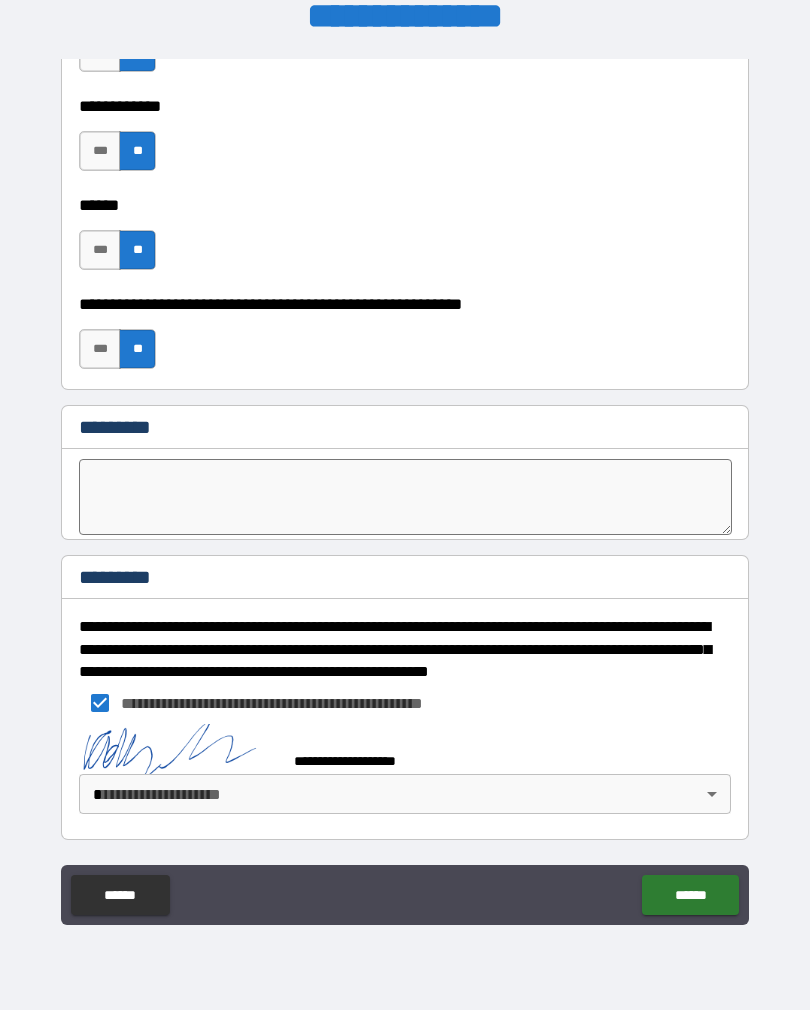 scroll, scrollTop: 7530, scrollLeft: 0, axis: vertical 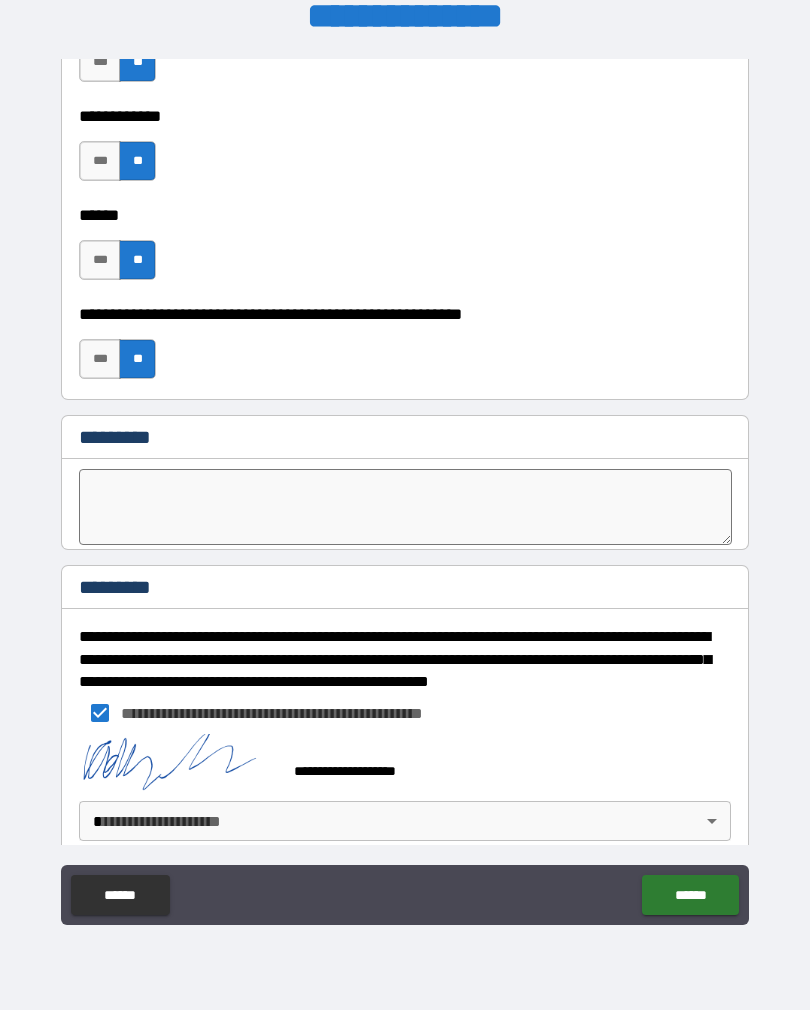 click on "******" at bounding box center [690, 895] 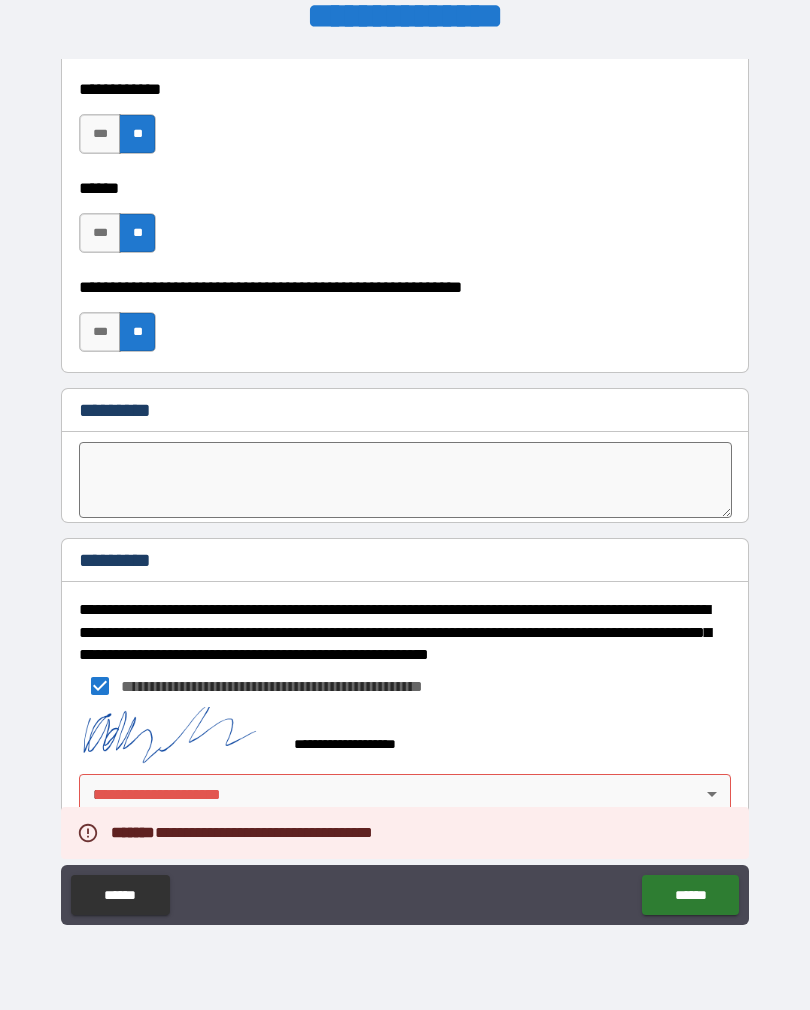 scroll, scrollTop: 7557, scrollLeft: 0, axis: vertical 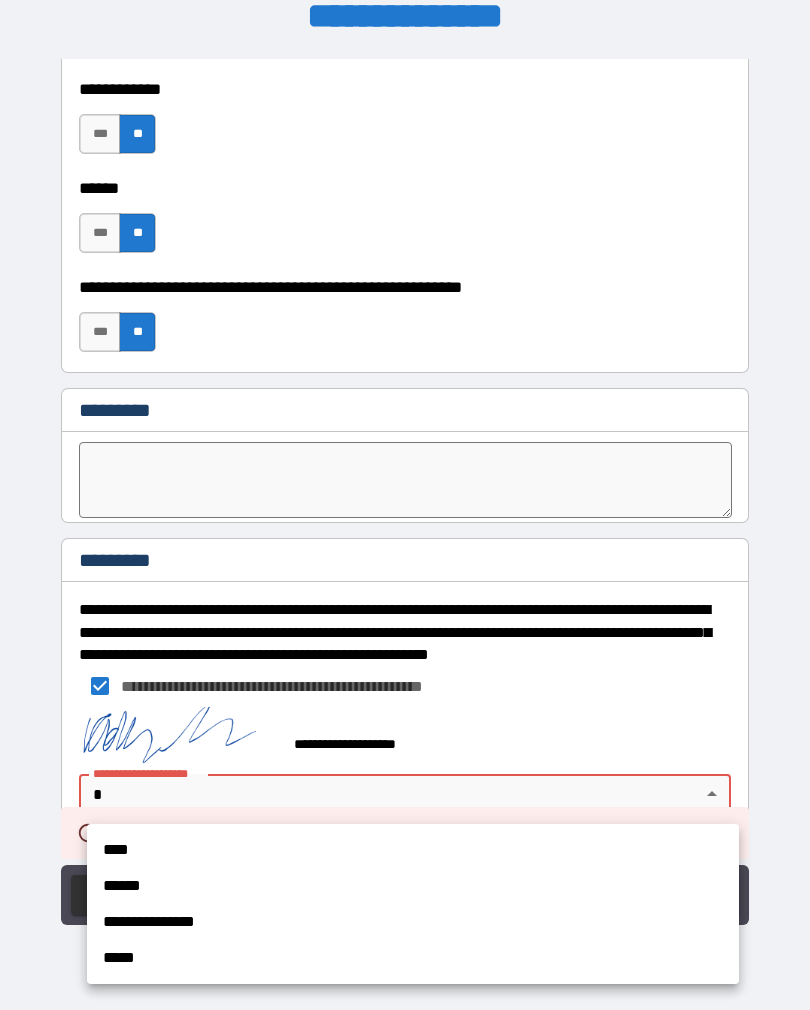 click on "****" at bounding box center (413, 850) 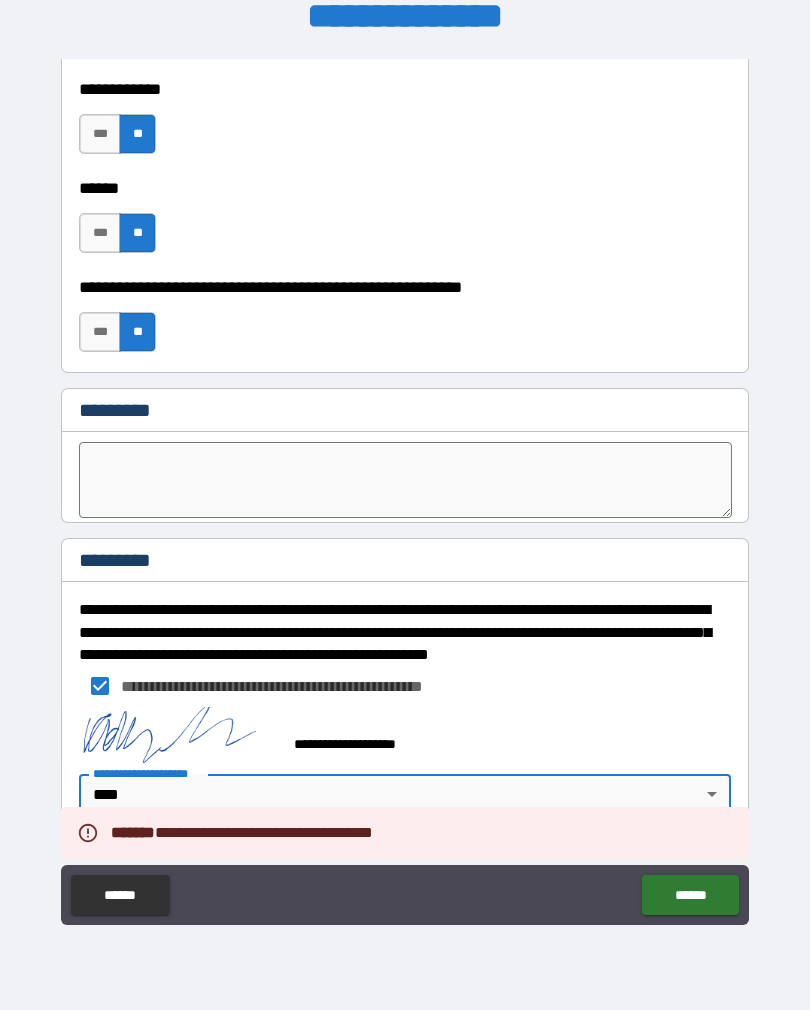 type on "*" 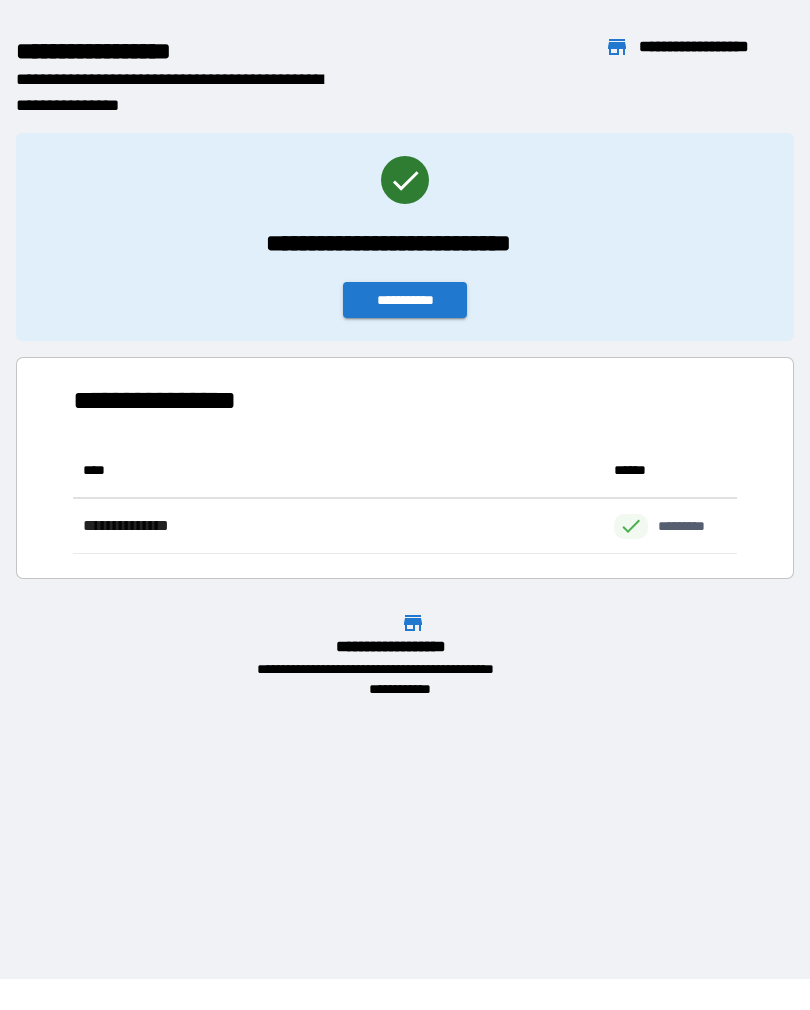 scroll, scrollTop: 111, scrollLeft: 664, axis: both 